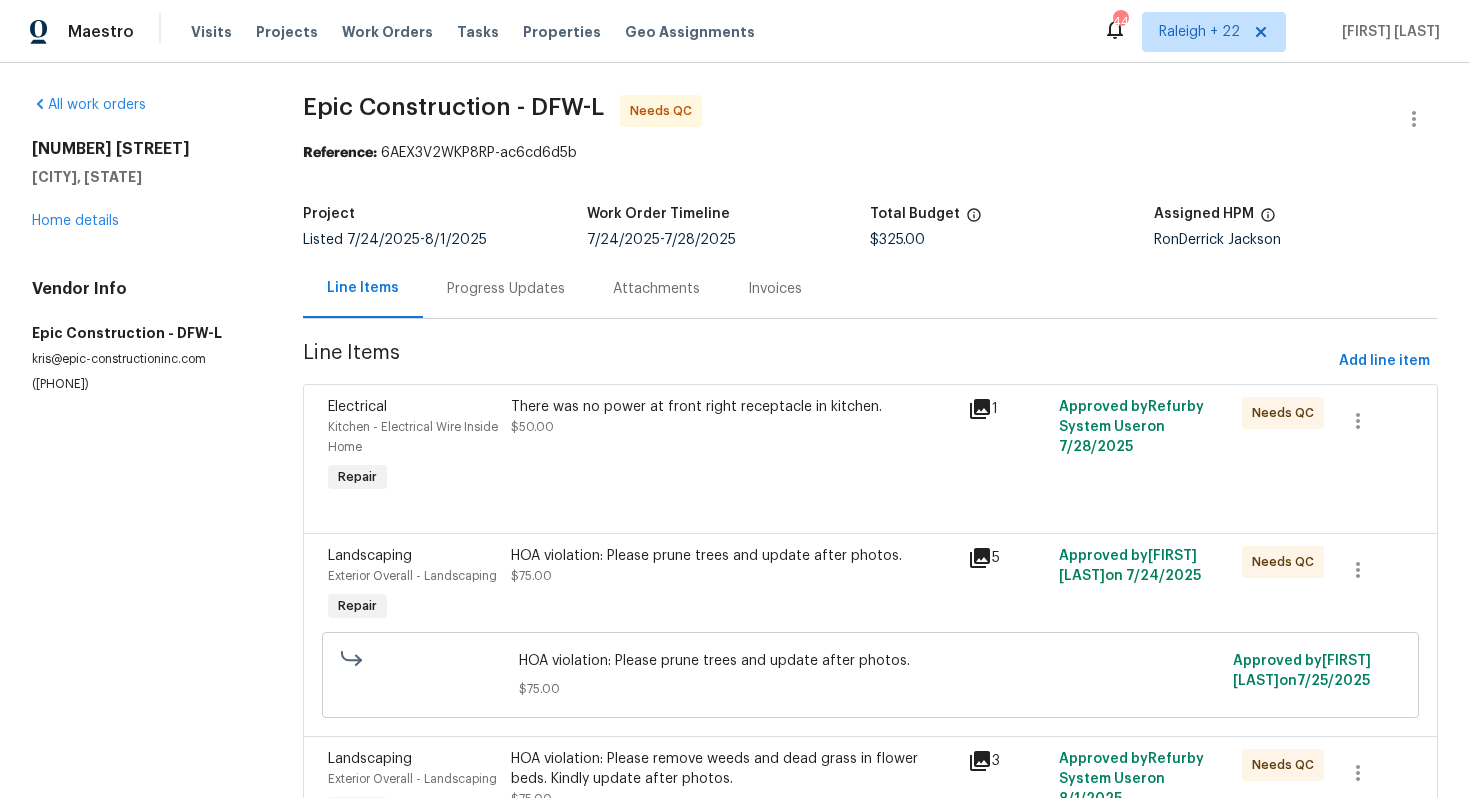 scroll, scrollTop: 0, scrollLeft: 0, axis: both 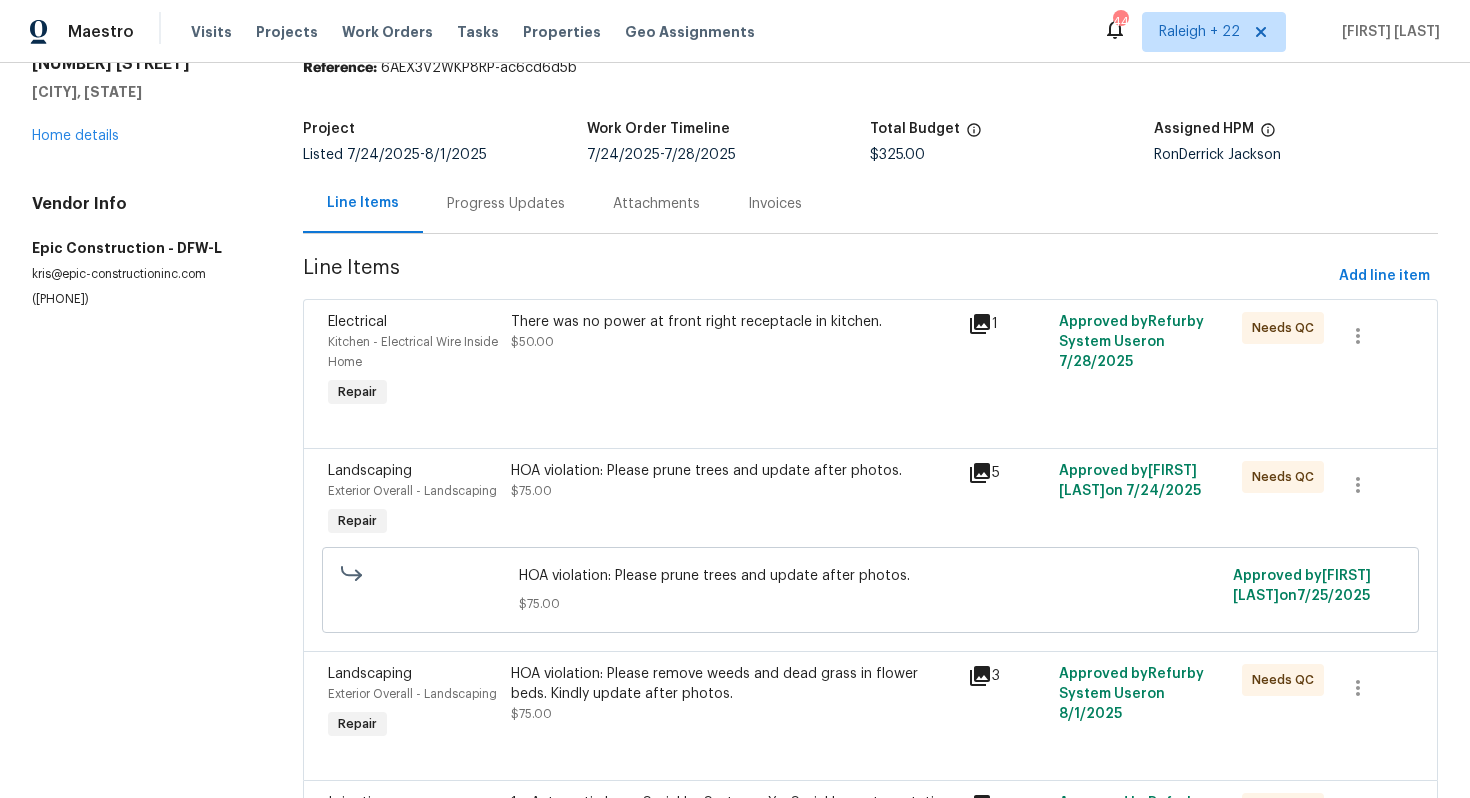click on "All work orders 36 Clear Pond Dr Frisco, TX 75034 Home details Vendor Info Epic Construction - DFW-L kris@epic-constructioninc.com (214) 208-1878 Epic Construction - DFW-L Needs QC Reference:   6AEX3V2WKP8RP-ac6cd6d5b Project Listed   7/24/2025  -  8/1/2025 Work Order Timeline 7/24/2025  -  7/28/2025 Total Budget $325.00 Assigned HPM RonDerrick Jackson Line Items Progress Updates Attachments Invoices Line Items Add line item Electrical Kitchen - Electrical Wire Inside Home Repair There was no power at front right receptacle in kitchen. $50.00   1 Approved by  Refurby System User  on   7/28/2025 Needs QC Landscaping Exterior Overall - Landscaping Repair HOA violation: Please prune trees and update after photos. $75.00   5 Approved by  Udhaya Kumari  on   7/24/2025 Needs QC HOA violation: Please prune trees and update after photos. $75.00 Approved by  Udhaya Kumari  on  7/25/2025 Landscaping Exterior Overall - Landscaping Repair $75.00   3 Approved by  Refurby System User  on   8/1/2025 Needs QC Irrigation   1" at bounding box center [735, 472] 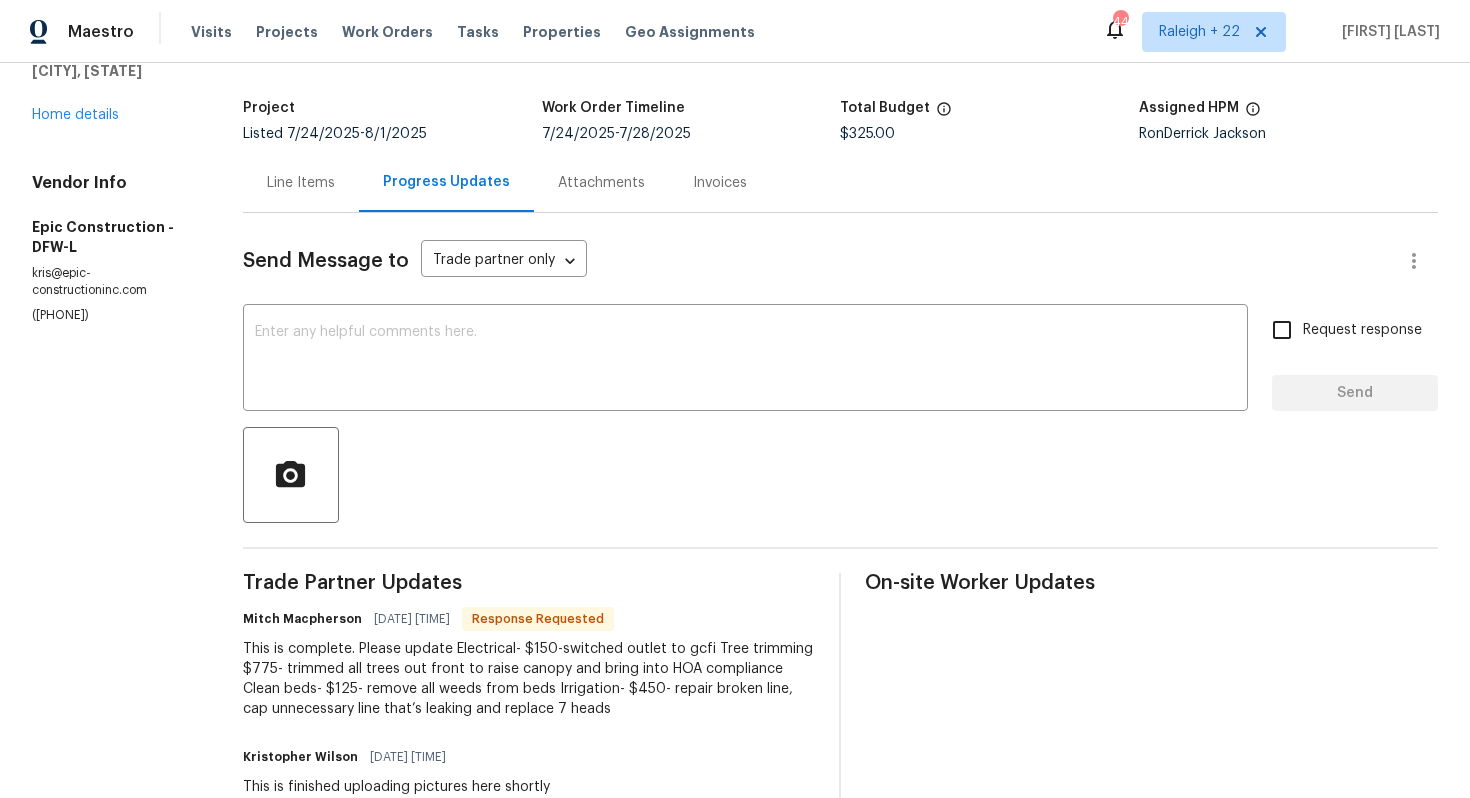 scroll, scrollTop: 125, scrollLeft: 0, axis: vertical 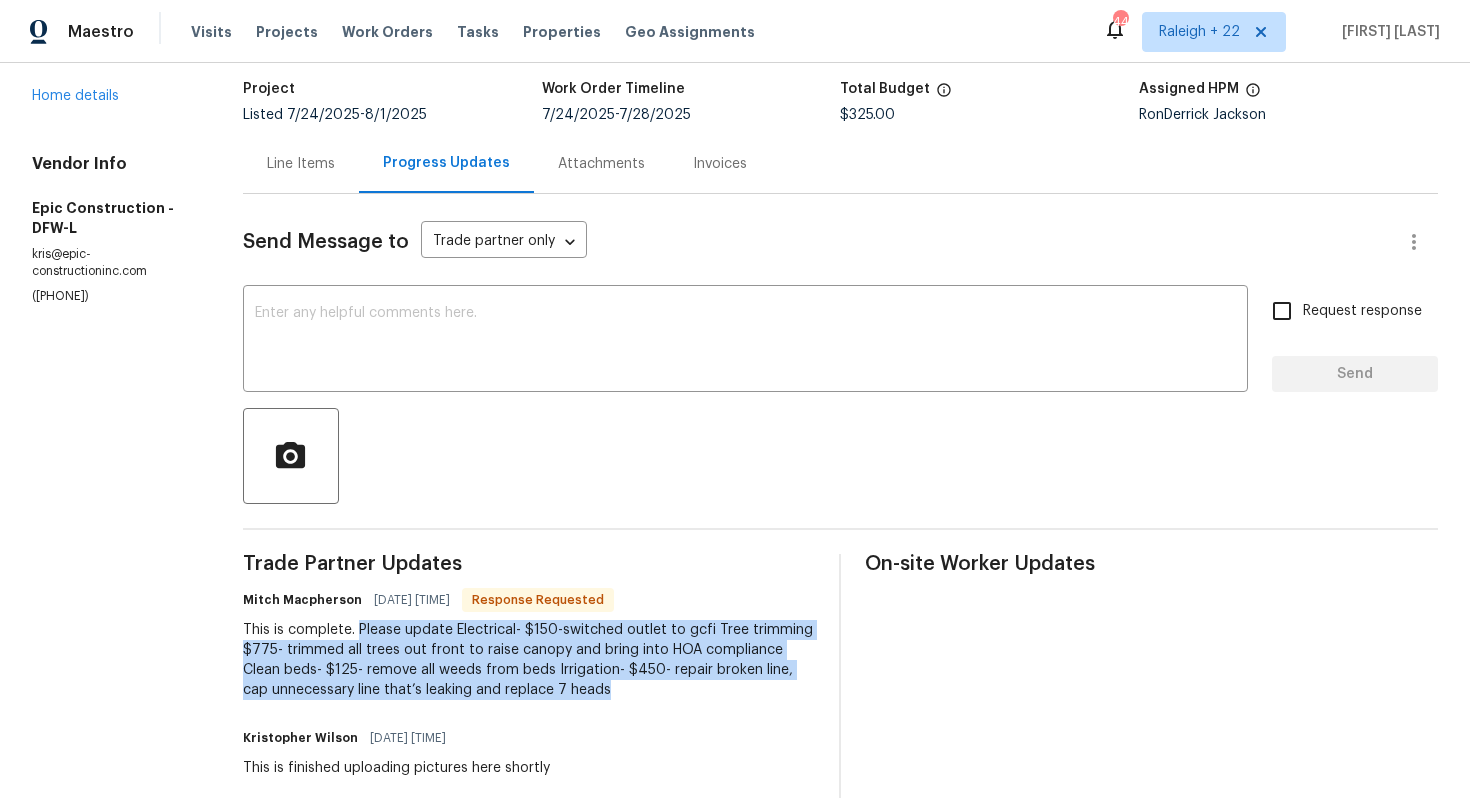 drag, startPoint x: 361, startPoint y: 634, endPoint x: 602, endPoint y: 691, distance: 247.64894 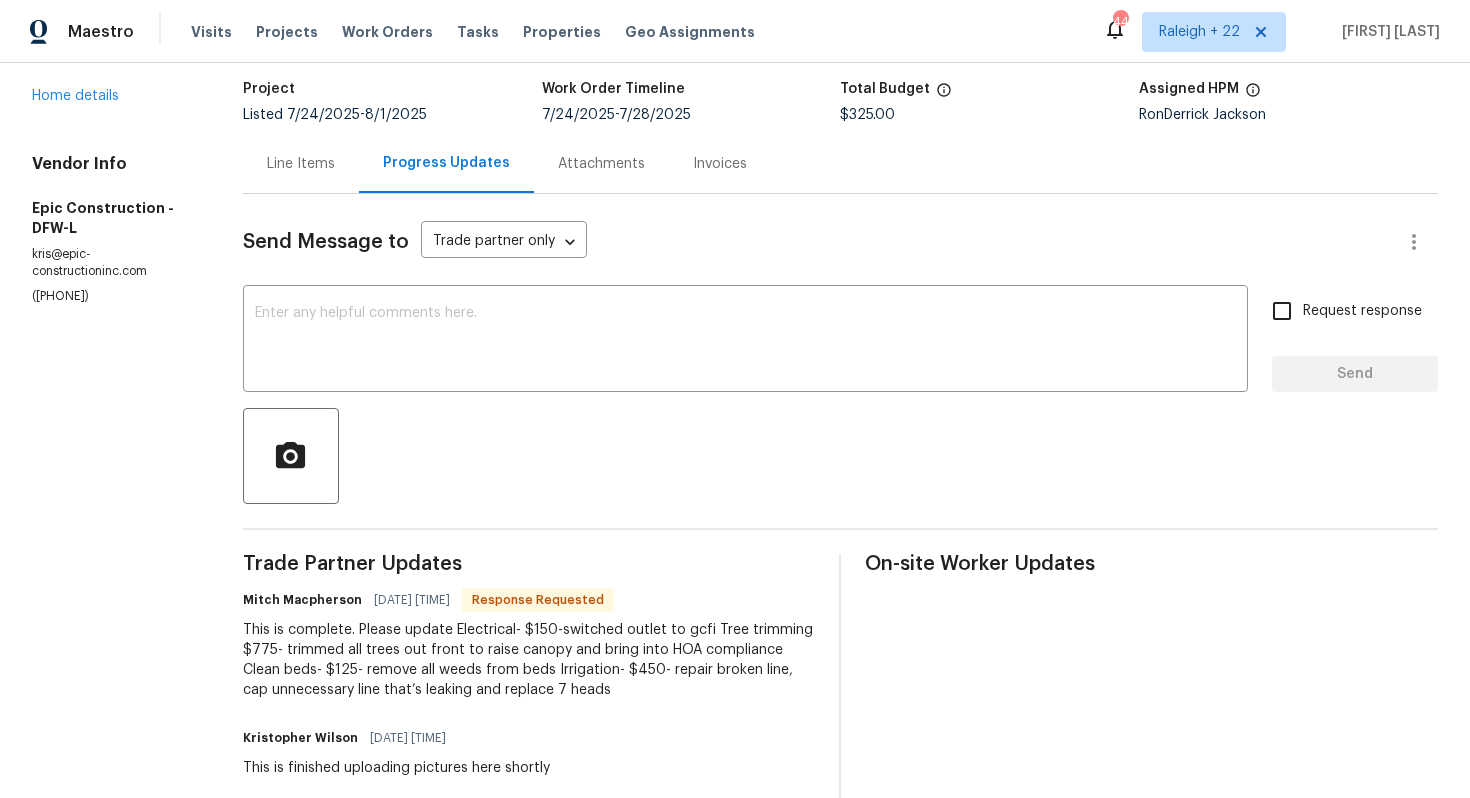 click on "Line Items" at bounding box center (301, 164) 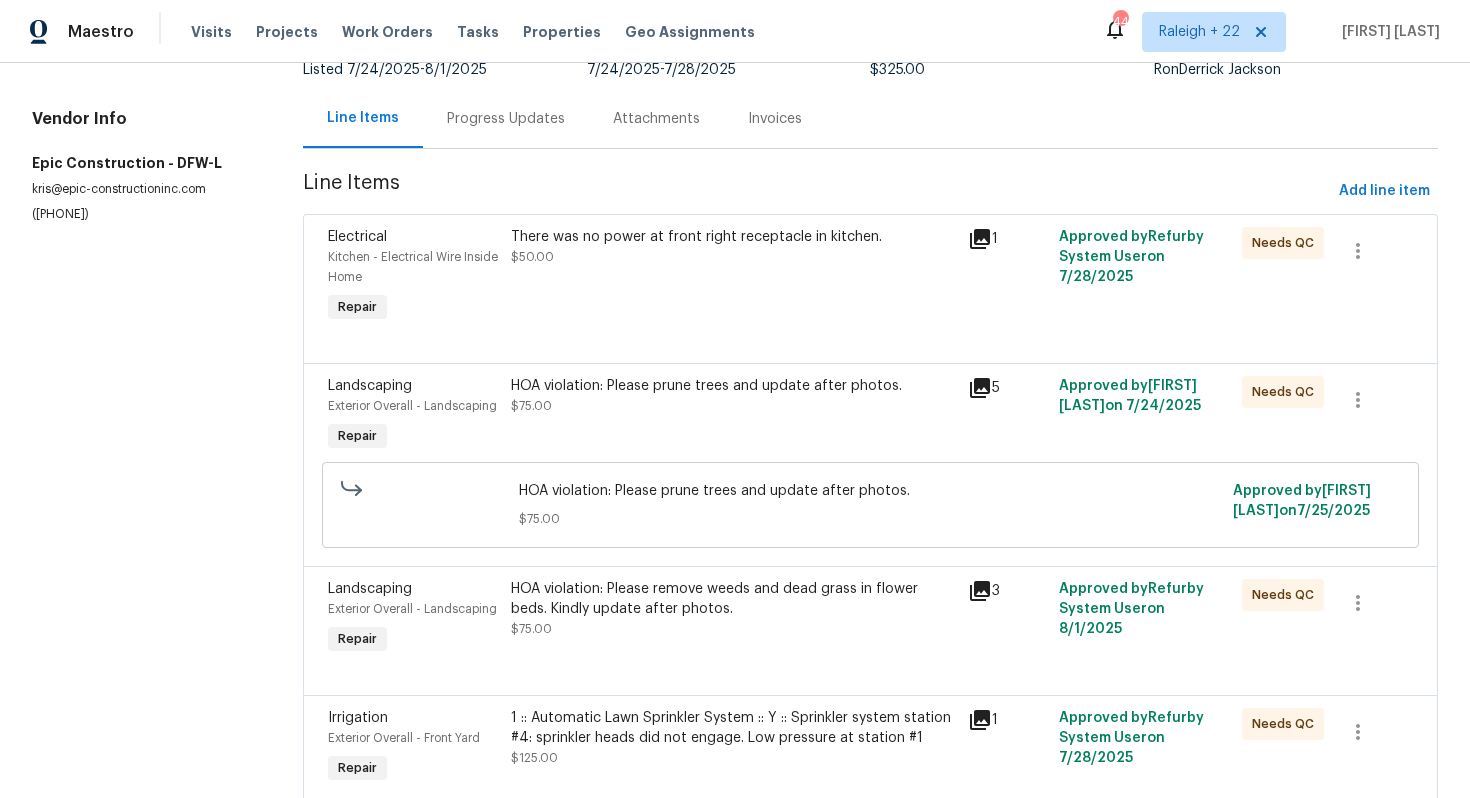 scroll, scrollTop: 203, scrollLeft: 0, axis: vertical 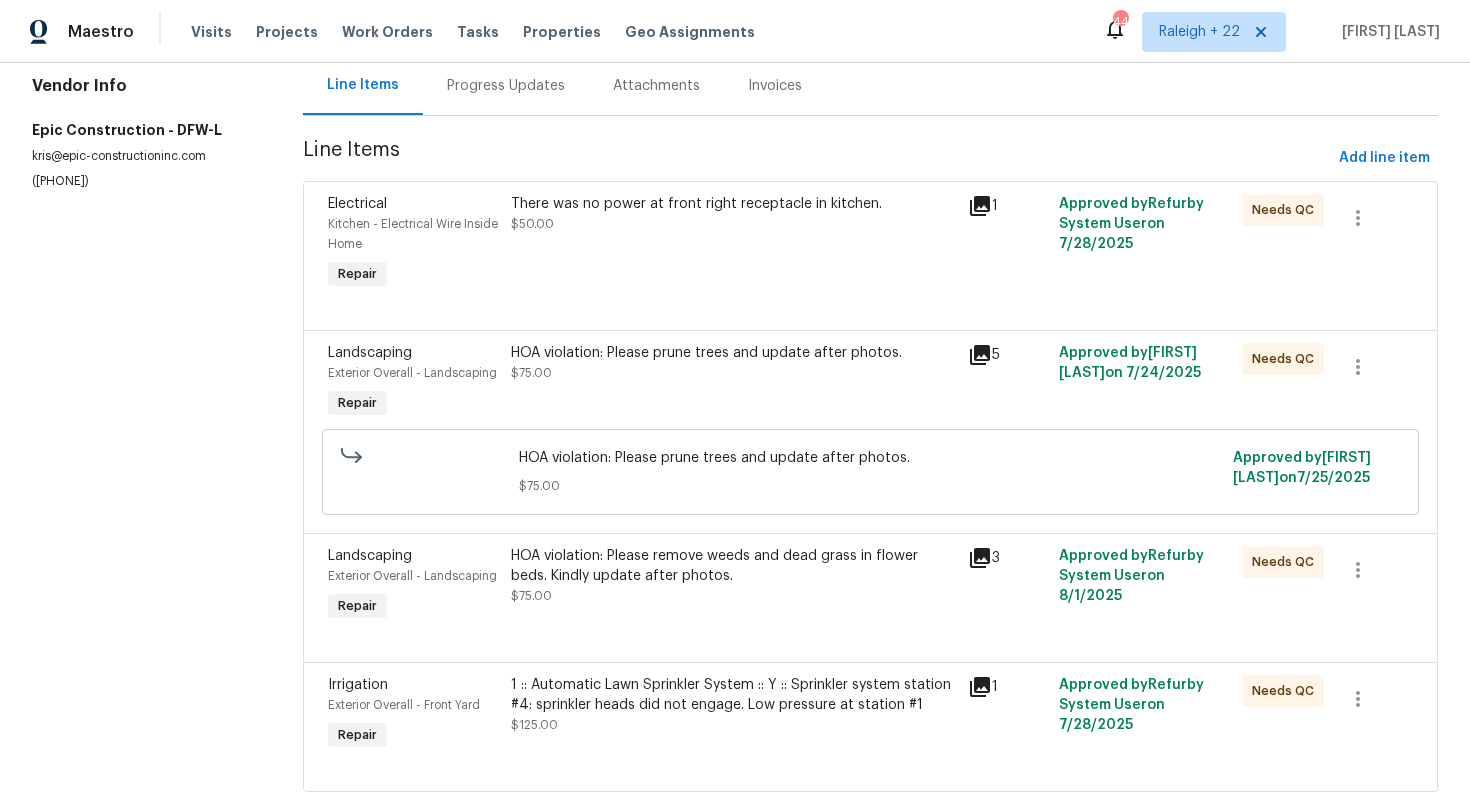 click on "HOA violation: Please prune trees and update after photos." at bounding box center (733, 353) 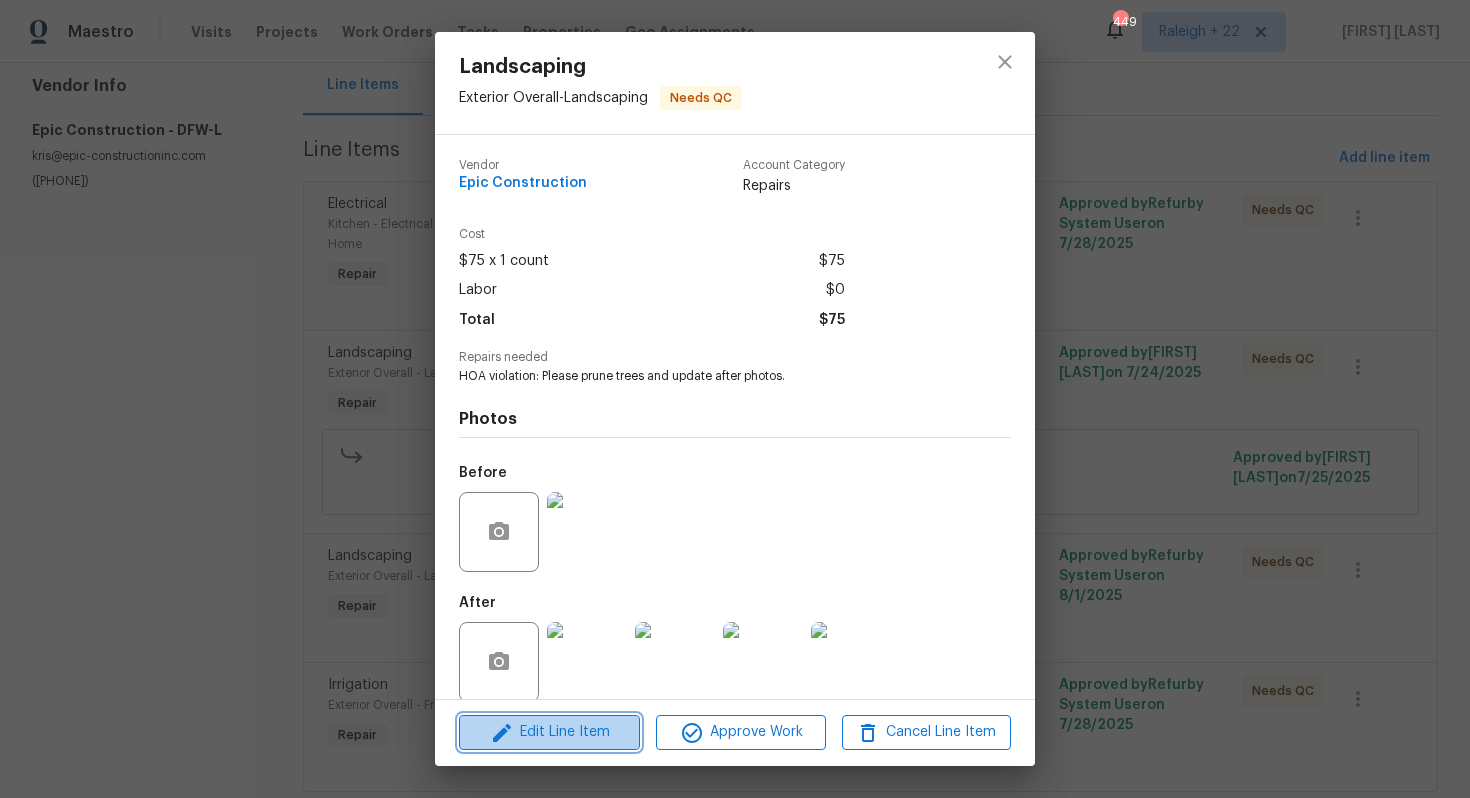 click on "Edit Line Item" at bounding box center [549, 732] 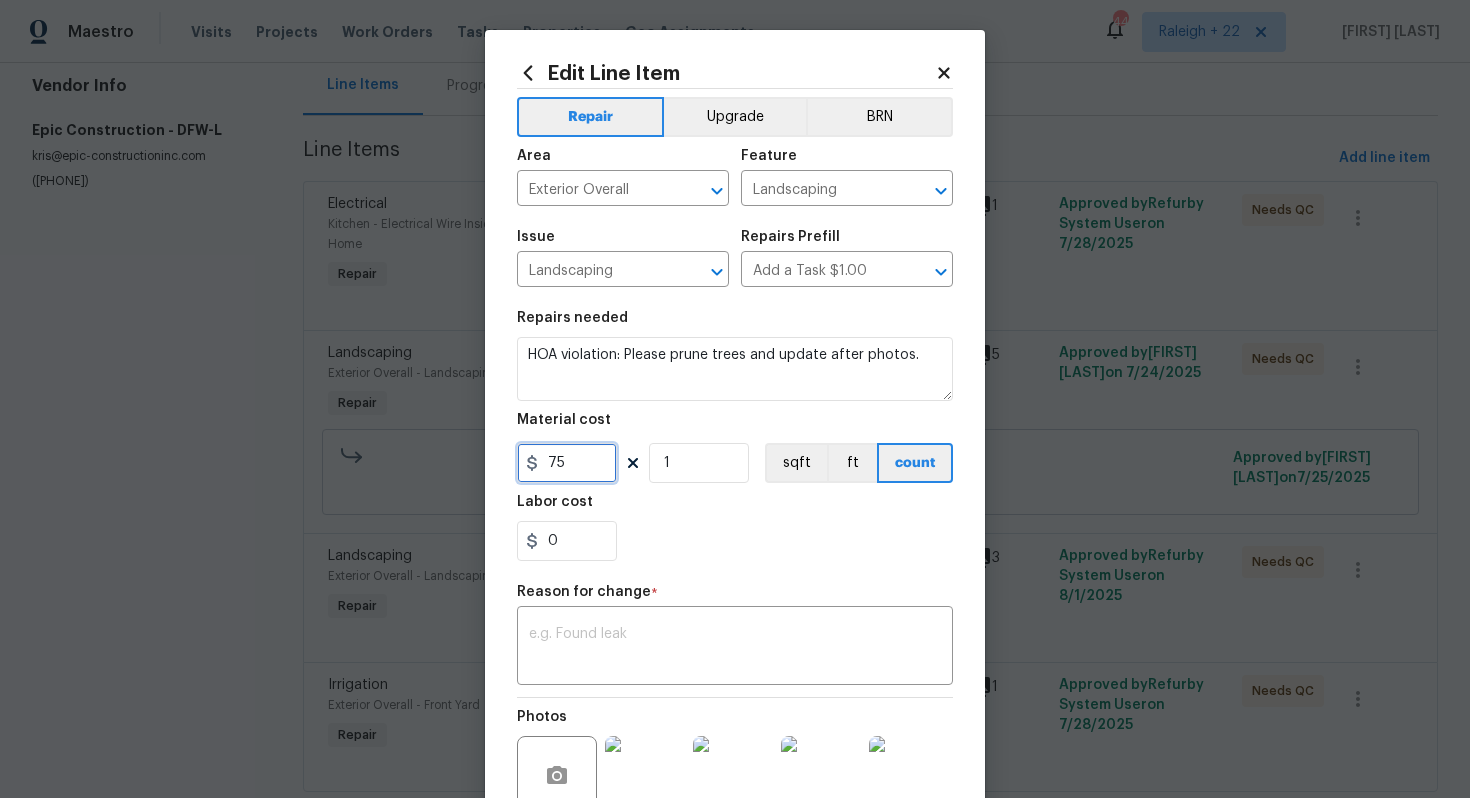 click on "75" at bounding box center [567, 463] 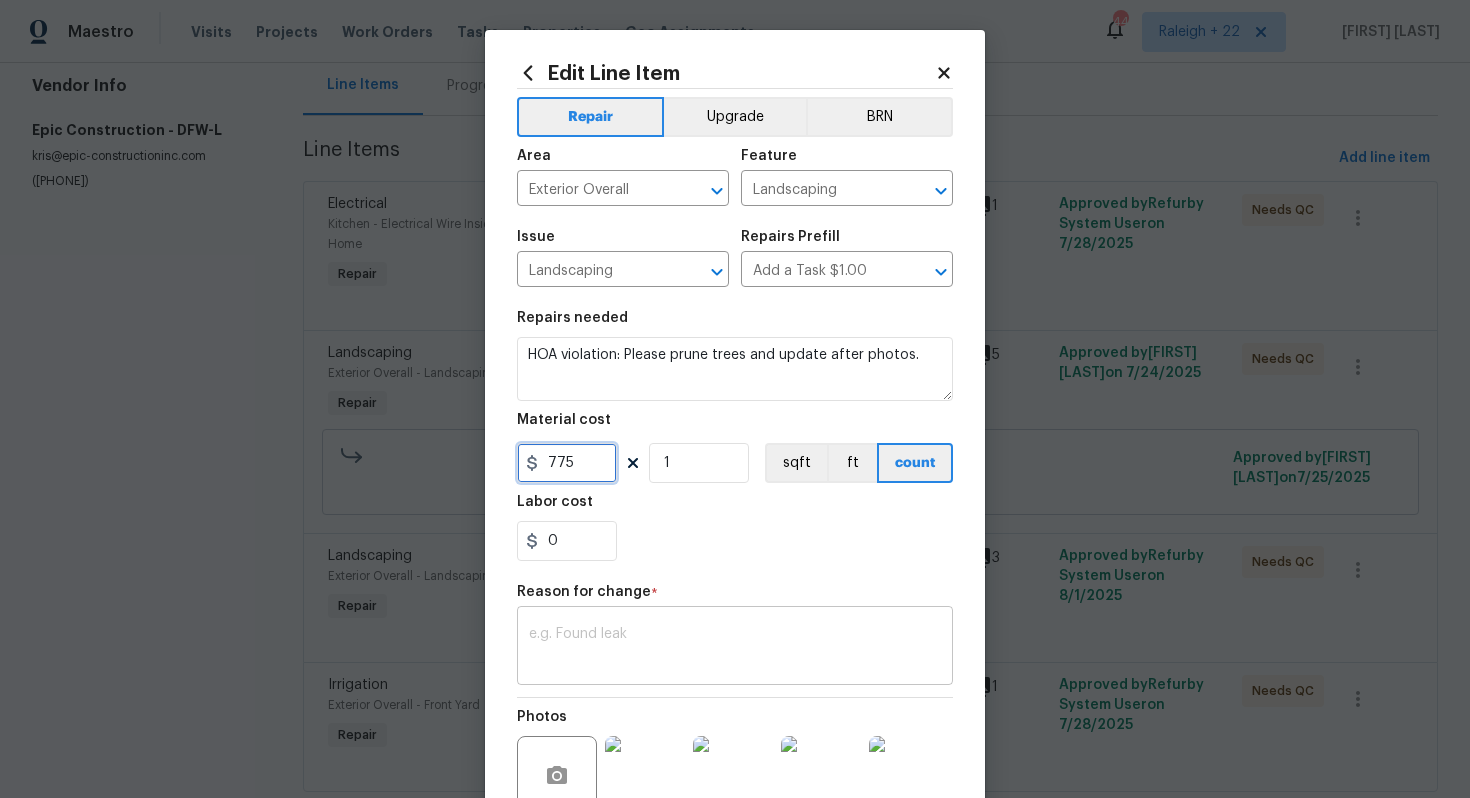 type on "775" 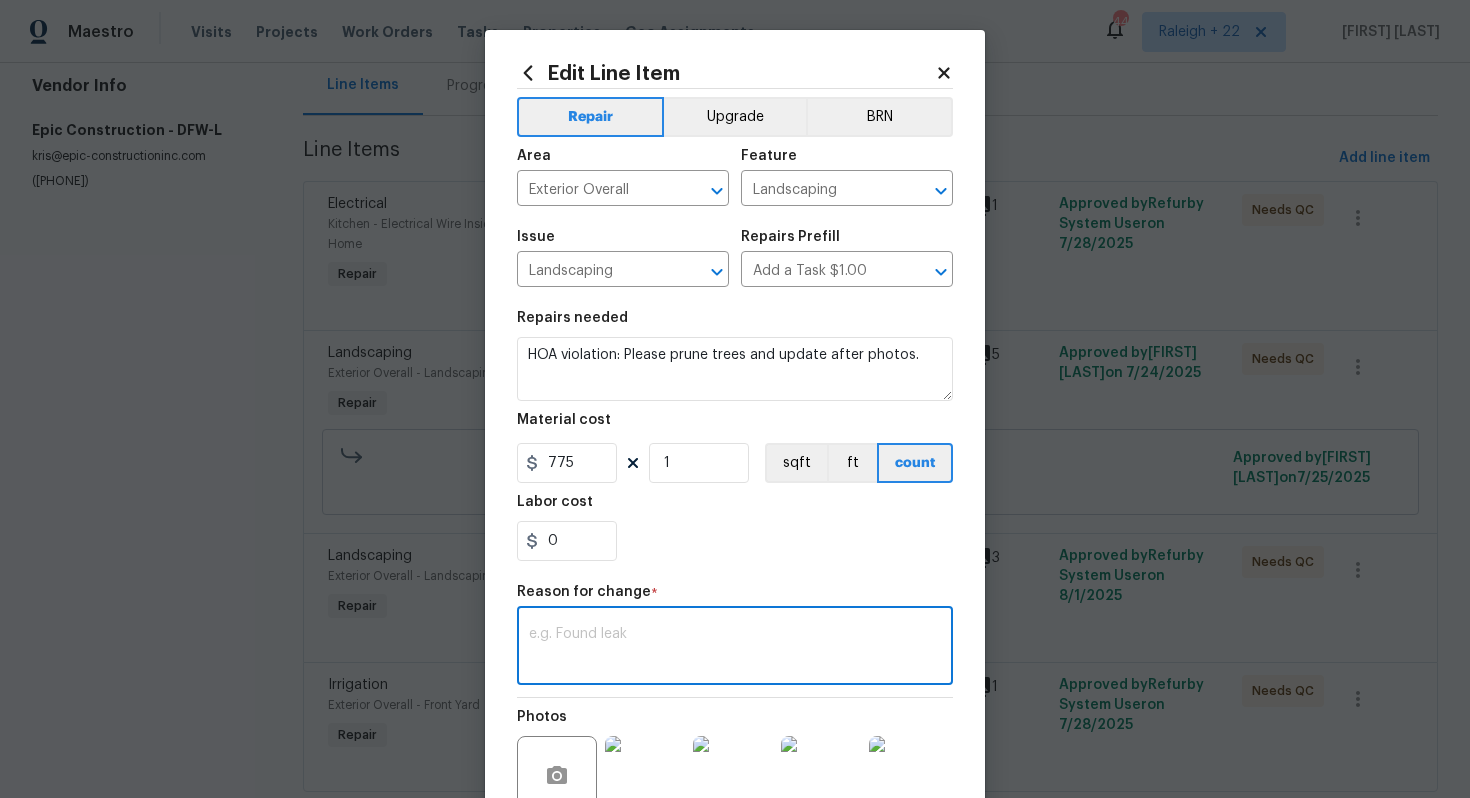 click at bounding box center [735, 648] 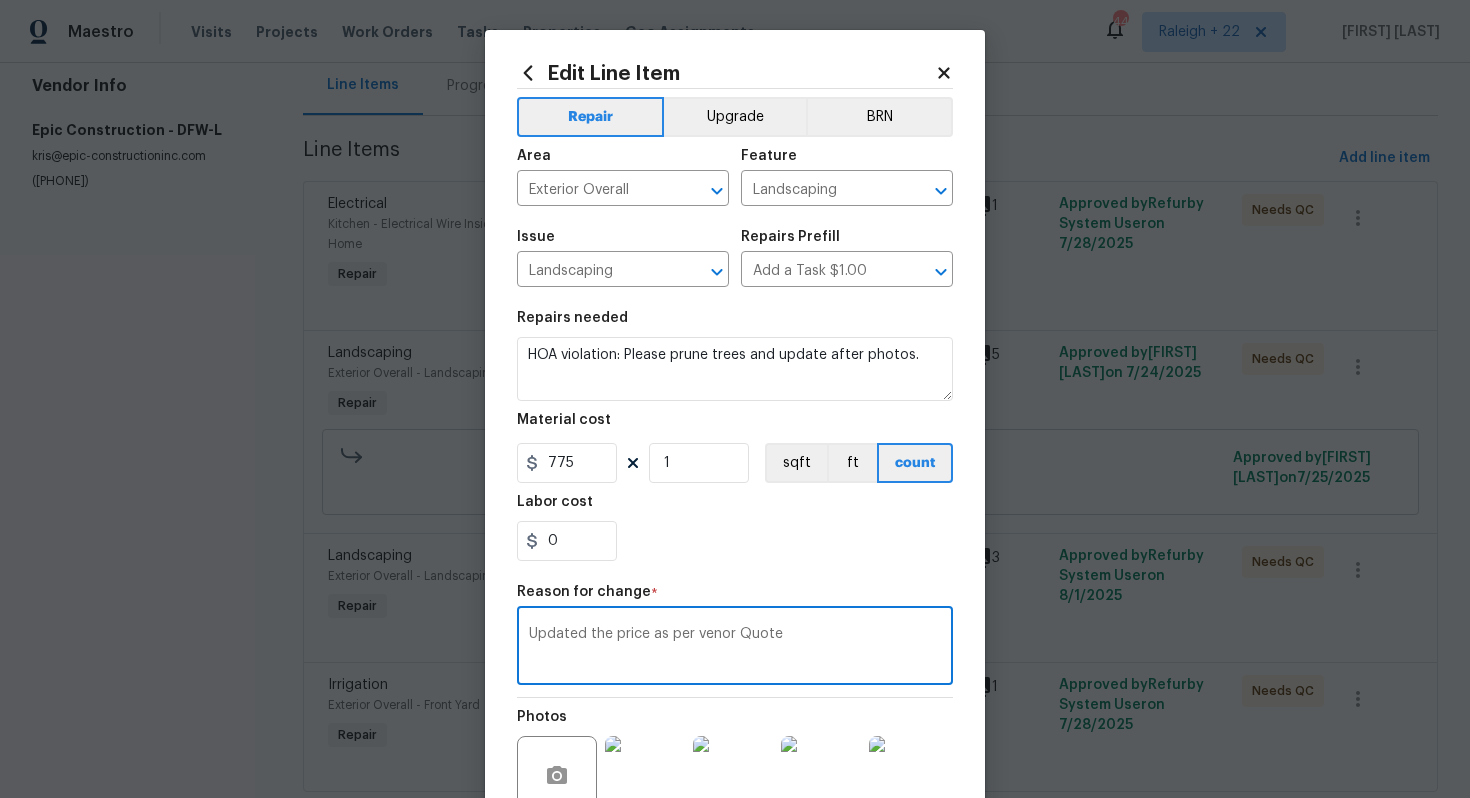 click on "Updated the price as per venor Quote" at bounding box center (735, 648) 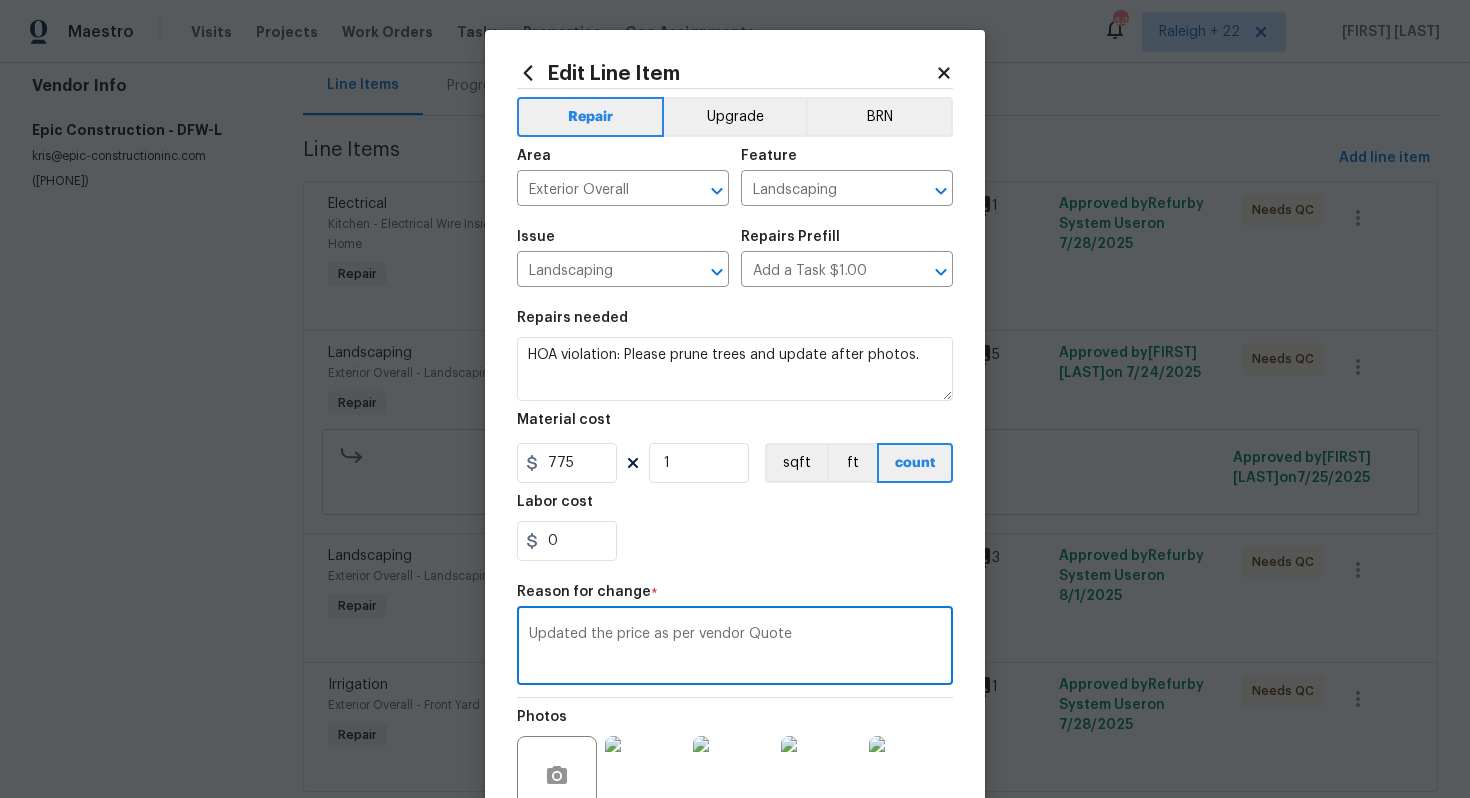 drag, startPoint x: 860, startPoint y: 652, endPoint x: 393, endPoint y: 609, distance: 468.97546 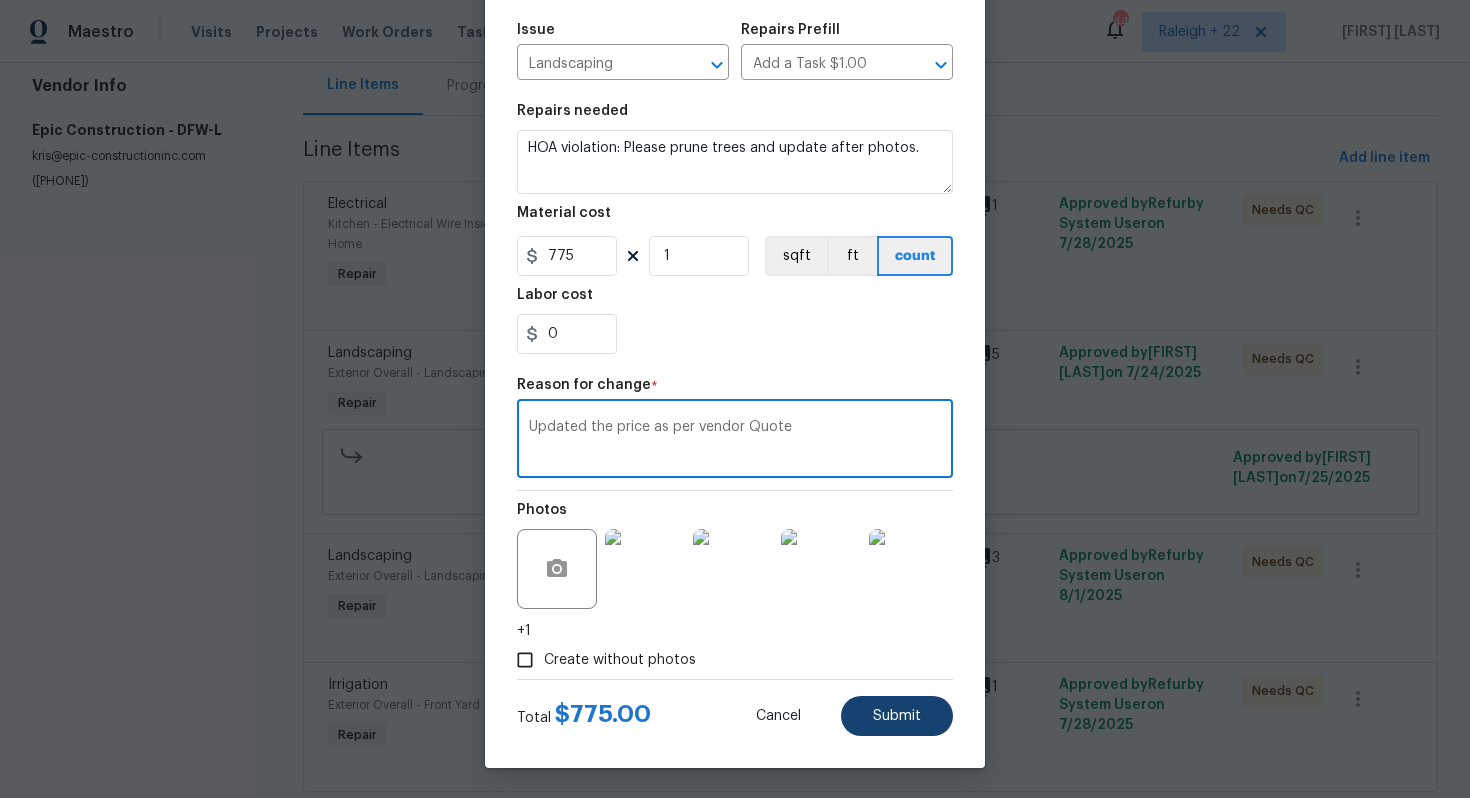 type on "Updated the price as per vendor Quote" 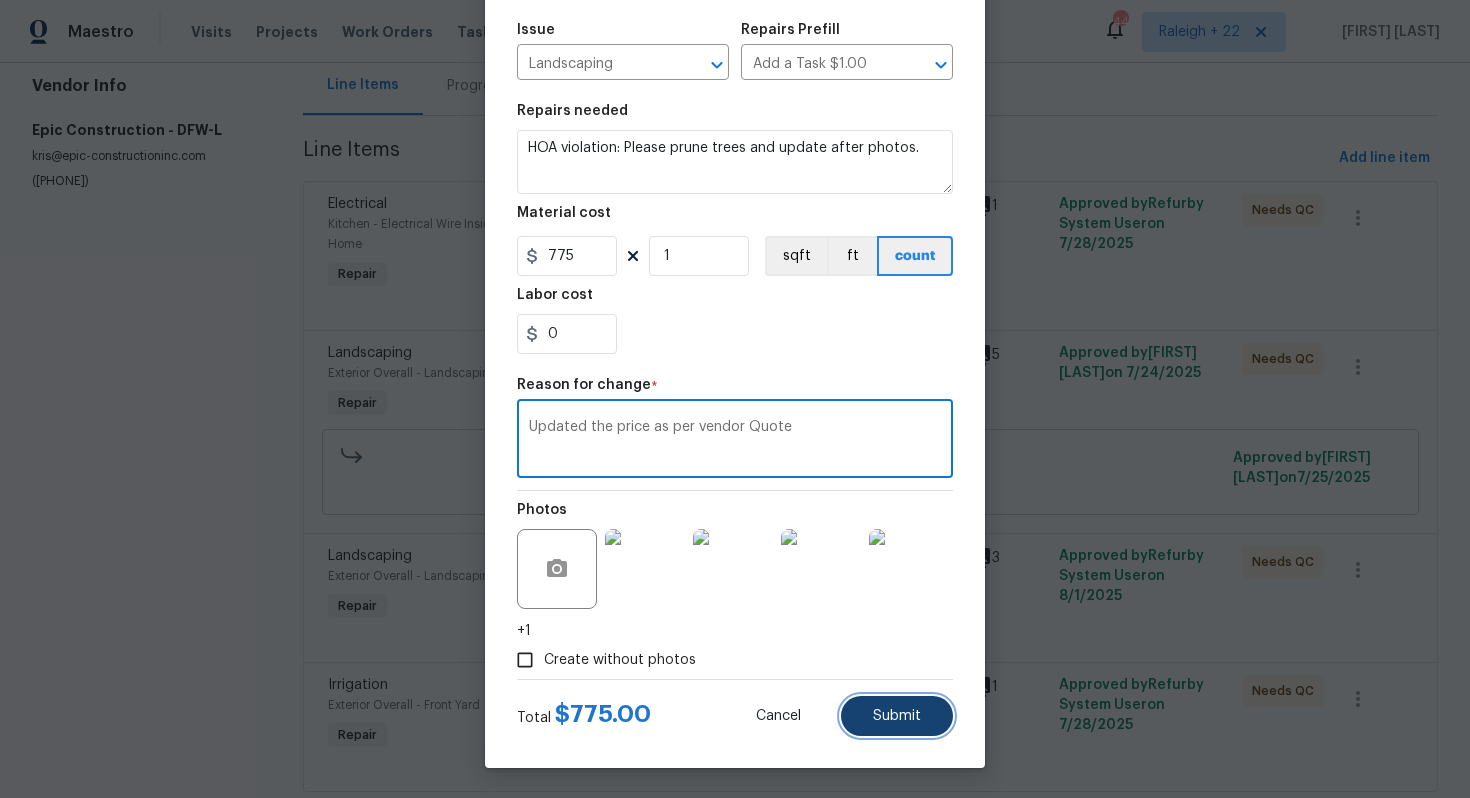 click on "Submit" at bounding box center [897, 716] 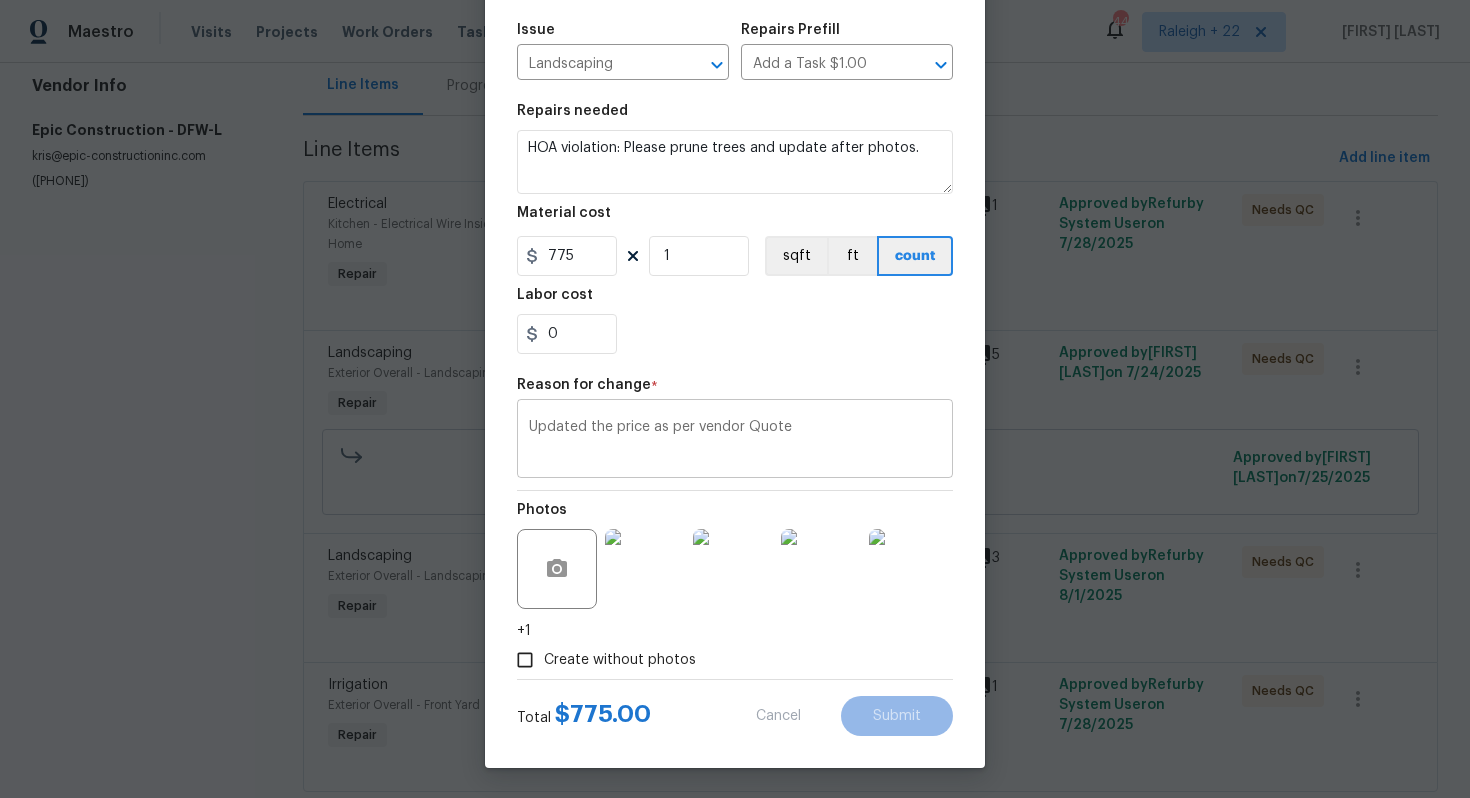 type on "75" 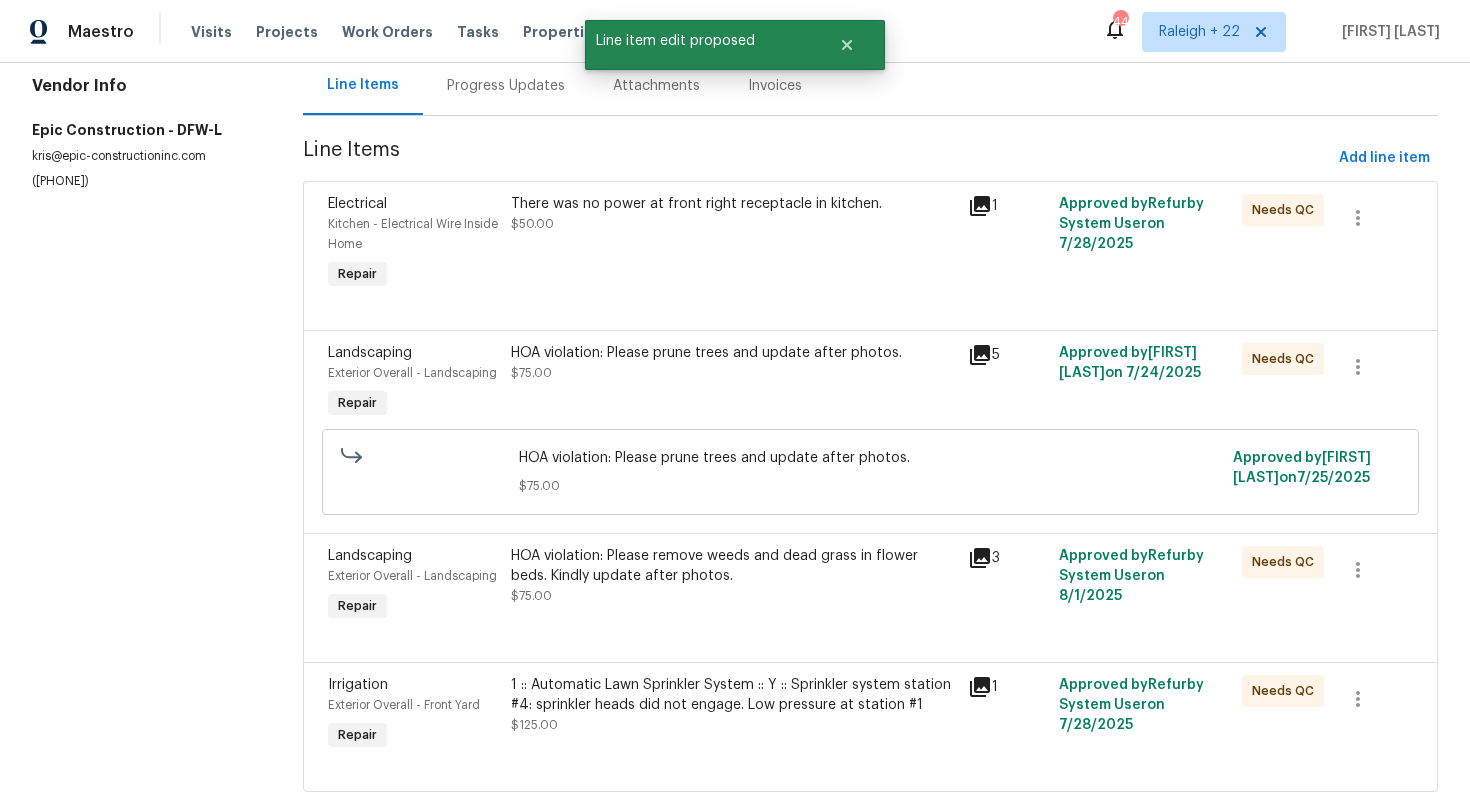 scroll, scrollTop: 0, scrollLeft: 0, axis: both 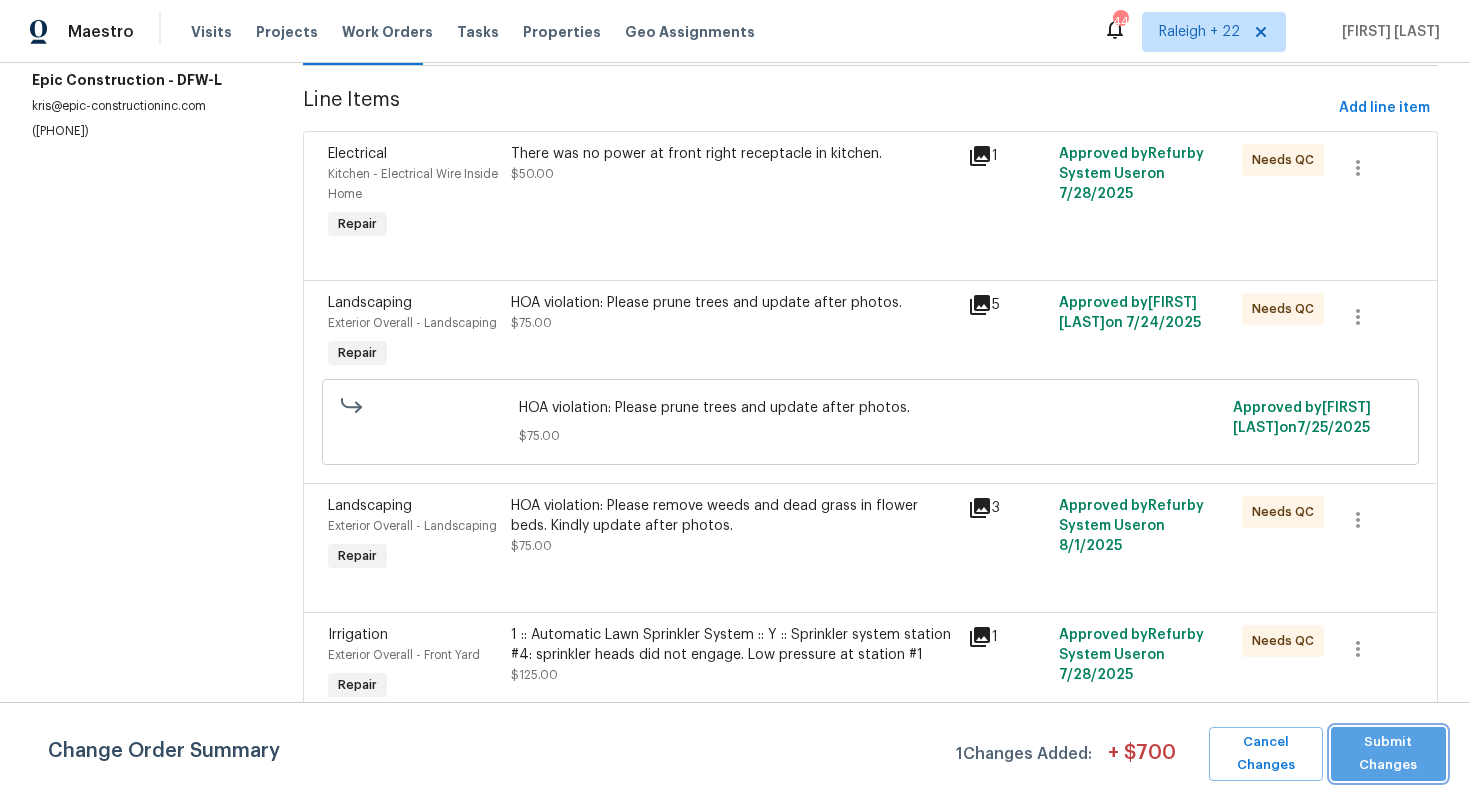 click on "Submit Changes" at bounding box center [1388, 754] 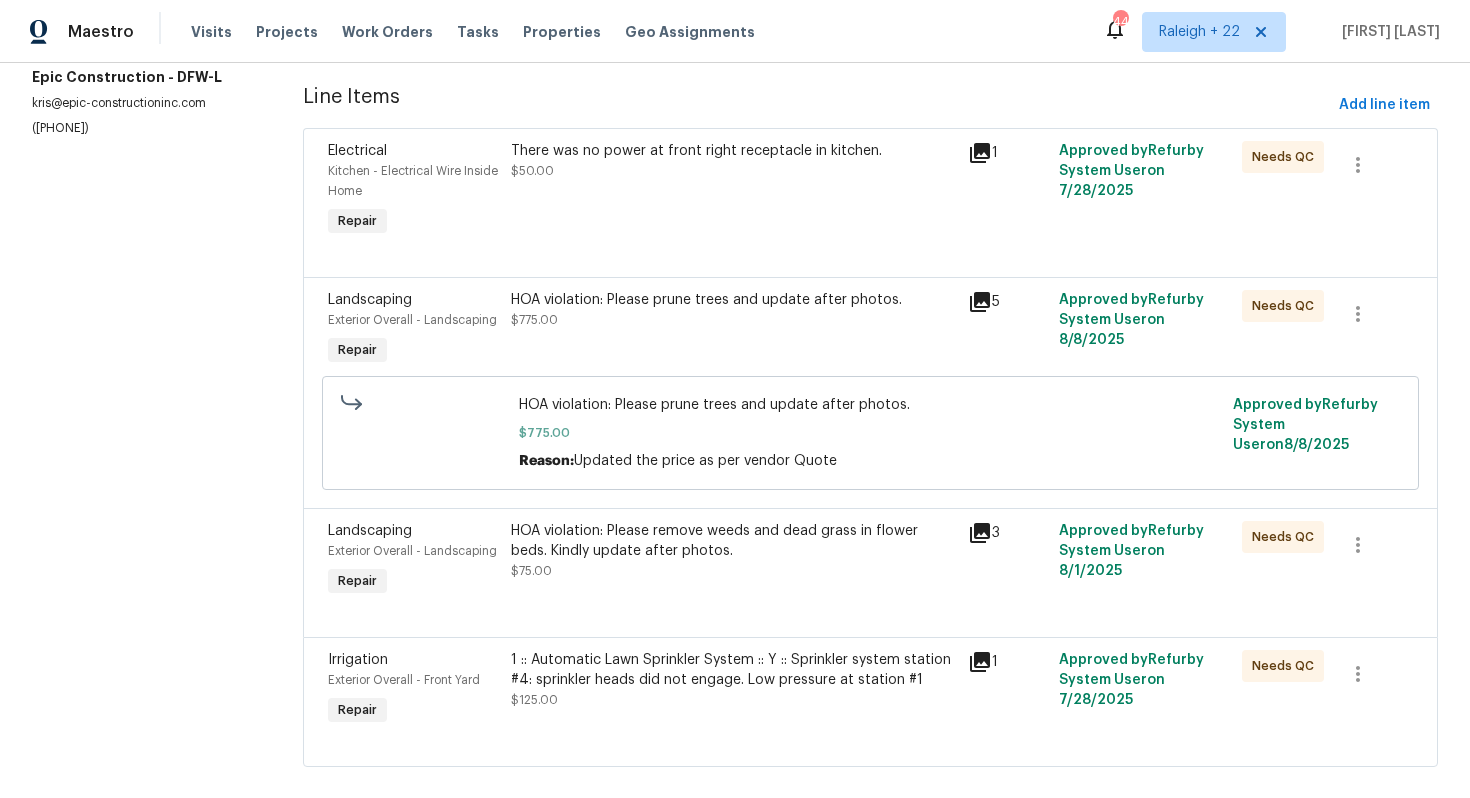 scroll, scrollTop: 0, scrollLeft: 0, axis: both 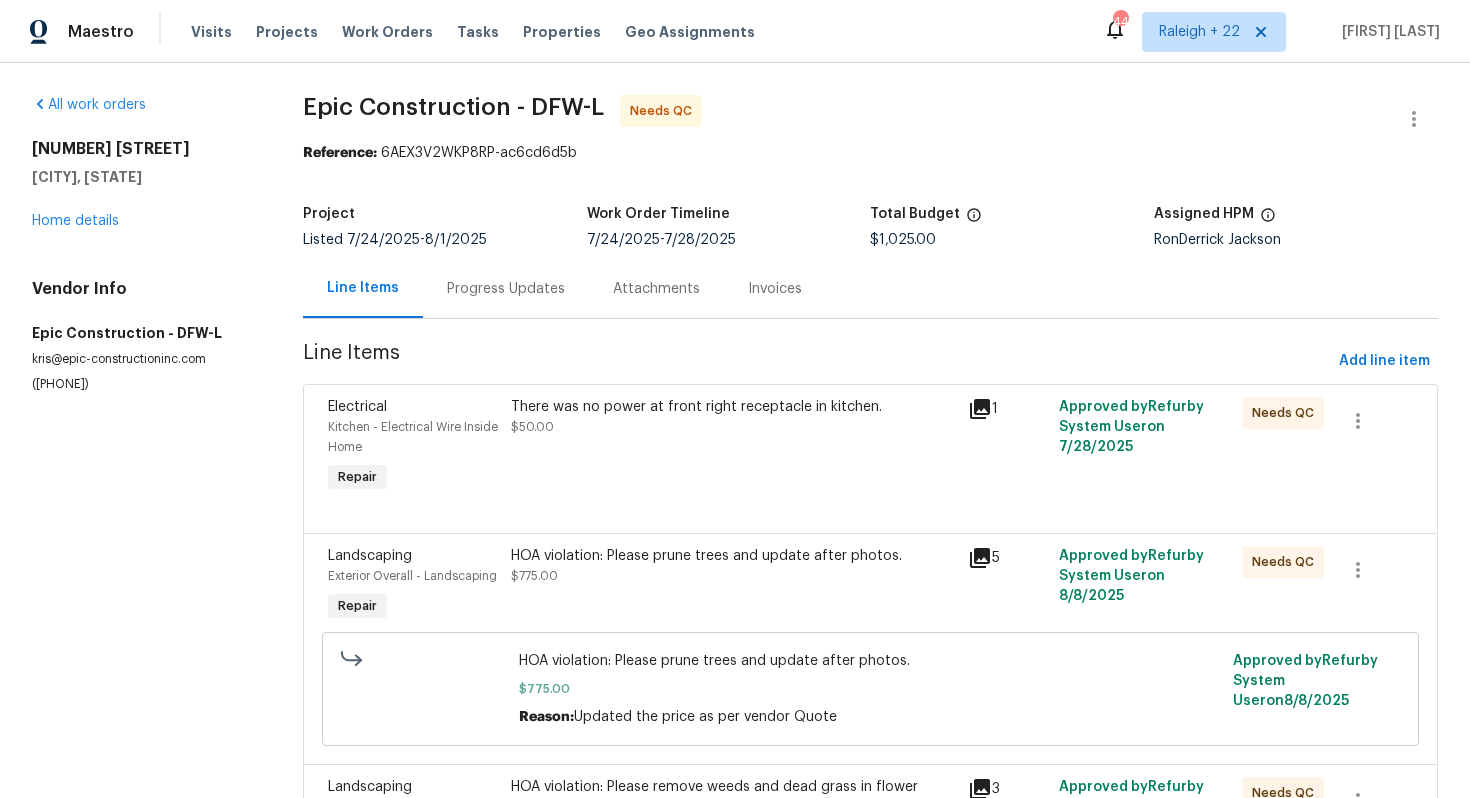 click on "Progress Updates" at bounding box center [506, 289] 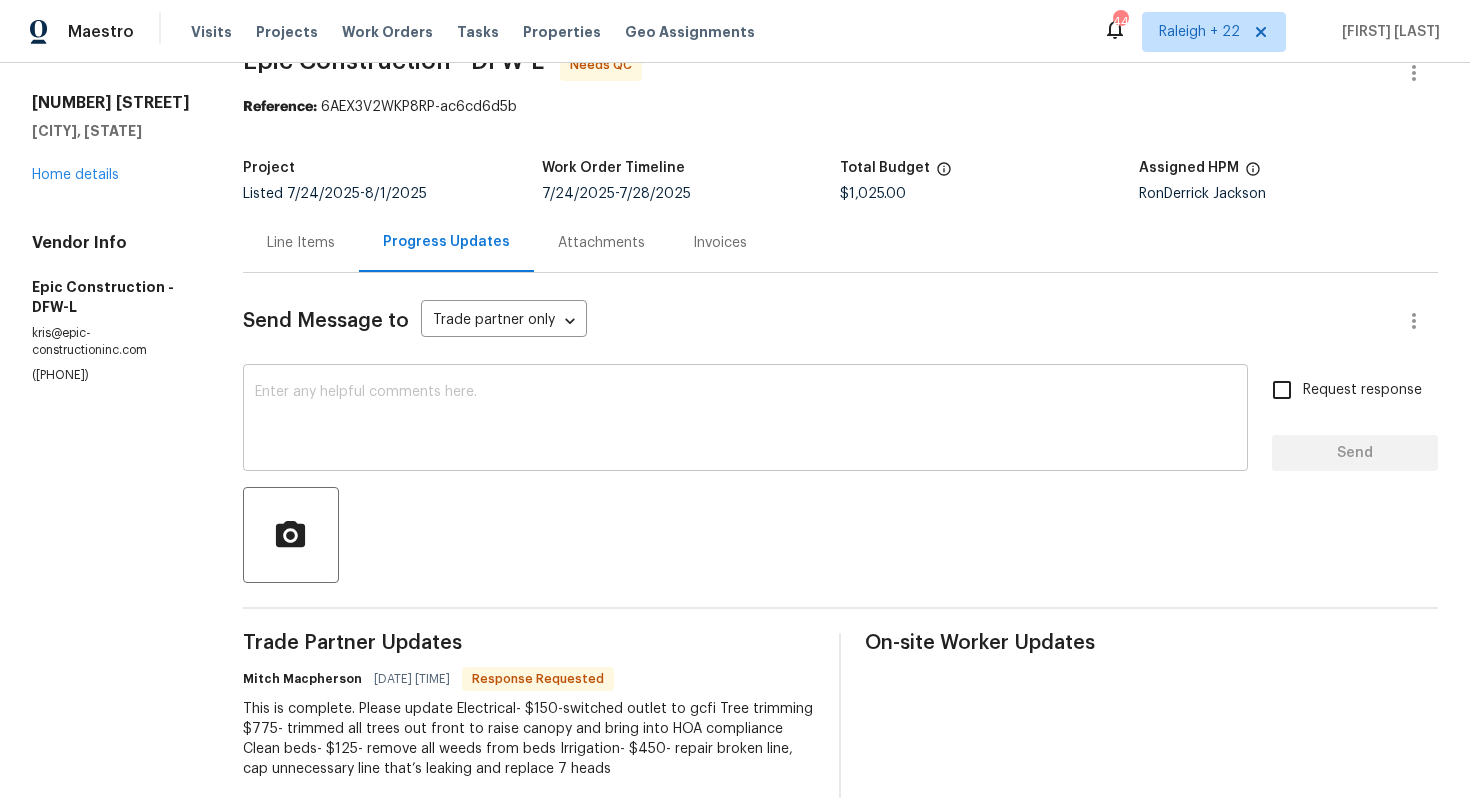 scroll, scrollTop: 54, scrollLeft: 0, axis: vertical 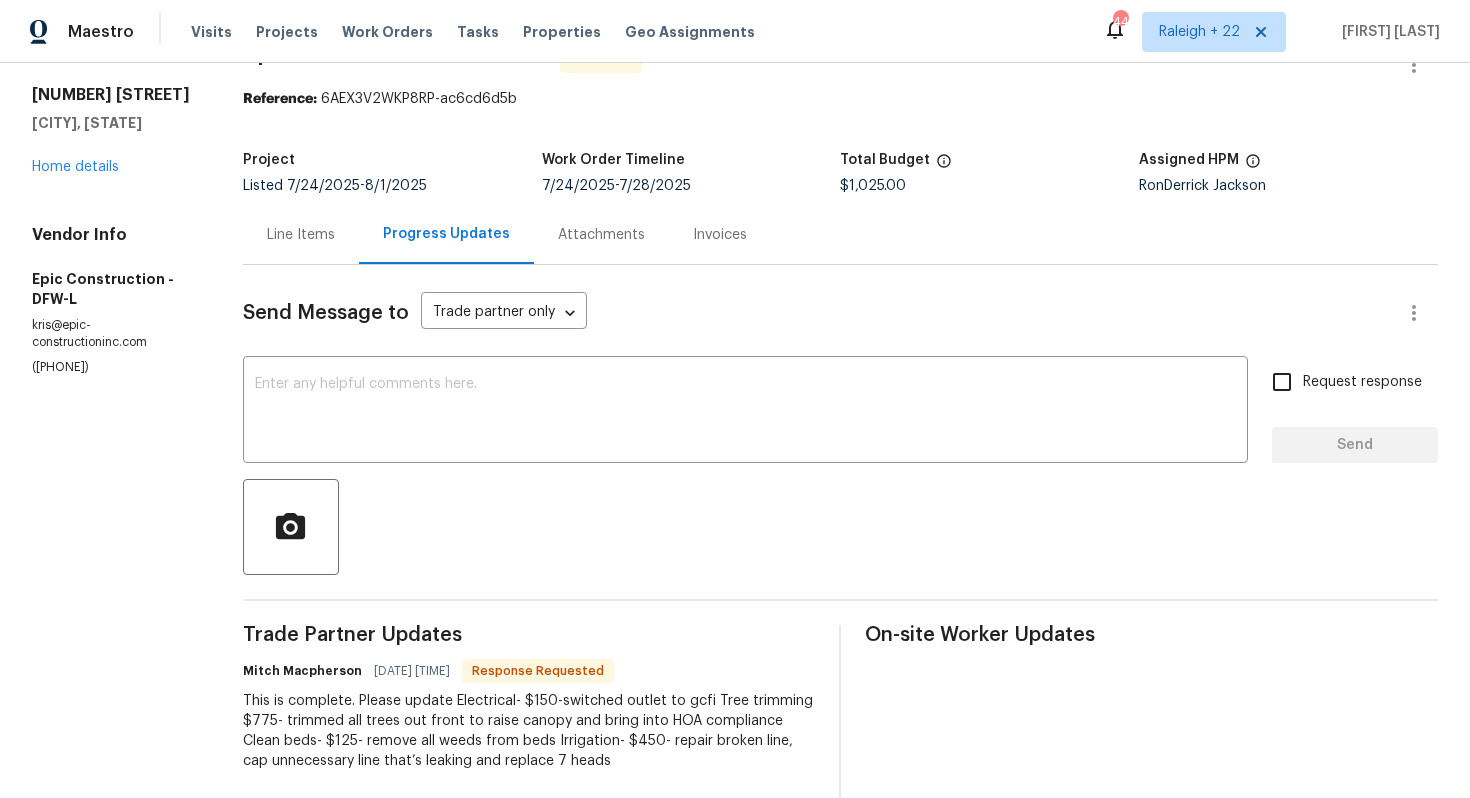 click on "Line Items" at bounding box center [301, 234] 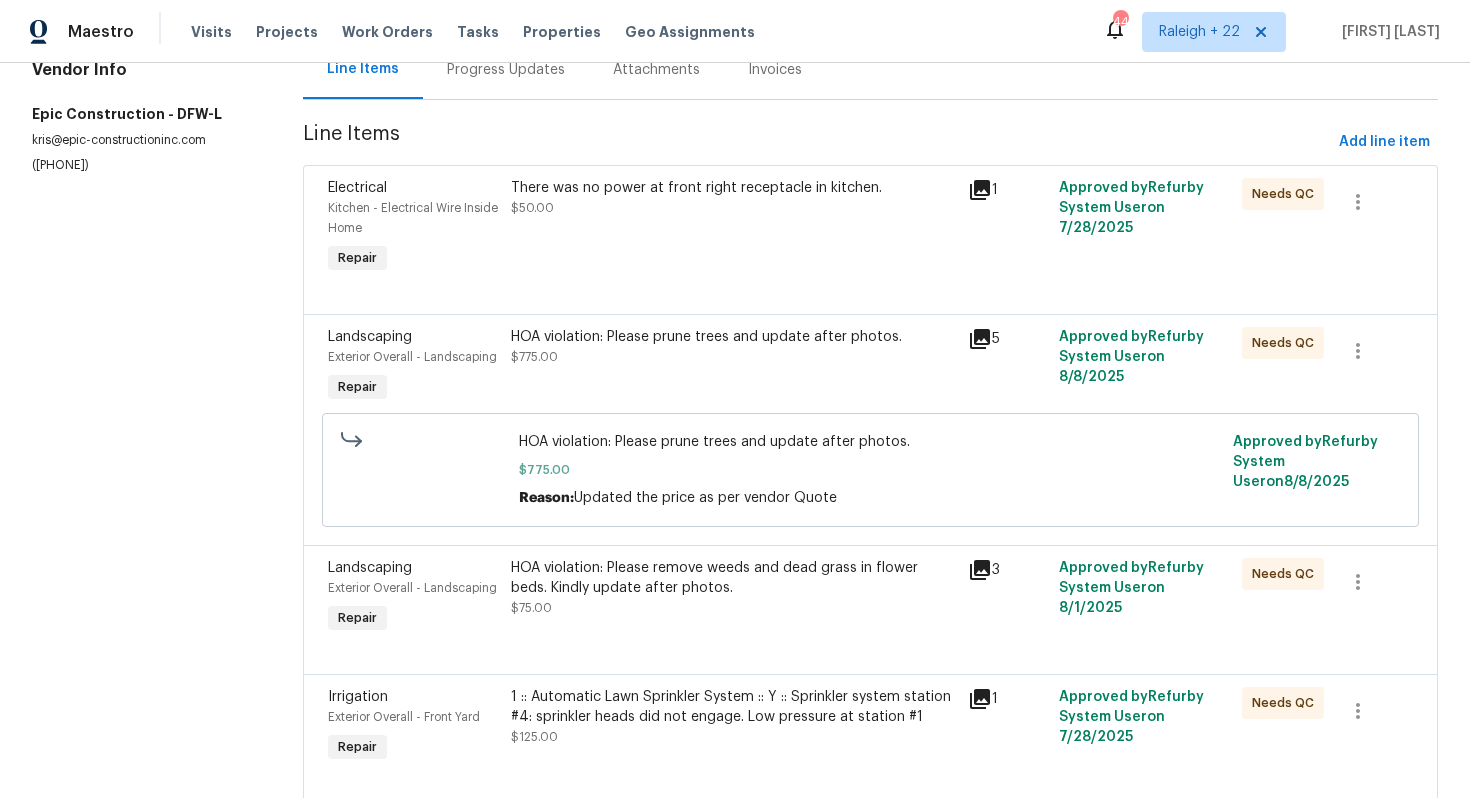 scroll, scrollTop: 286, scrollLeft: 0, axis: vertical 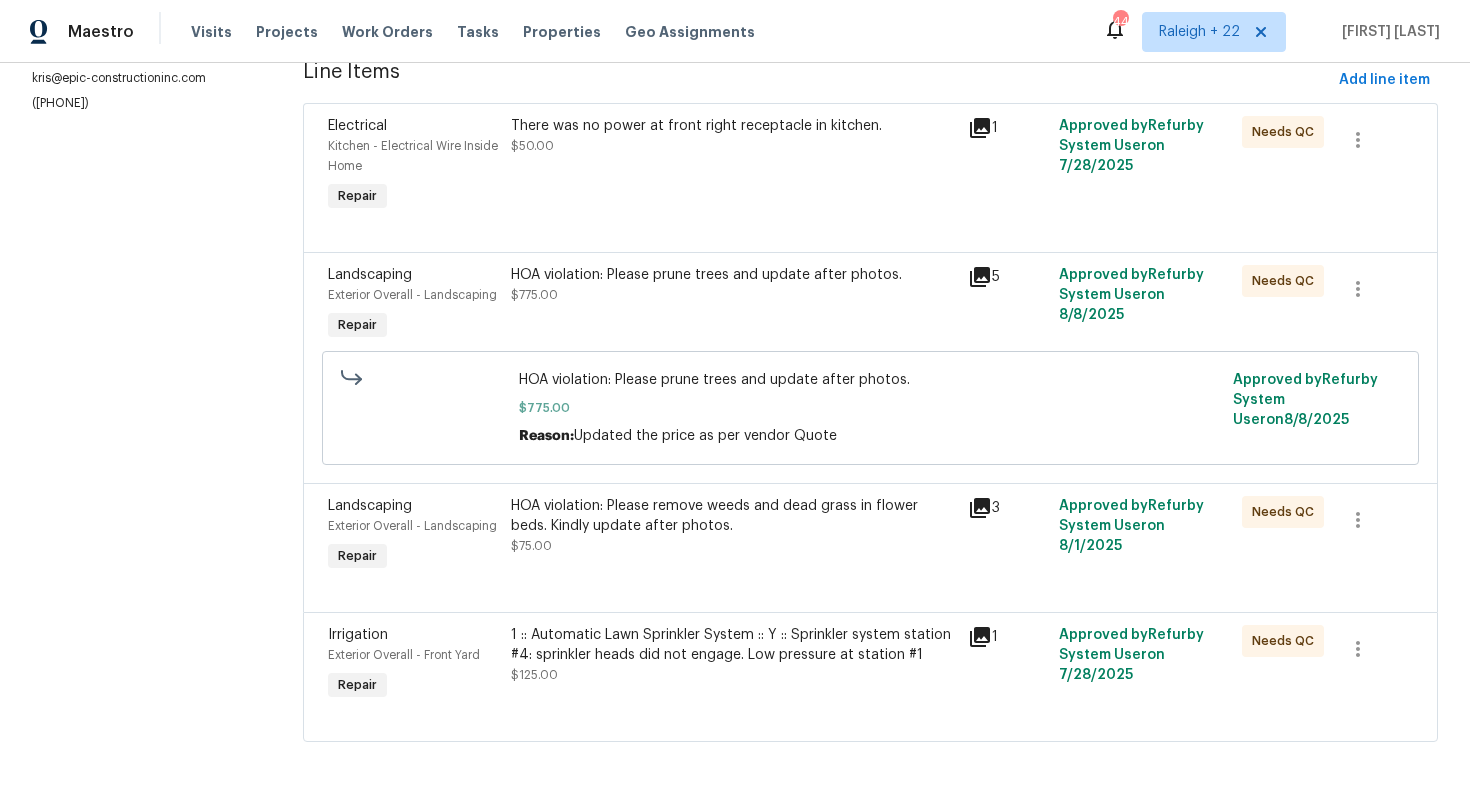 click on "HOA violation: Please remove weeds and dead grass in flower beds. Kindly update after photos. $75.00" at bounding box center [733, 526] 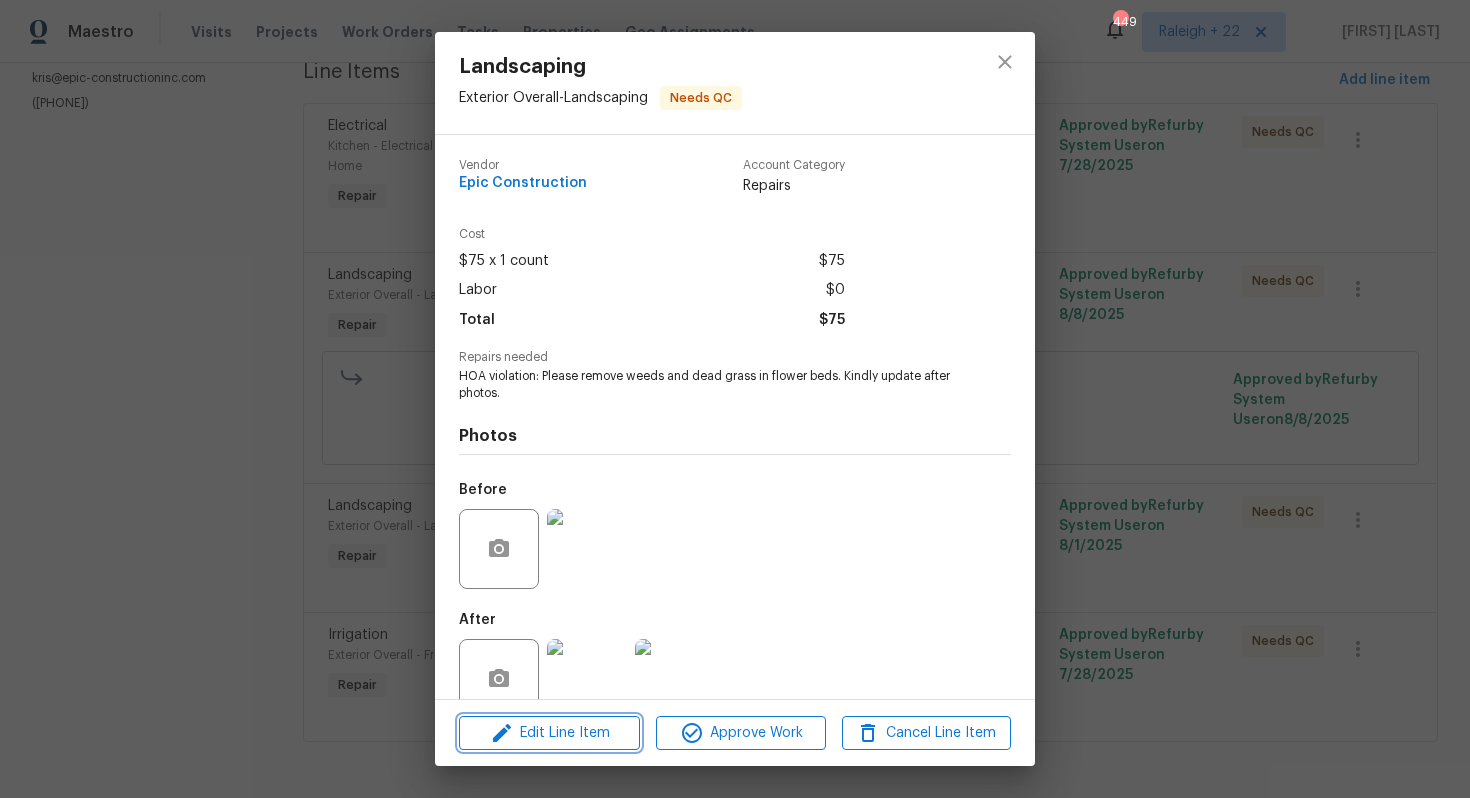 click on "Edit Line Item" at bounding box center [549, 733] 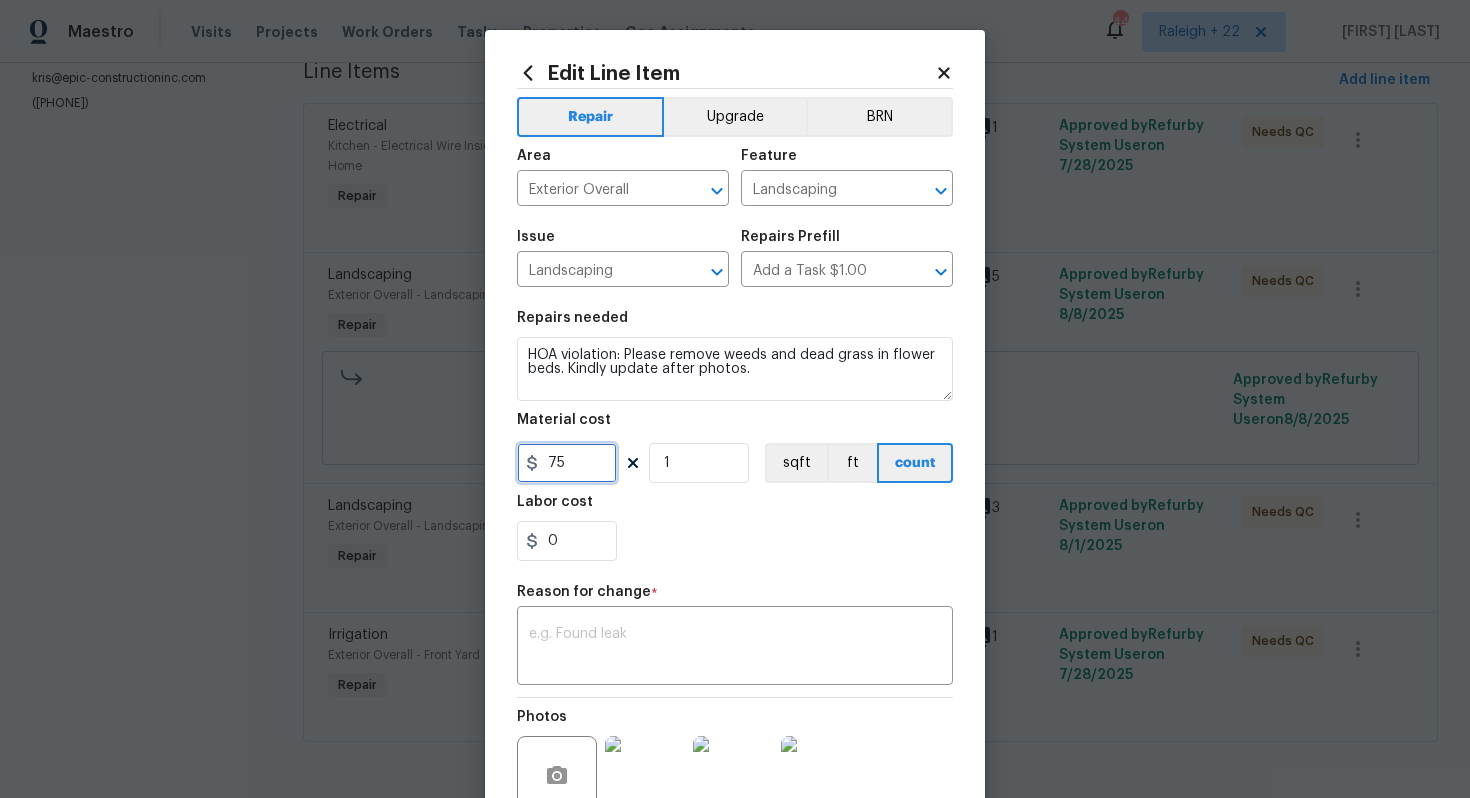 drag, startPoint x: 569, startPoint y: 466, endPoint x: 510, endPoint y: 464, distance: 59.03389 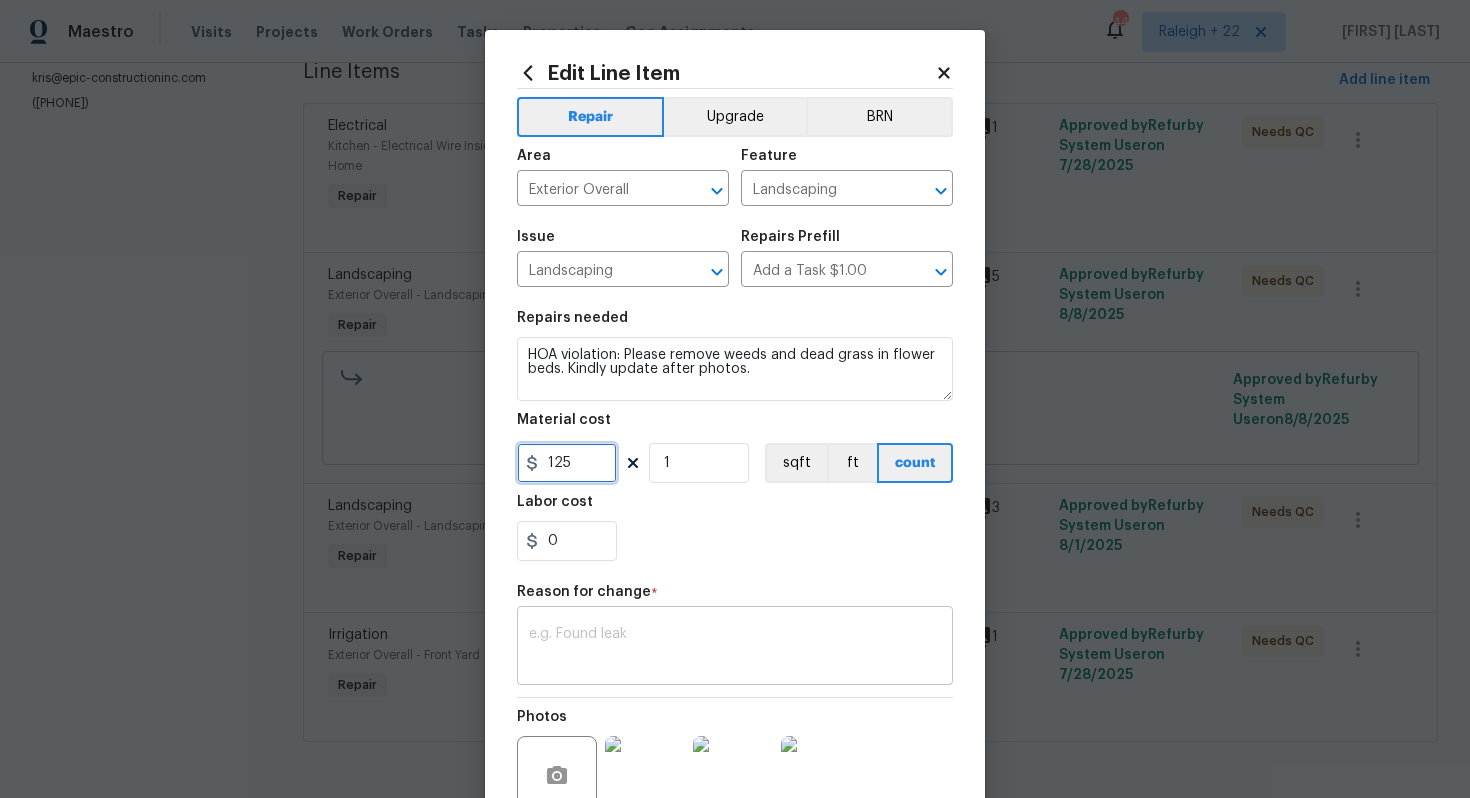 type on "125" 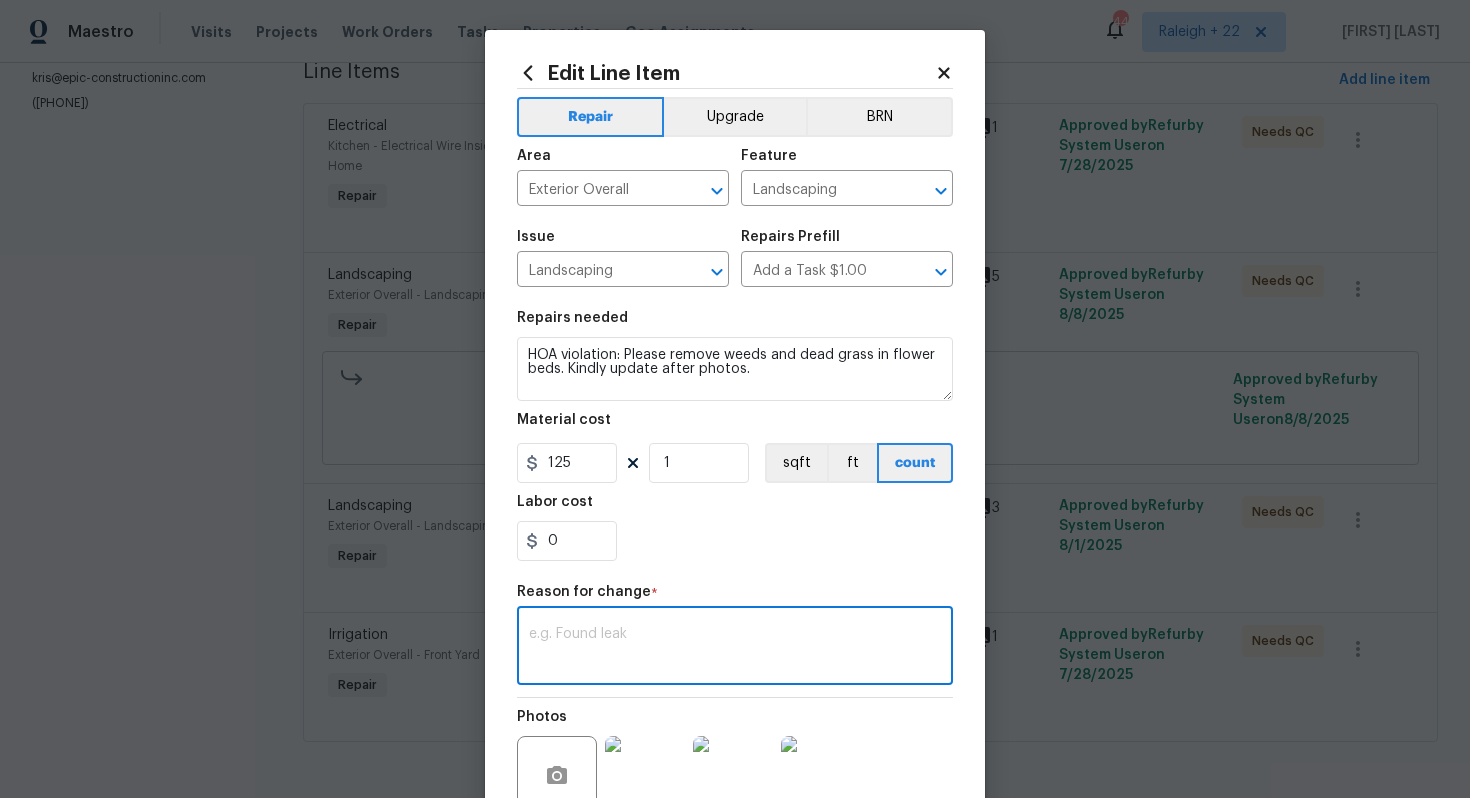 click at bounding box center [735, 648] 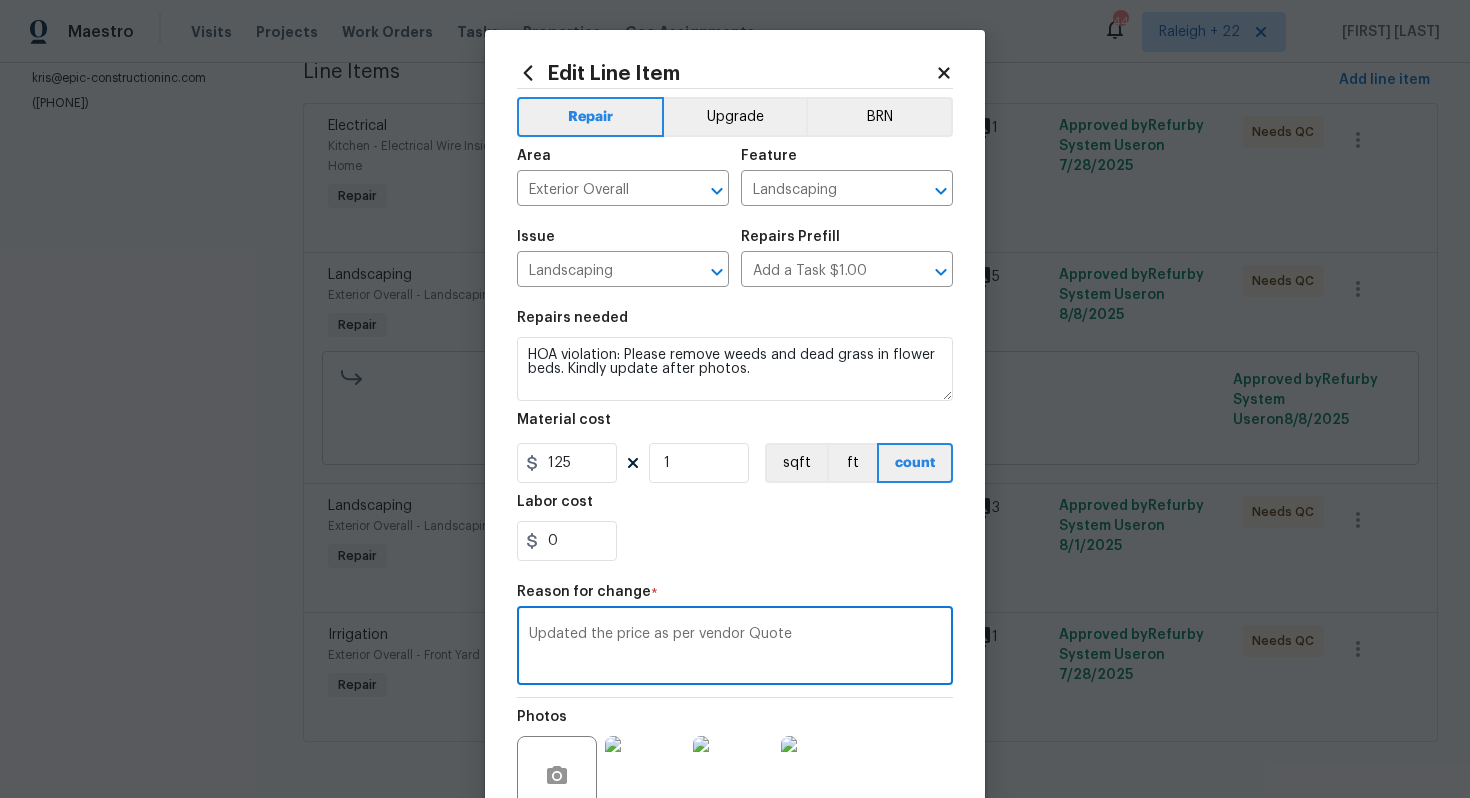 type on "Updated the price as per vendor Quote" 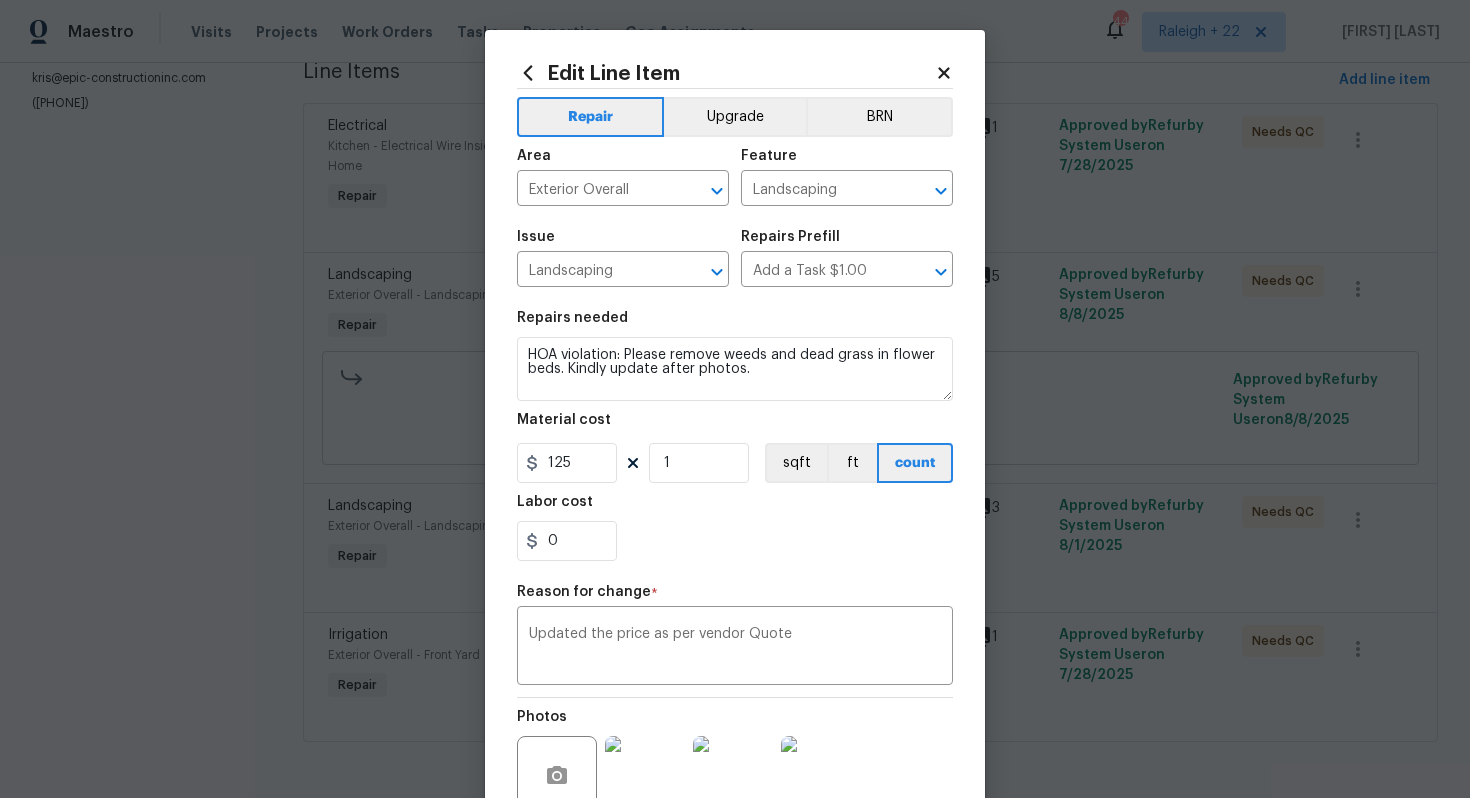 click on "Repairs needed HOA violation: Please remove weeds and dead grass in flower beds. Kindly update after photos. Material cost 125 1 sqft ft count Labor cost 0" at bounding box center (735, 436) 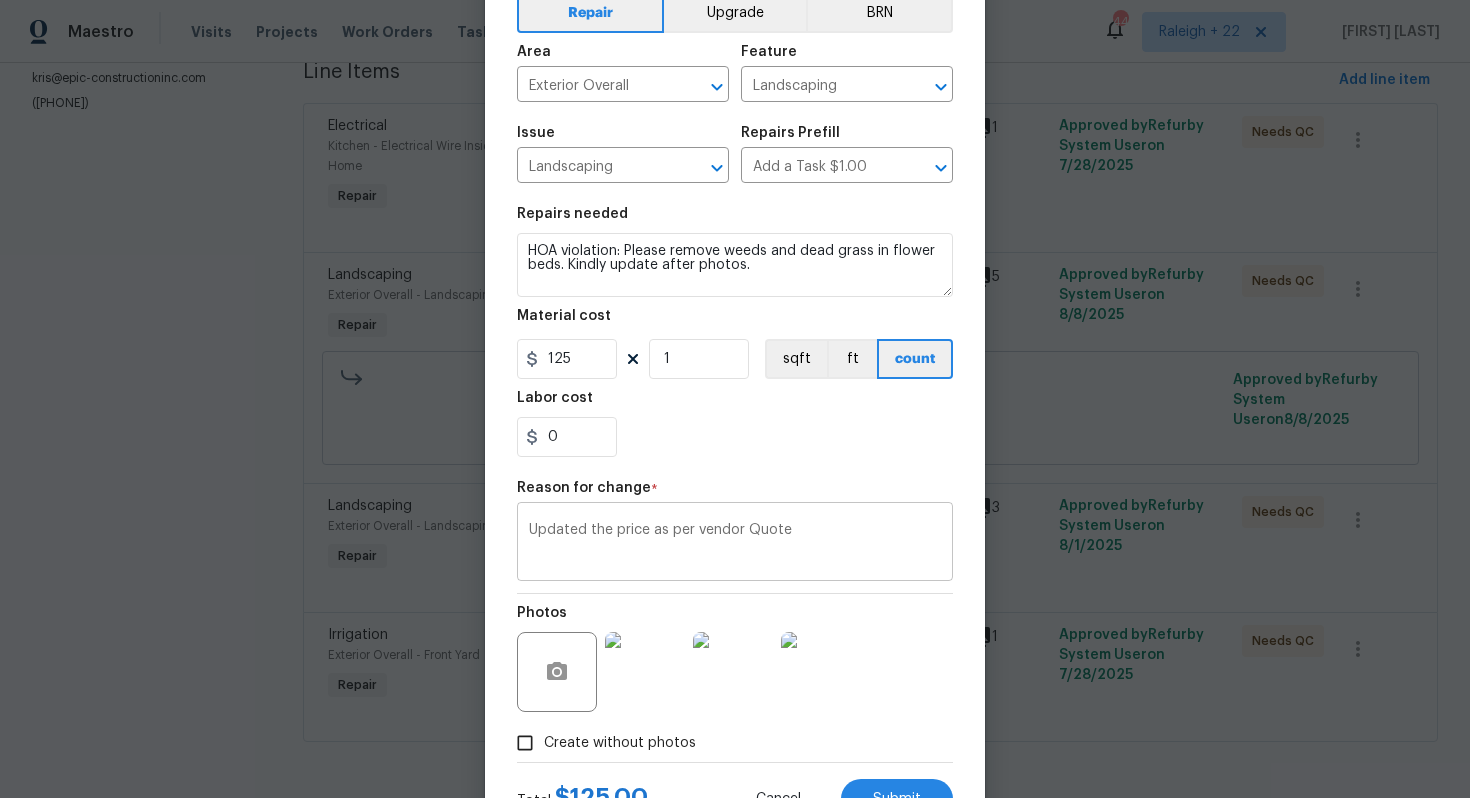 scroll, scrollTop: 188, scrollLeft: 0, axis: vertical 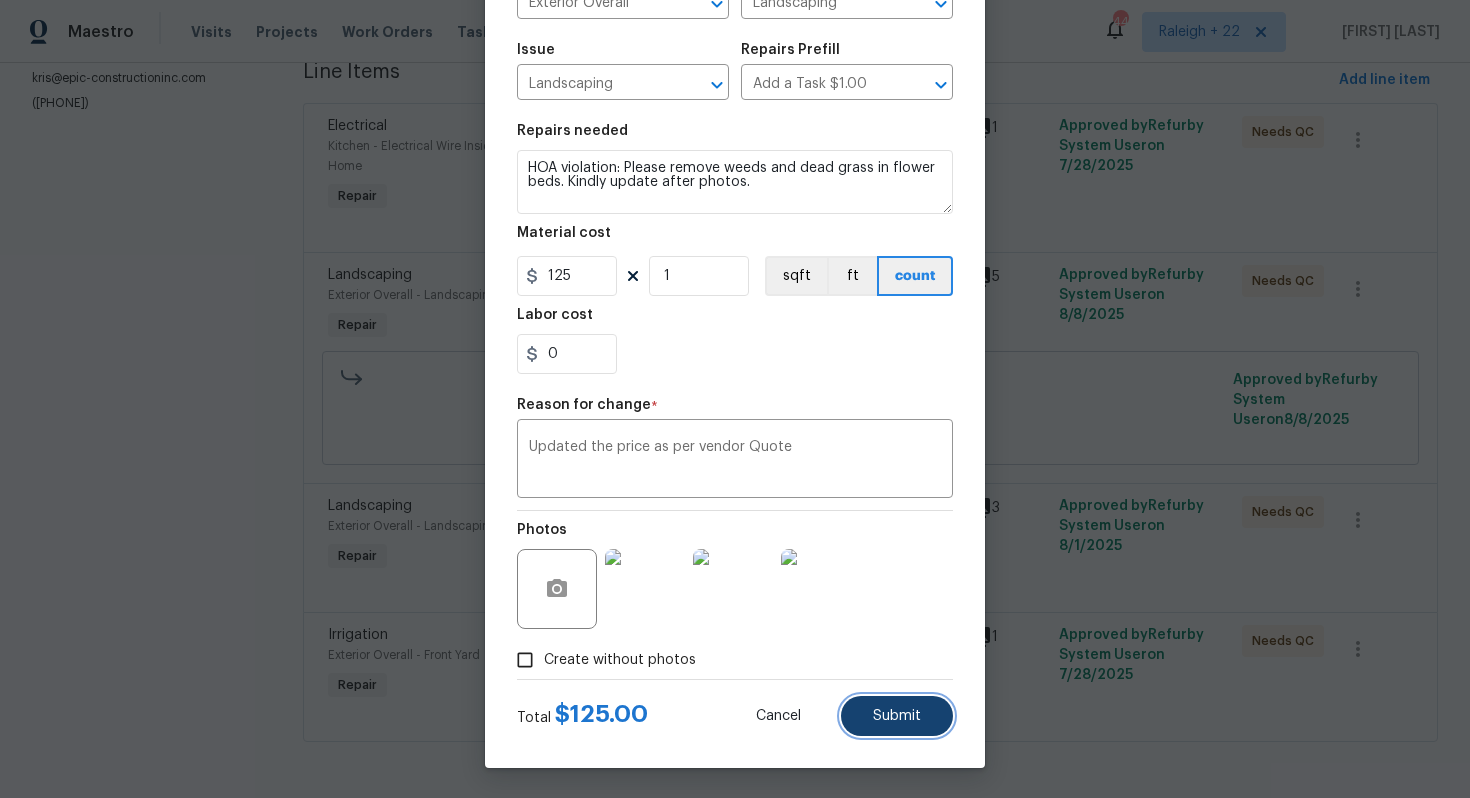 click on "Submit" at bounding box center [897, 716] 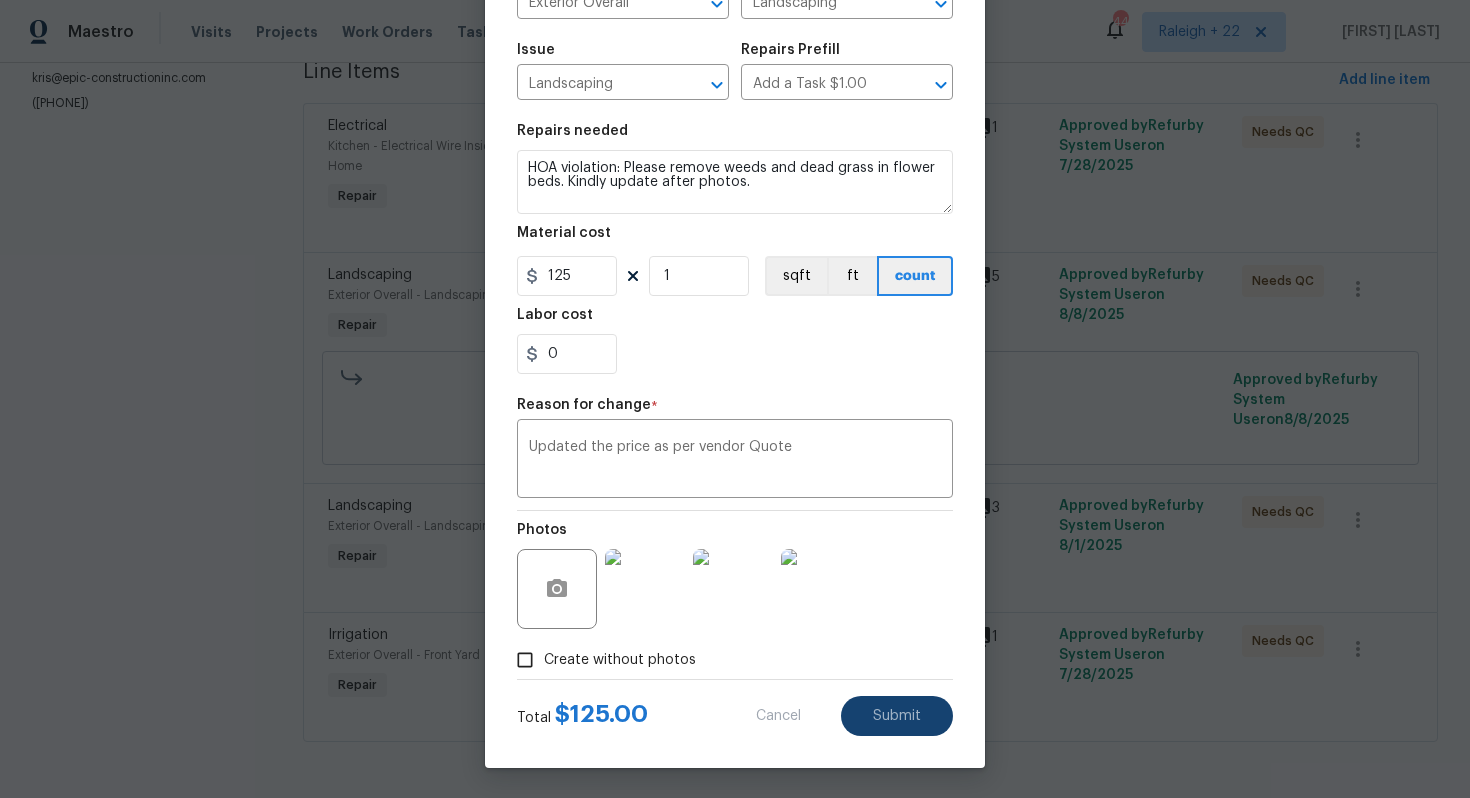type on "75" 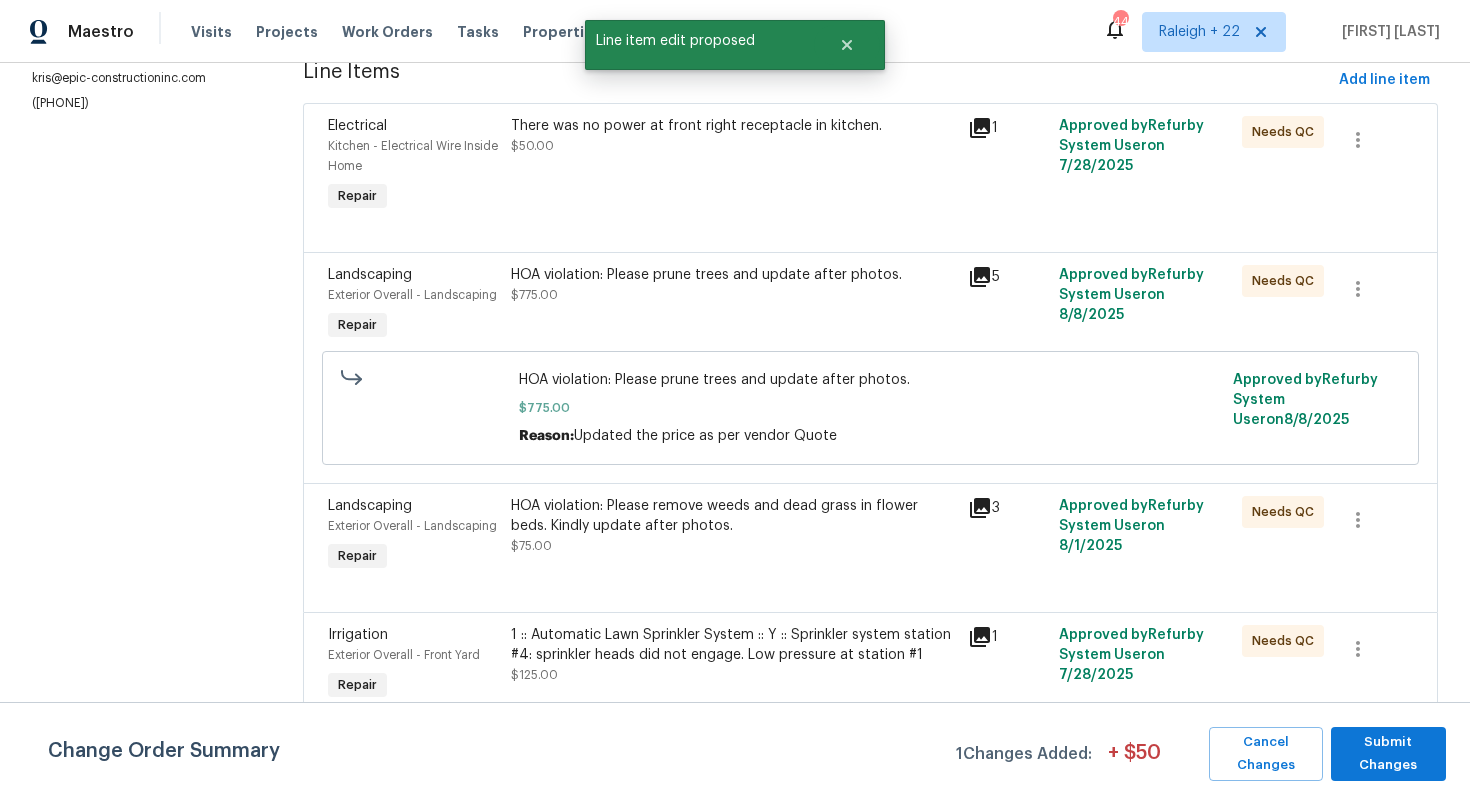 scroll, scrollTop: 0, scrollLeft: 0, axis: both 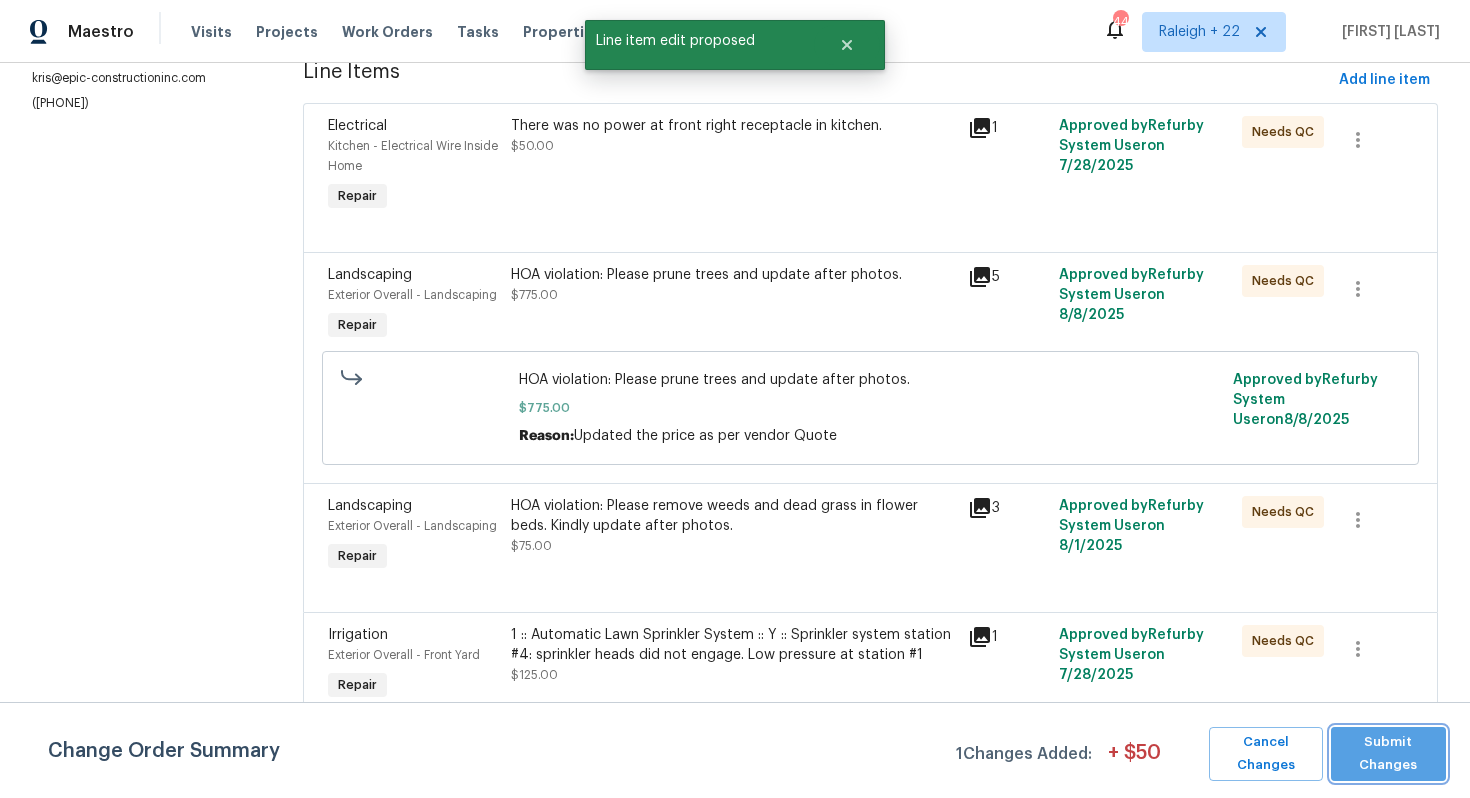 click on "Submit Changes" at bounding box center [1388, 754] 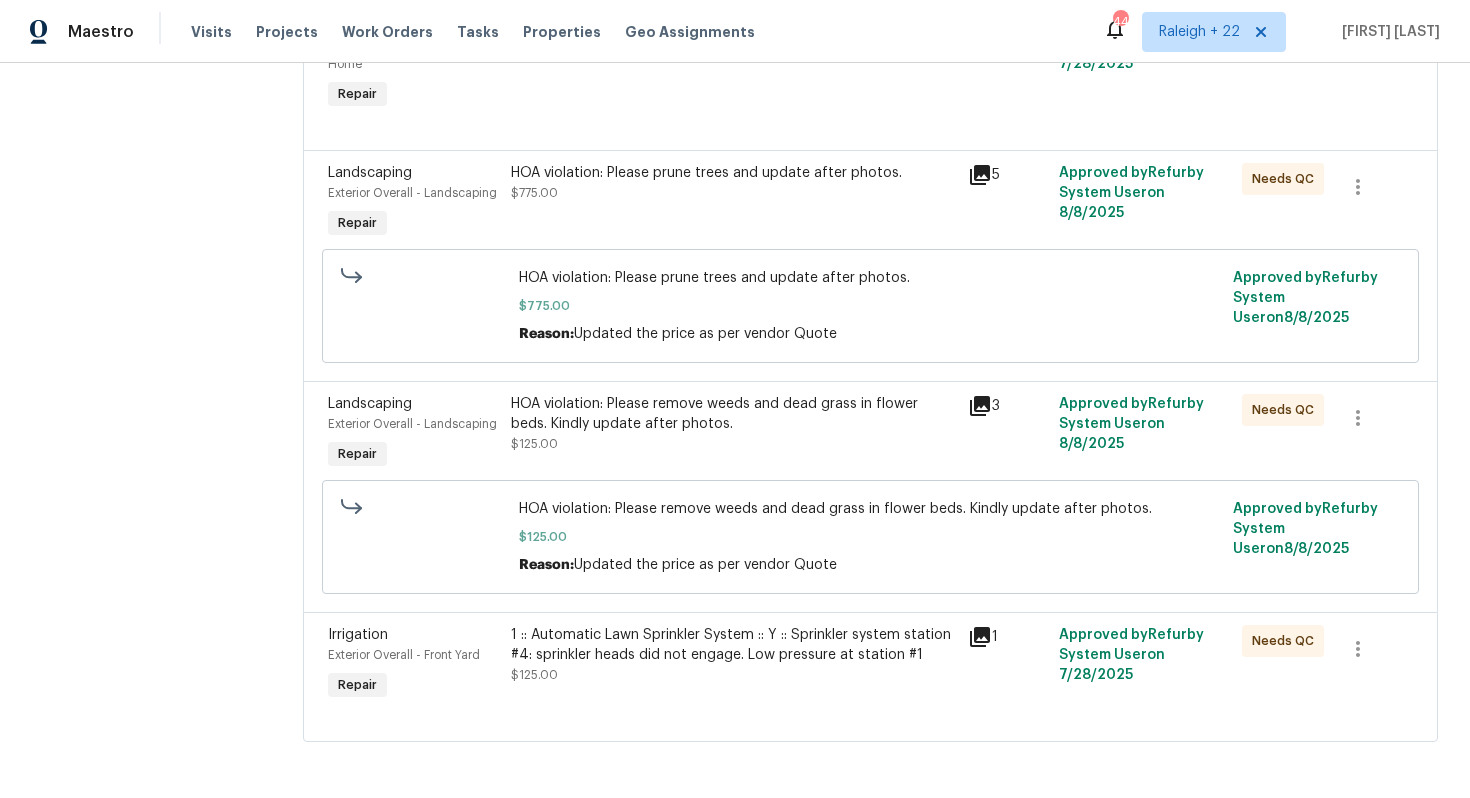 scroll, scrollTop: 0, scrollLeft: 0, axis: both 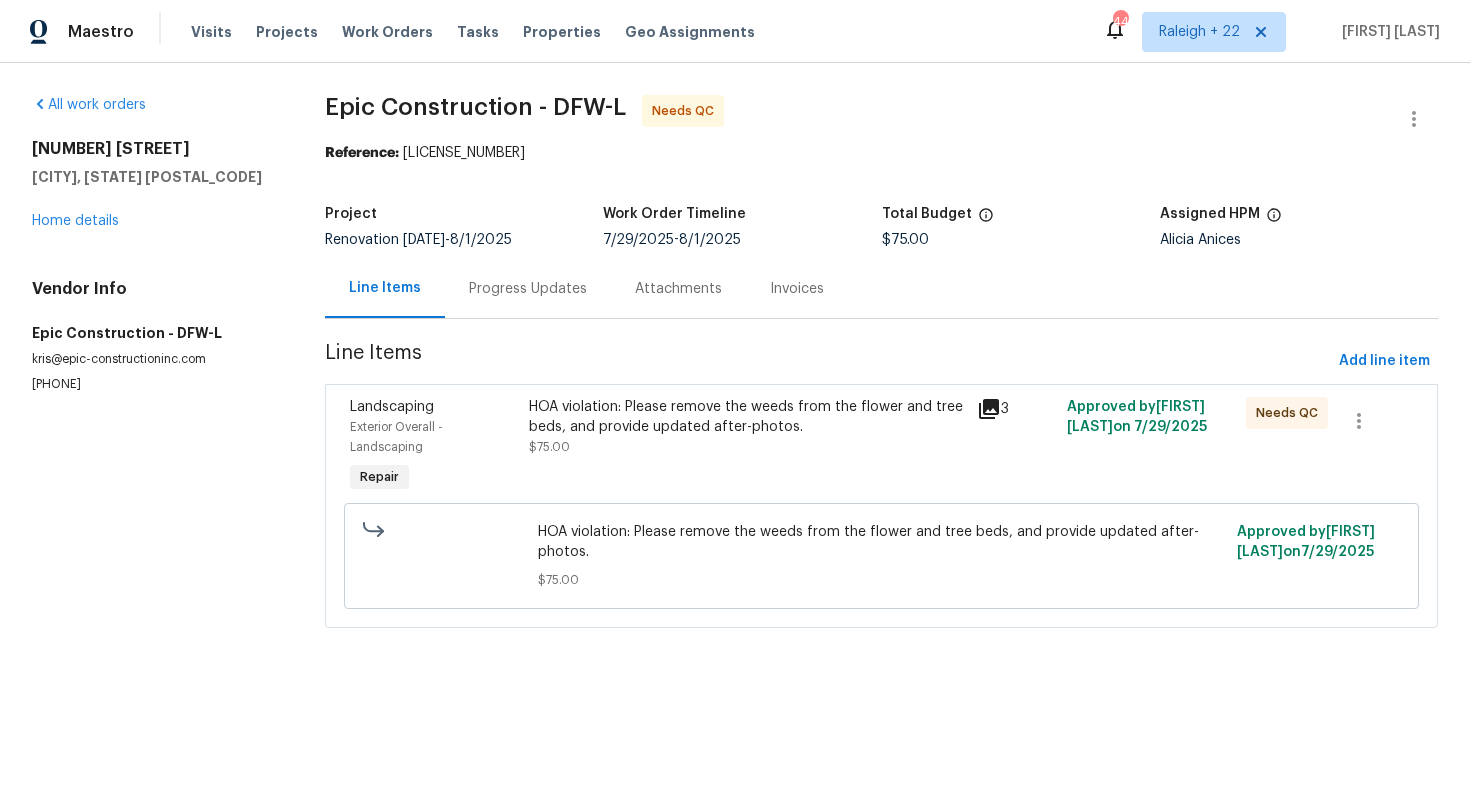 click on "Progress Updates" at bounding box center [528, 289] 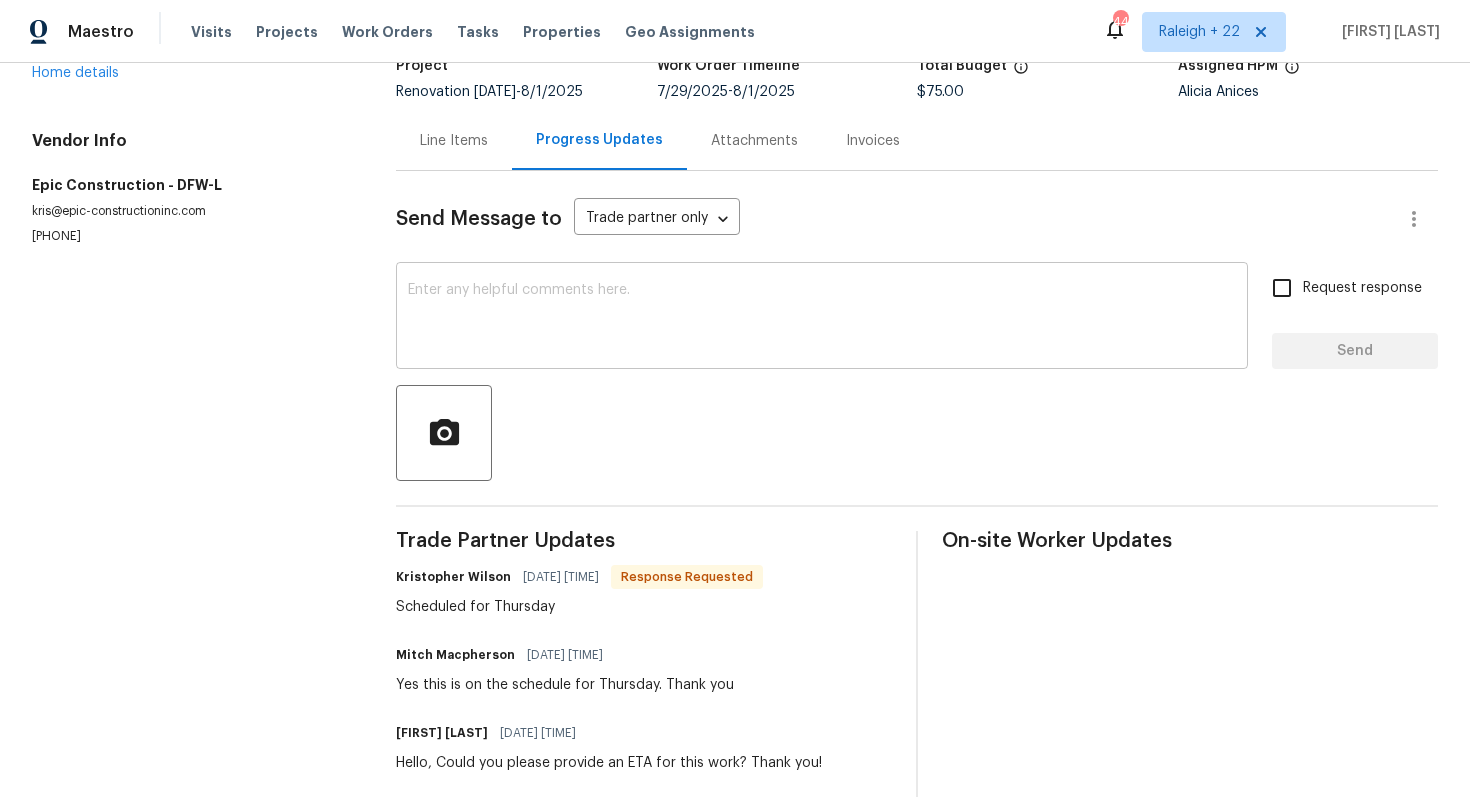 scroll, scrollTop: 180, scrollLeft: 0, axis: vertical 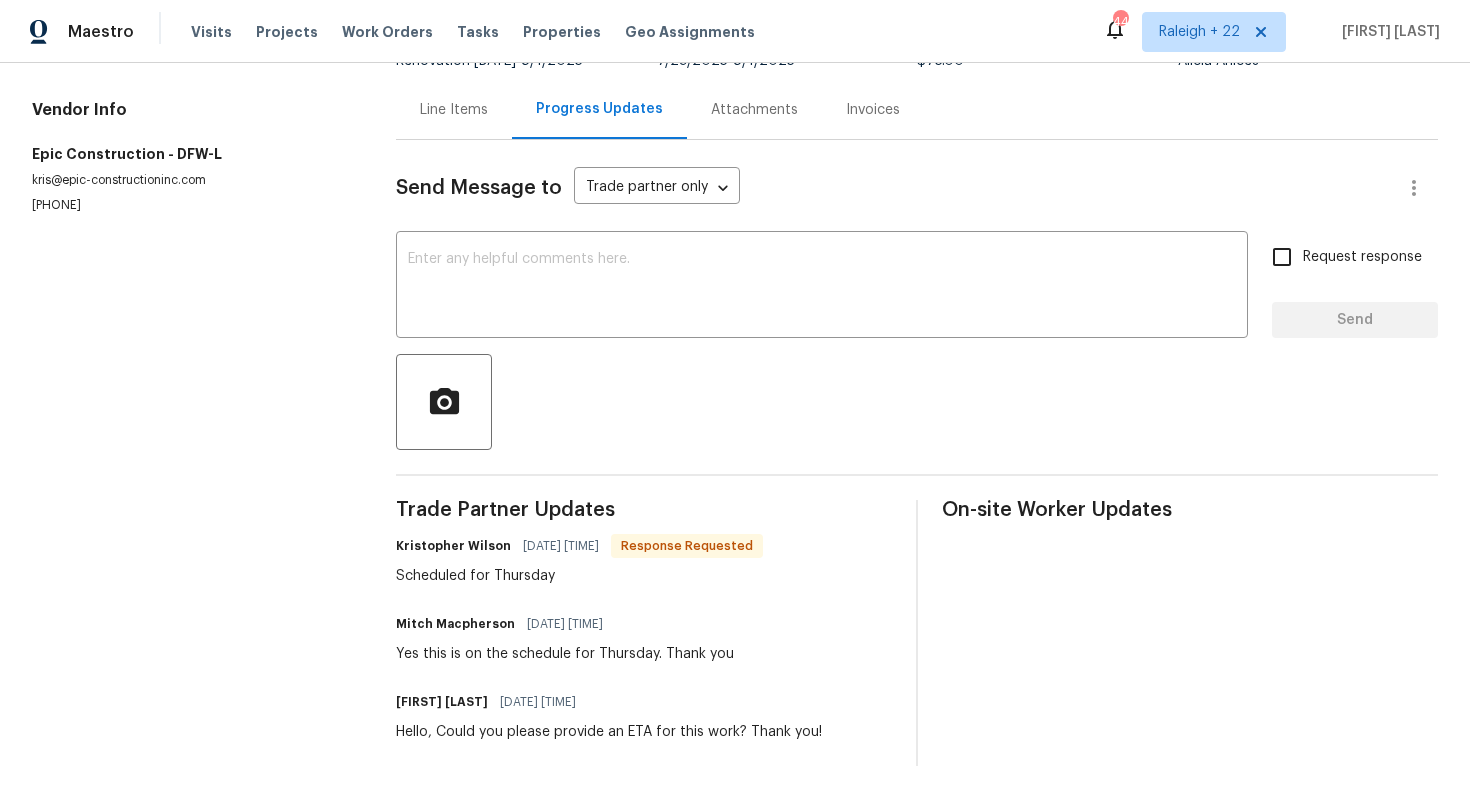 click on "Line Items" at bounding box center (454, 109) 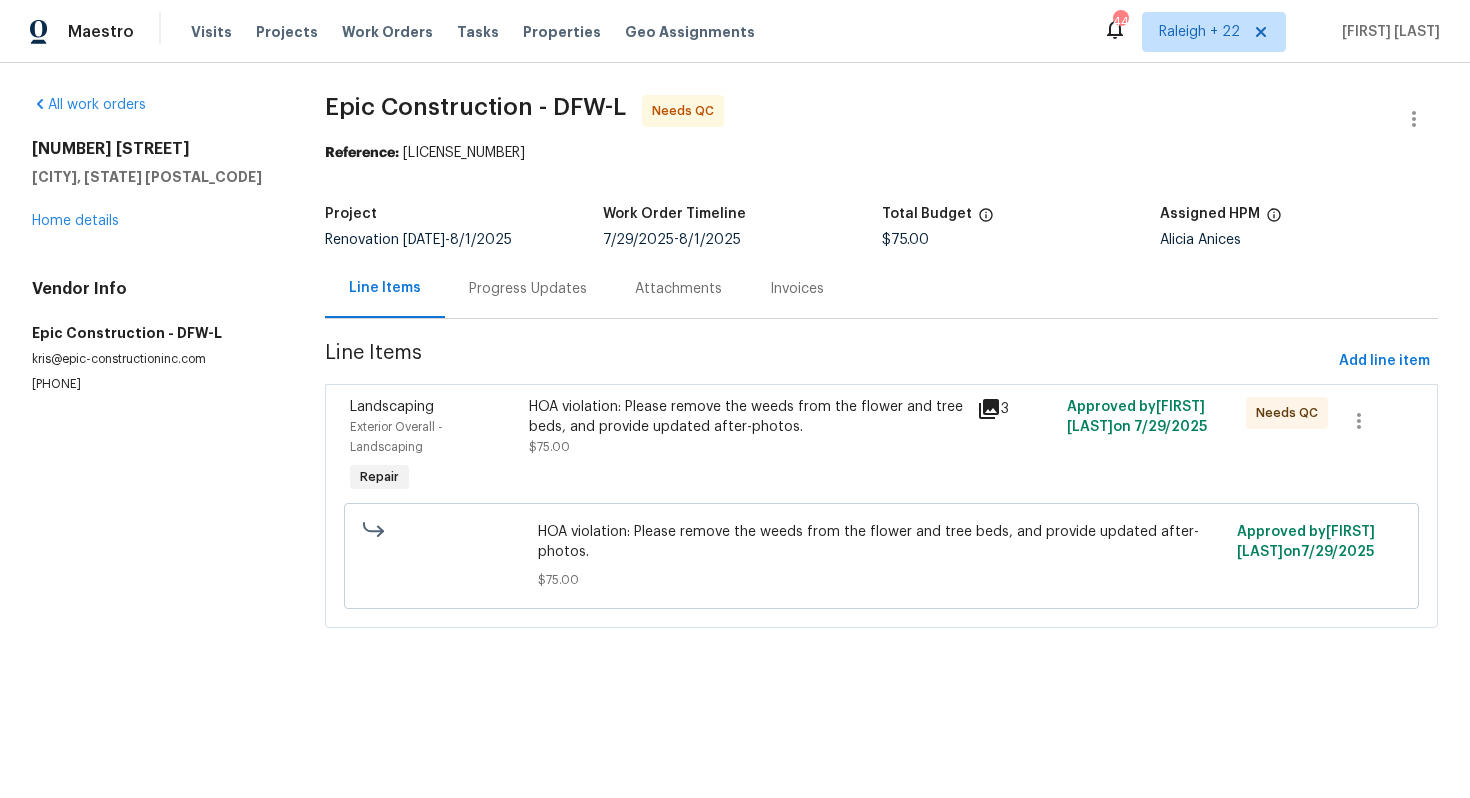 click on "Progress Updates" at bounding box center [528, 288] 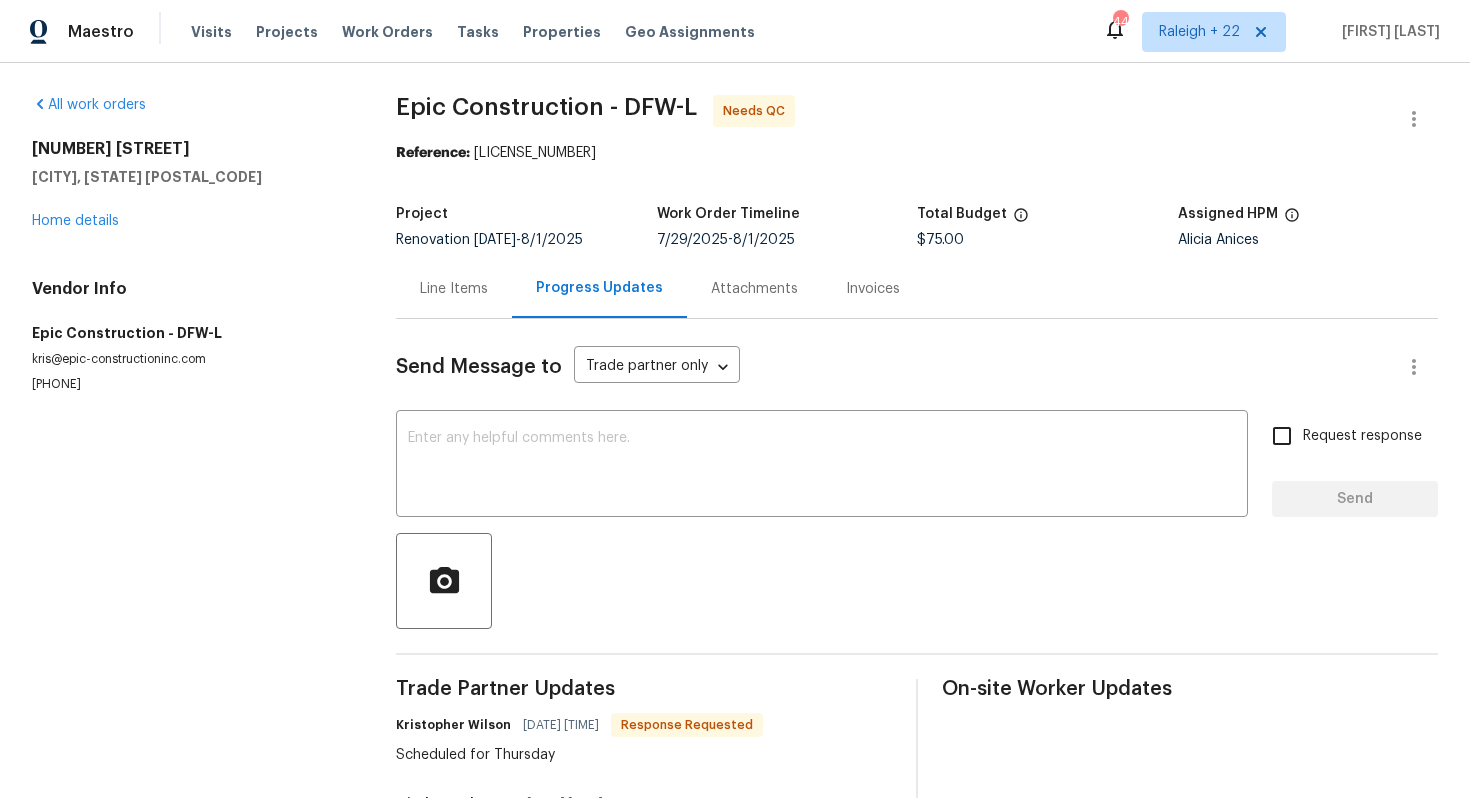 click on "Line Items" at bounding box center (454, 289) 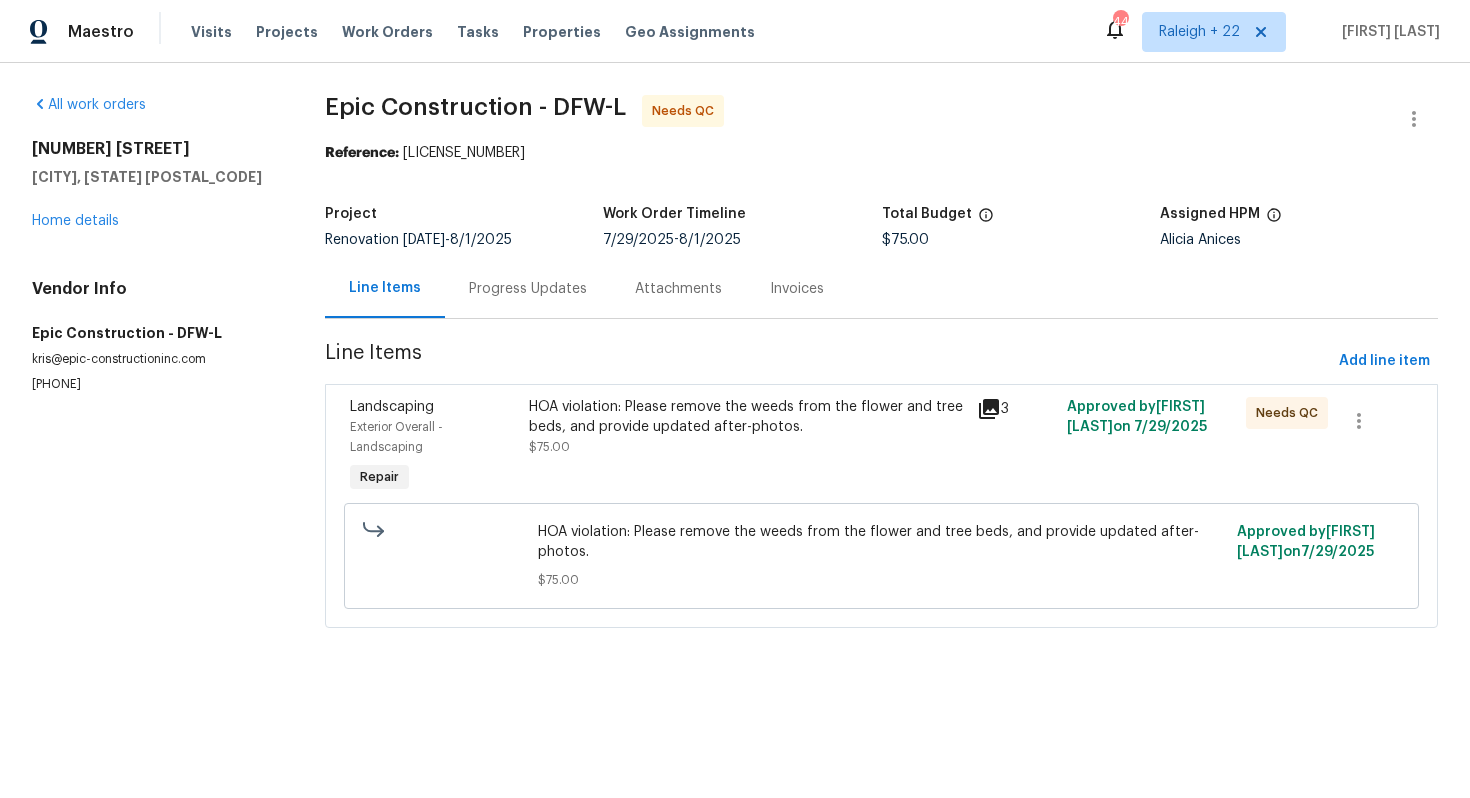 click on "HOA violation: Please remove the weeds from the flower and tree beds, and provide updated after-photos." at bounding box center (747, 417) 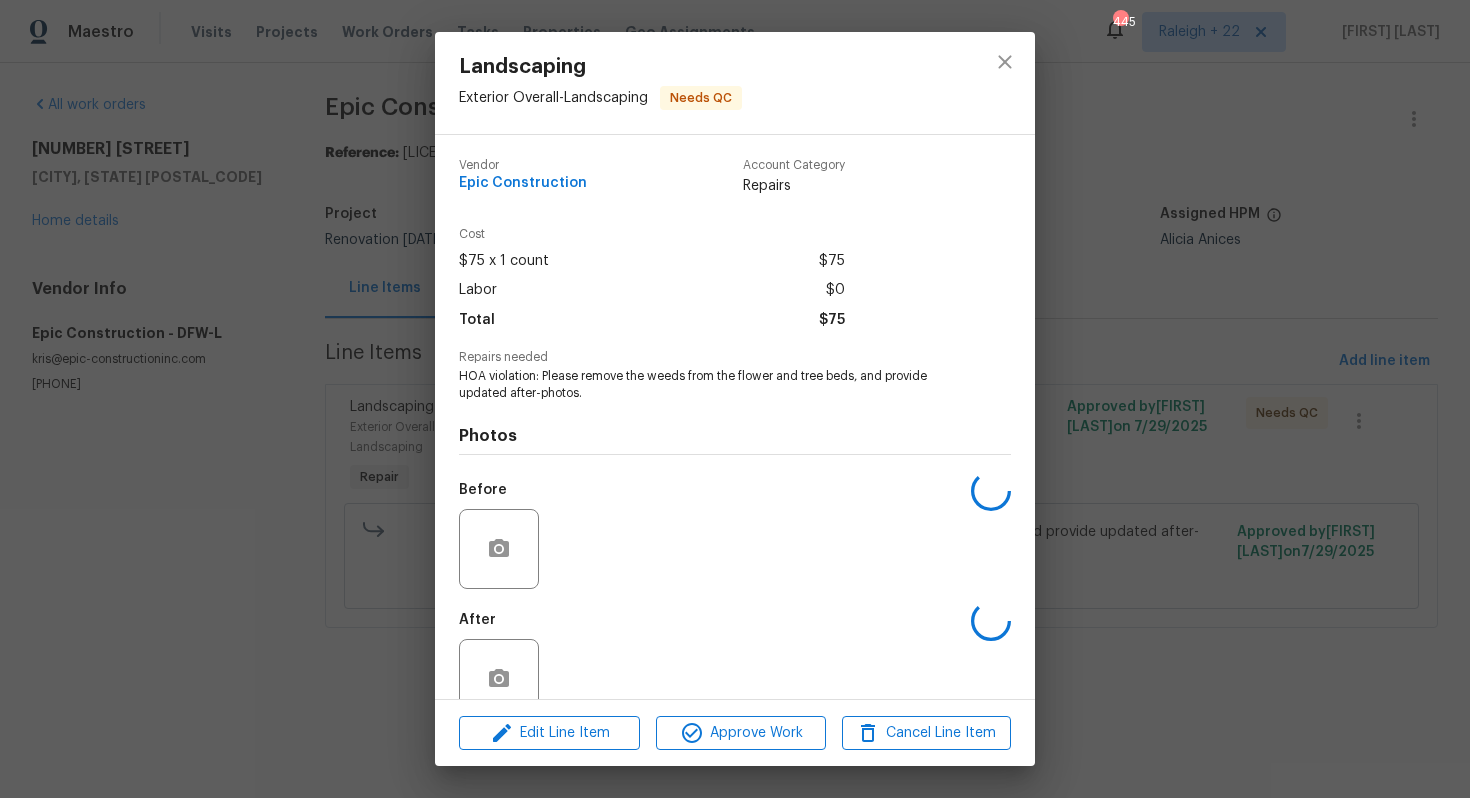 scroll, scrollTop: 40, scrollLeft: 0, axis: vertical 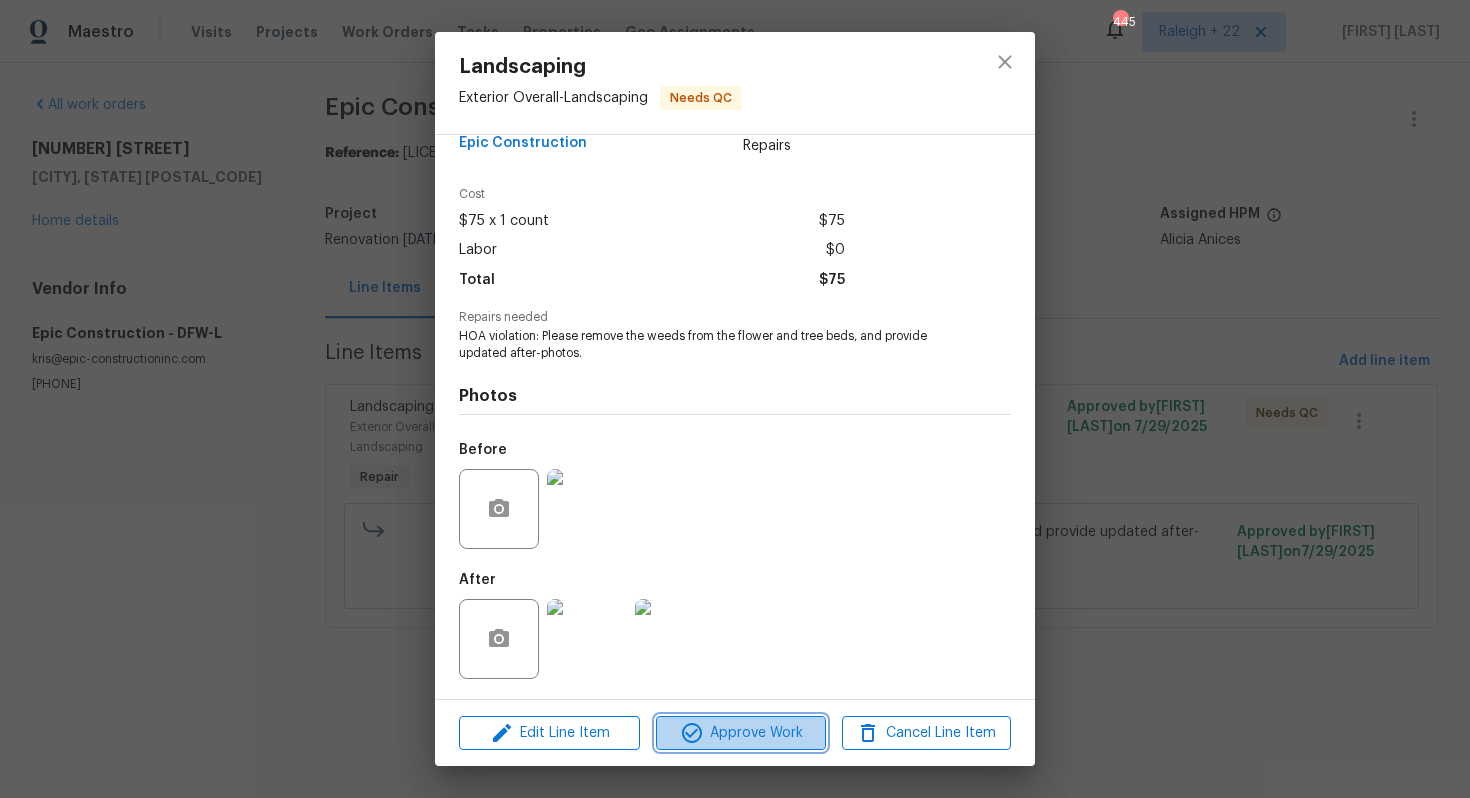 click on "Approve Work" at bounding box center (740, 733) 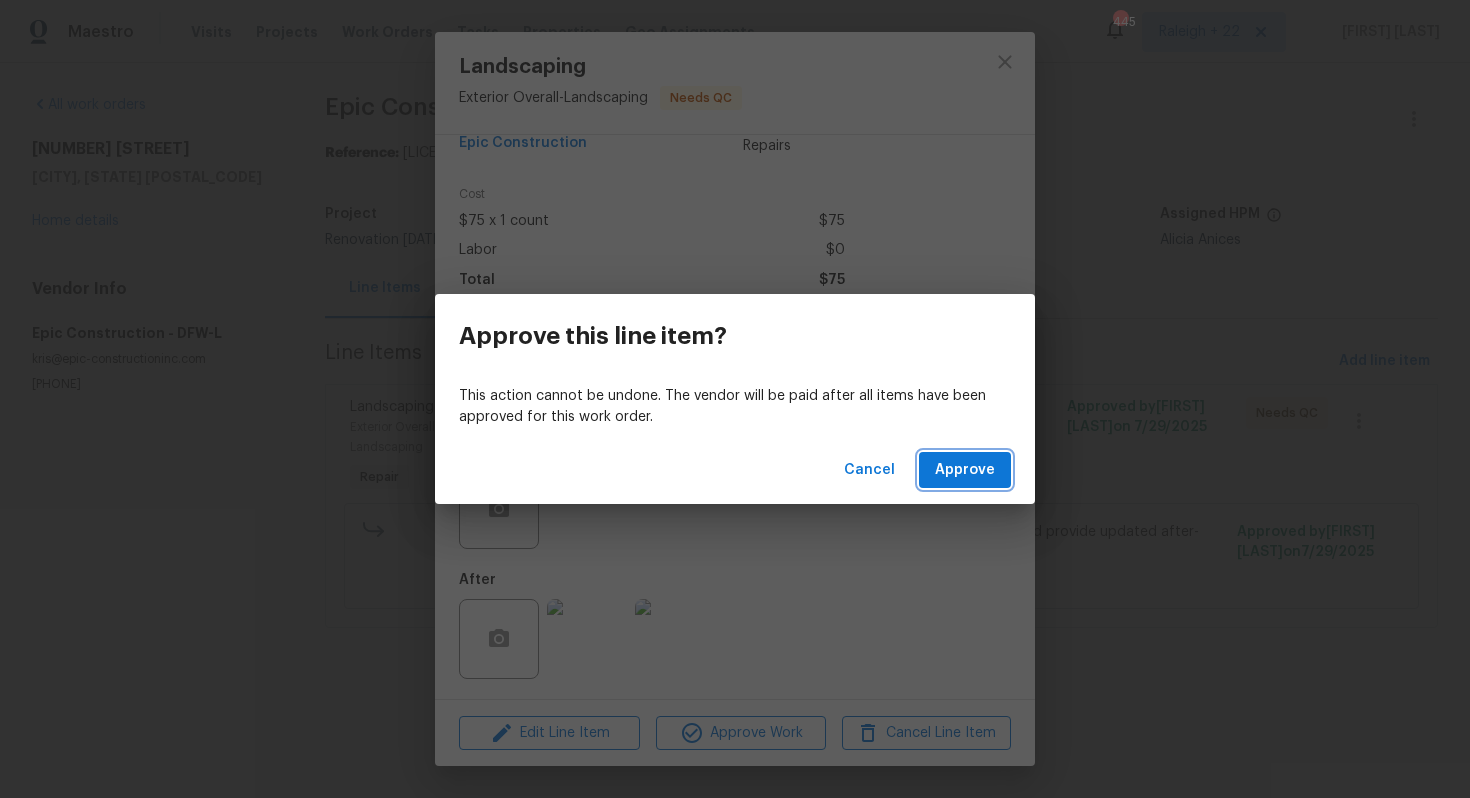 click on "Approve" at bounding box center [965, 470] 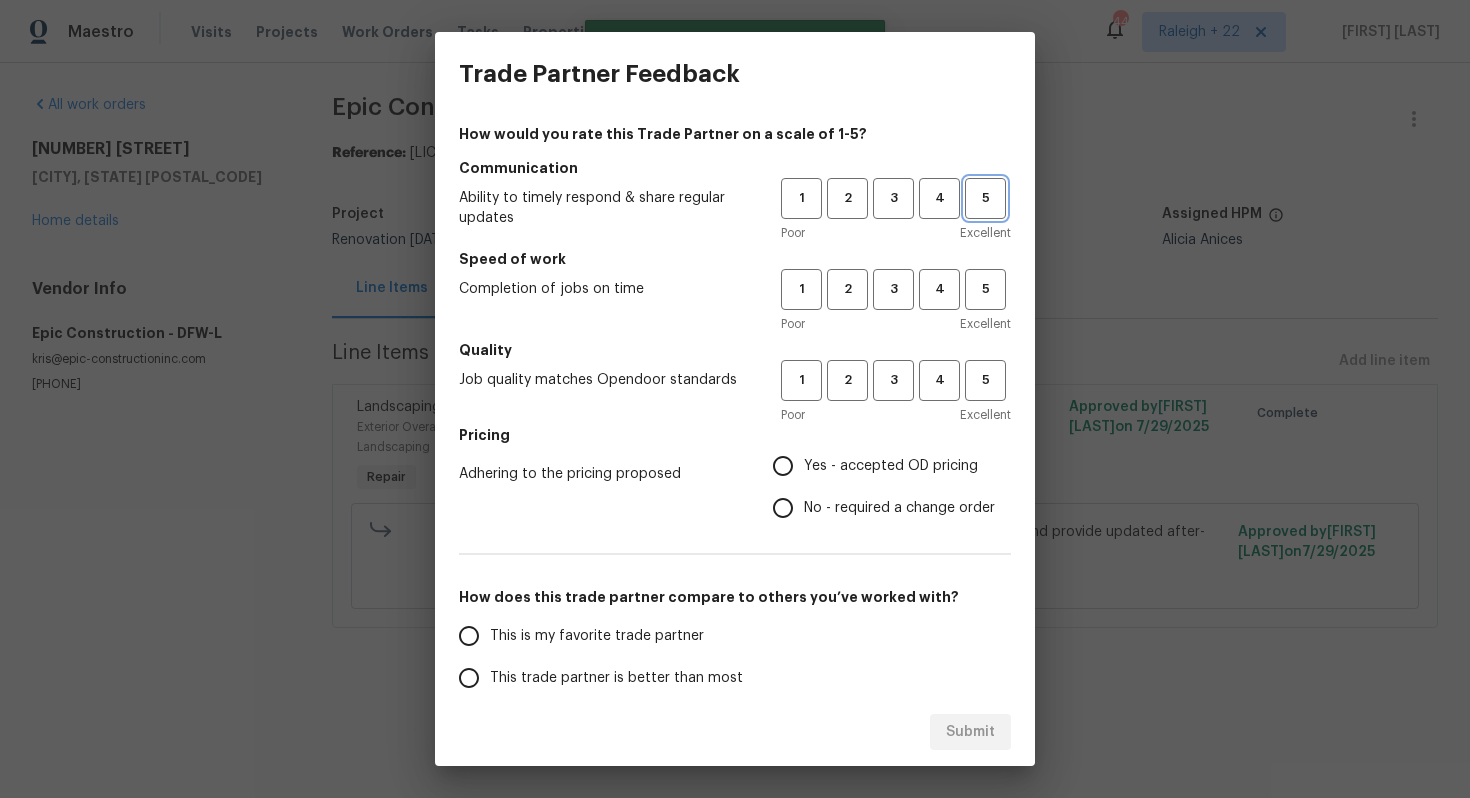 click on "5" at bounding box center [985, 198] 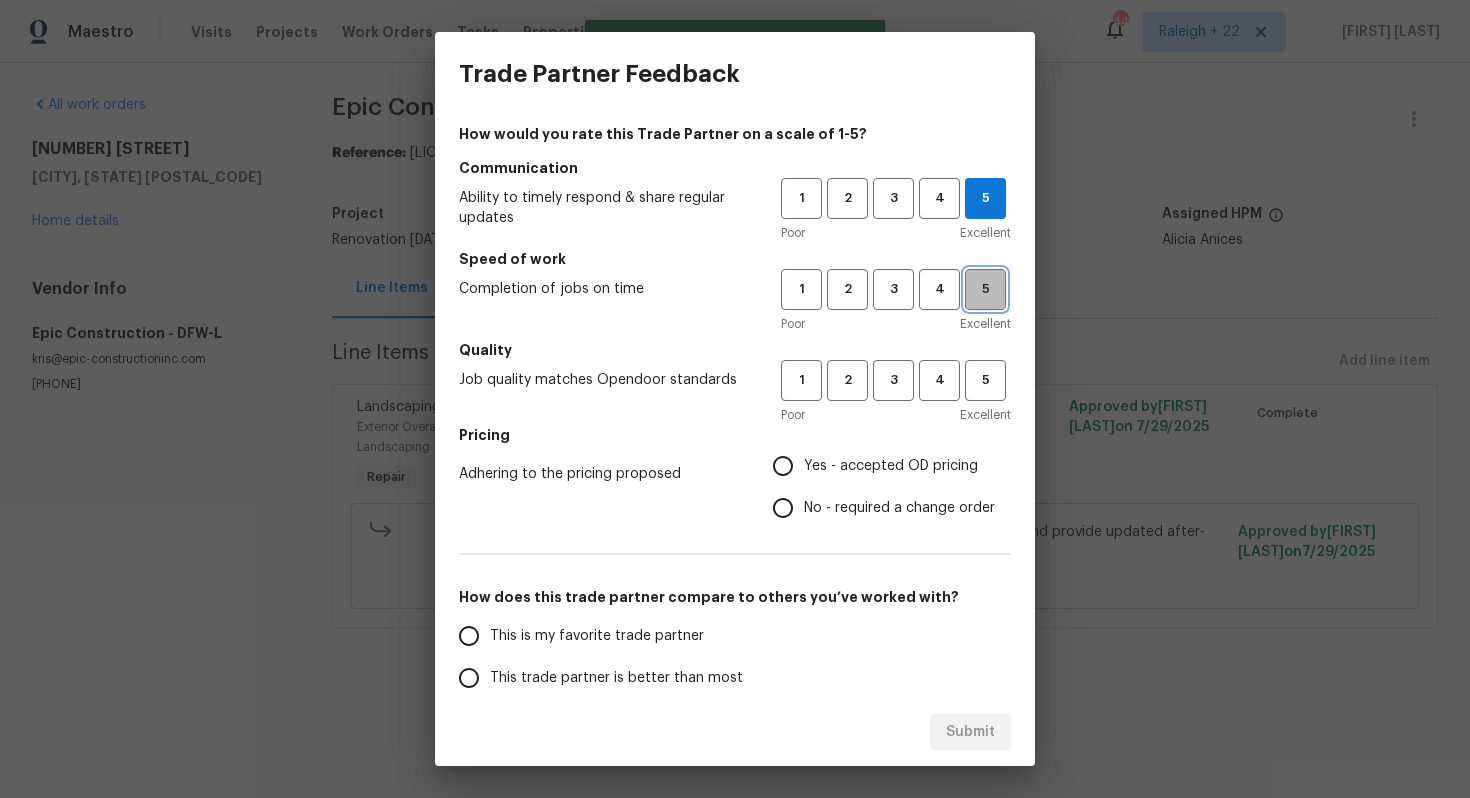 click on "5" at bounding box center (985, 289) 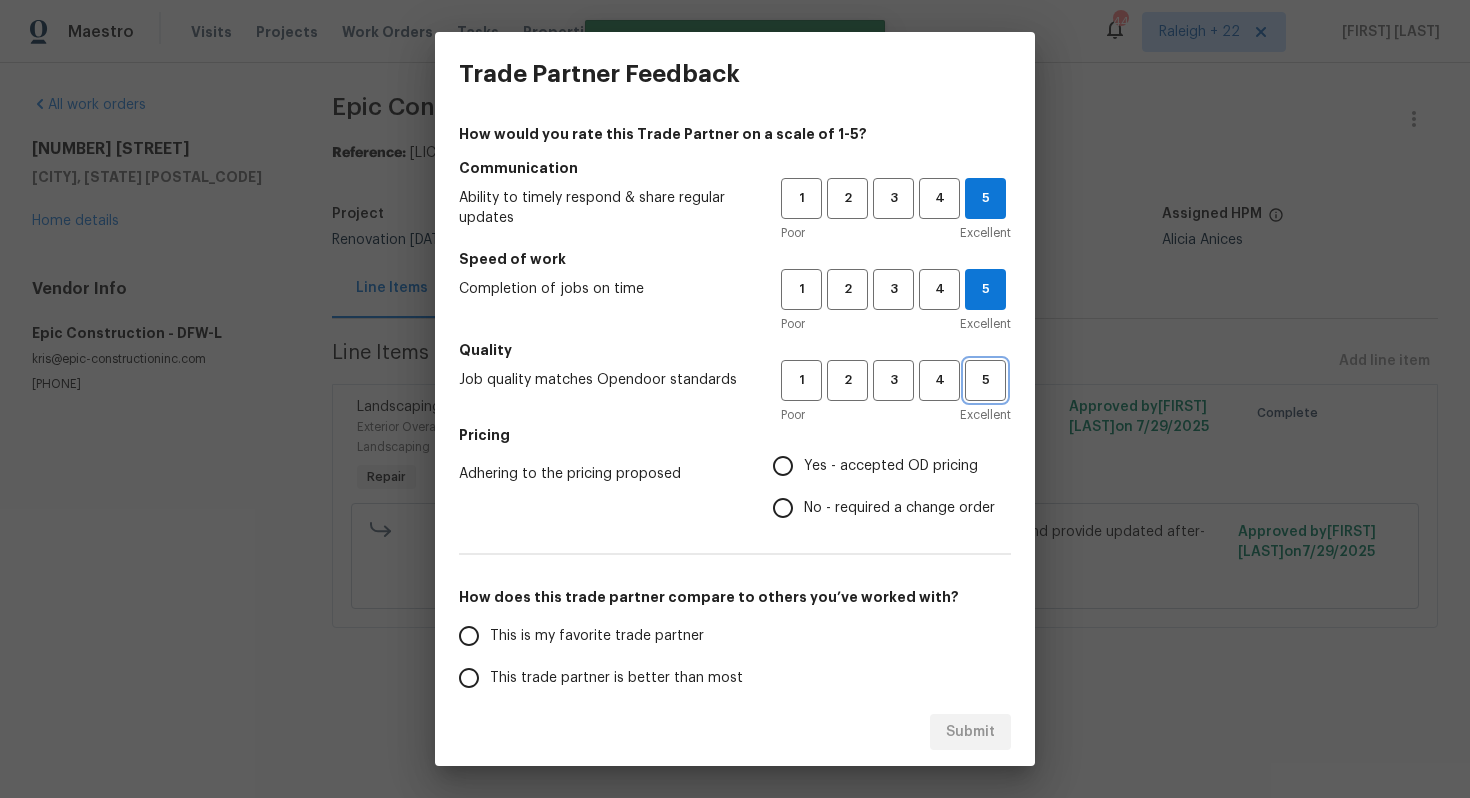 click on "5" at bounding box center (985, 380) 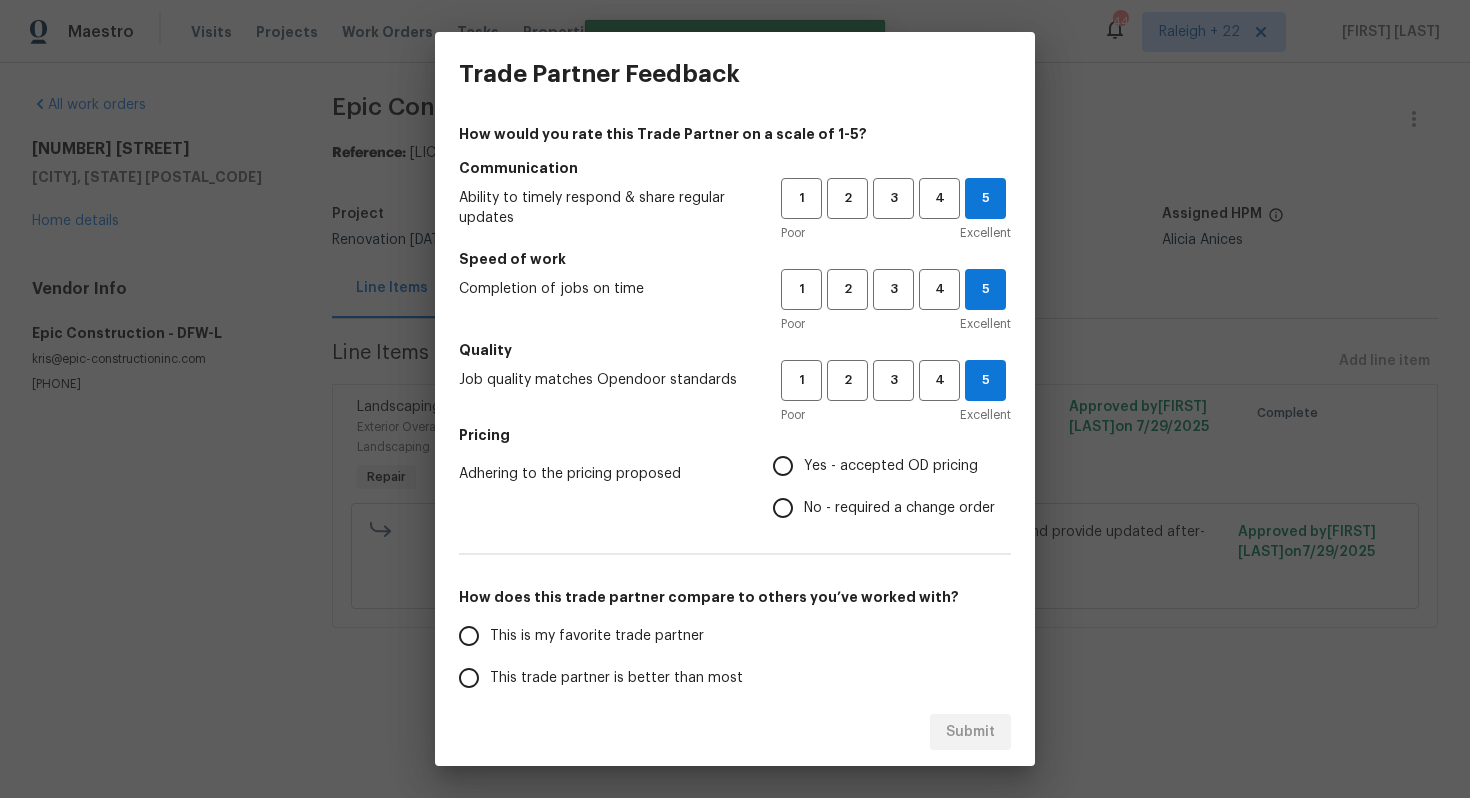 click on "Yes - accepted OD pricing" at bounding box center [891, 466] 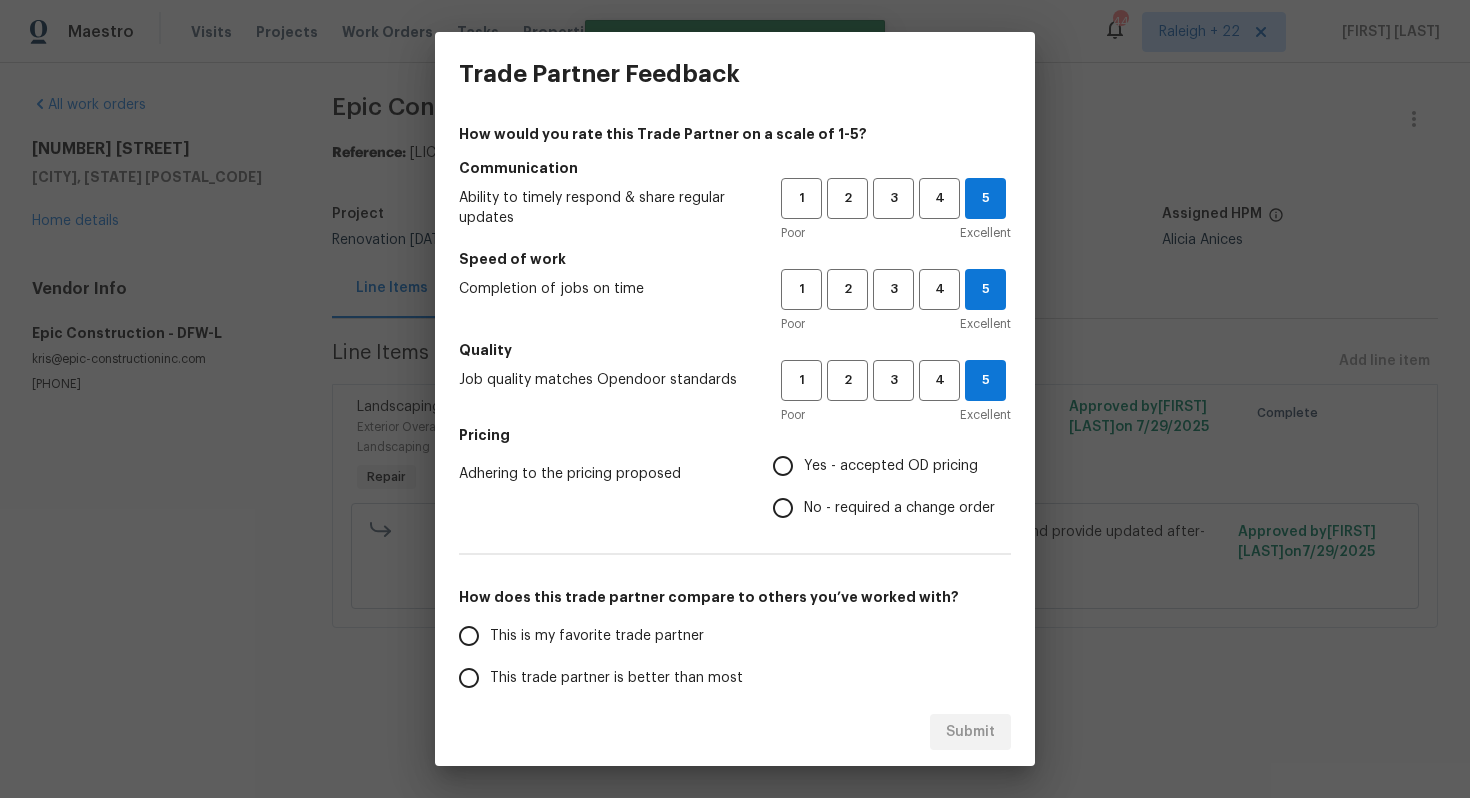 radio on "true" 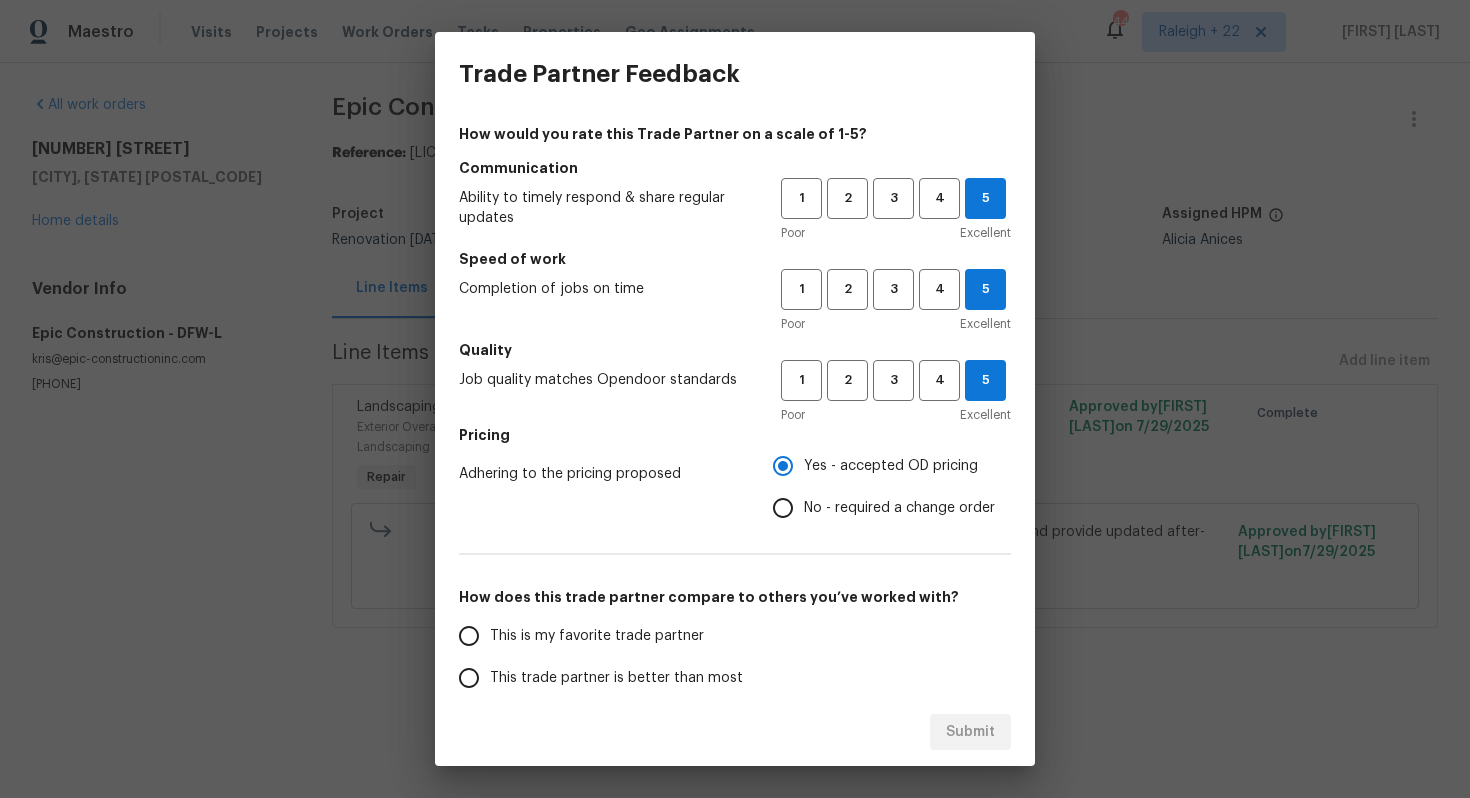 click on "This is my favorite trade partner" at bounding box center [606, 636] 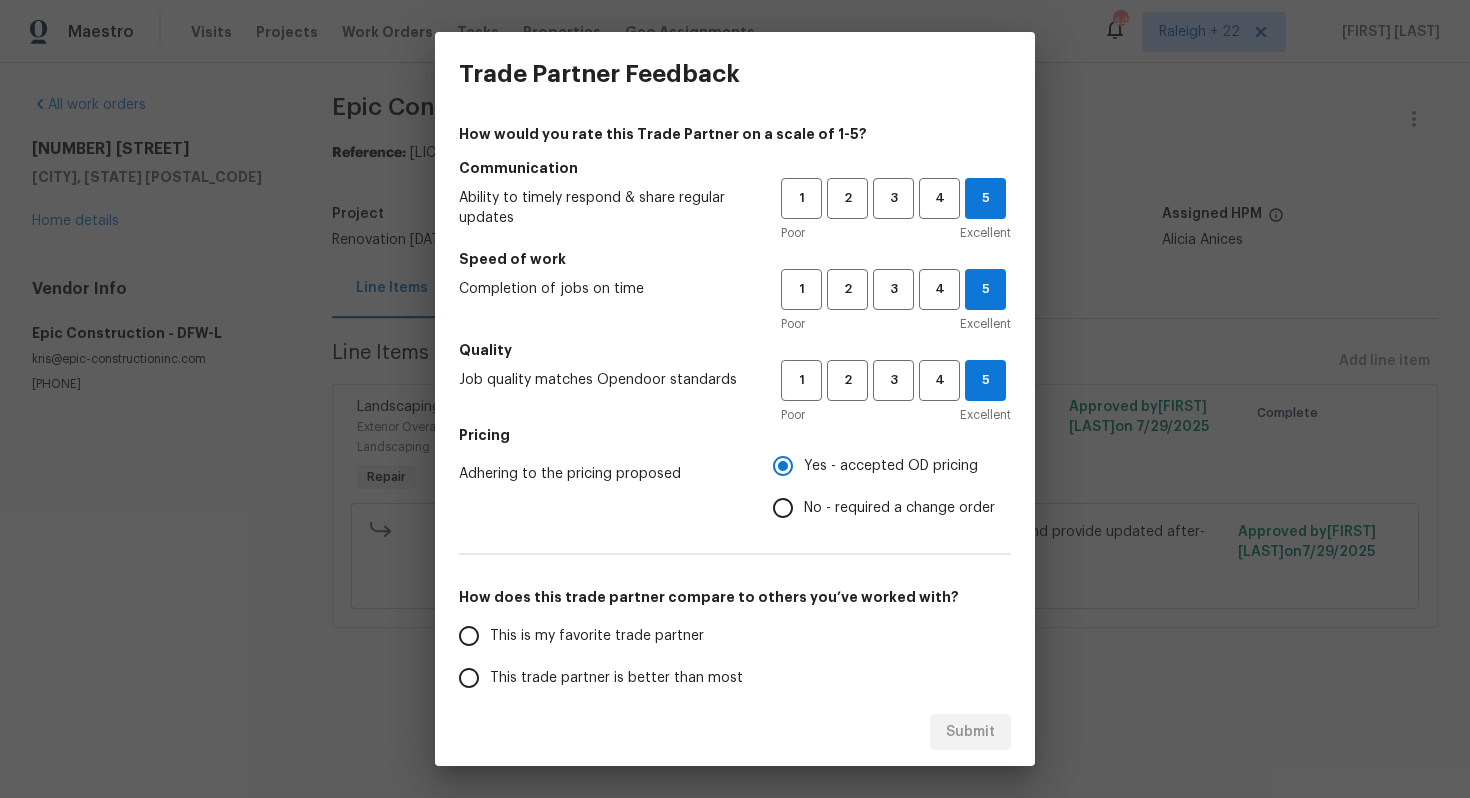 click on "This is my favorite trade partner" at bounding box center (469, 636) 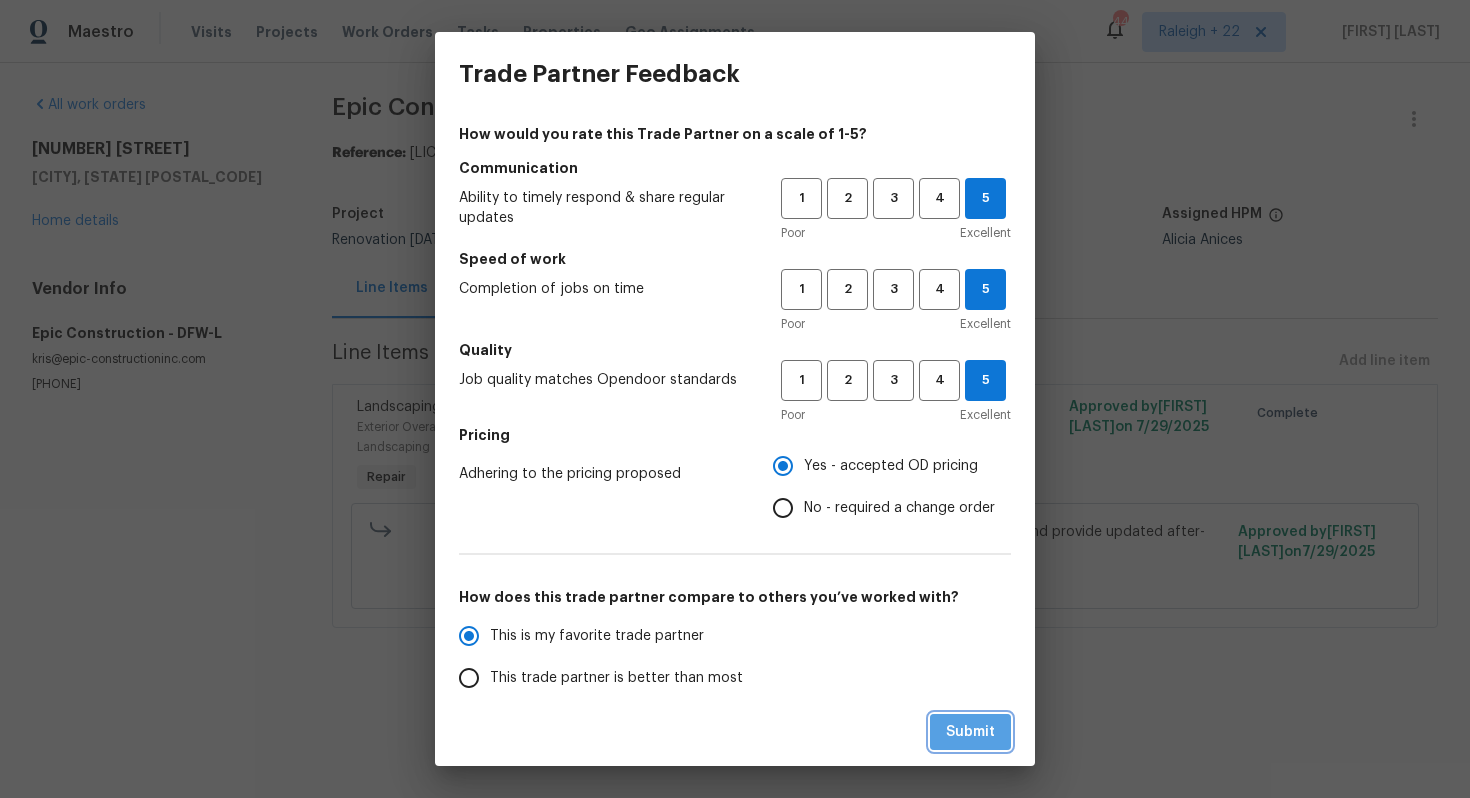 click on "Submit" at bounding box center [970, 732] 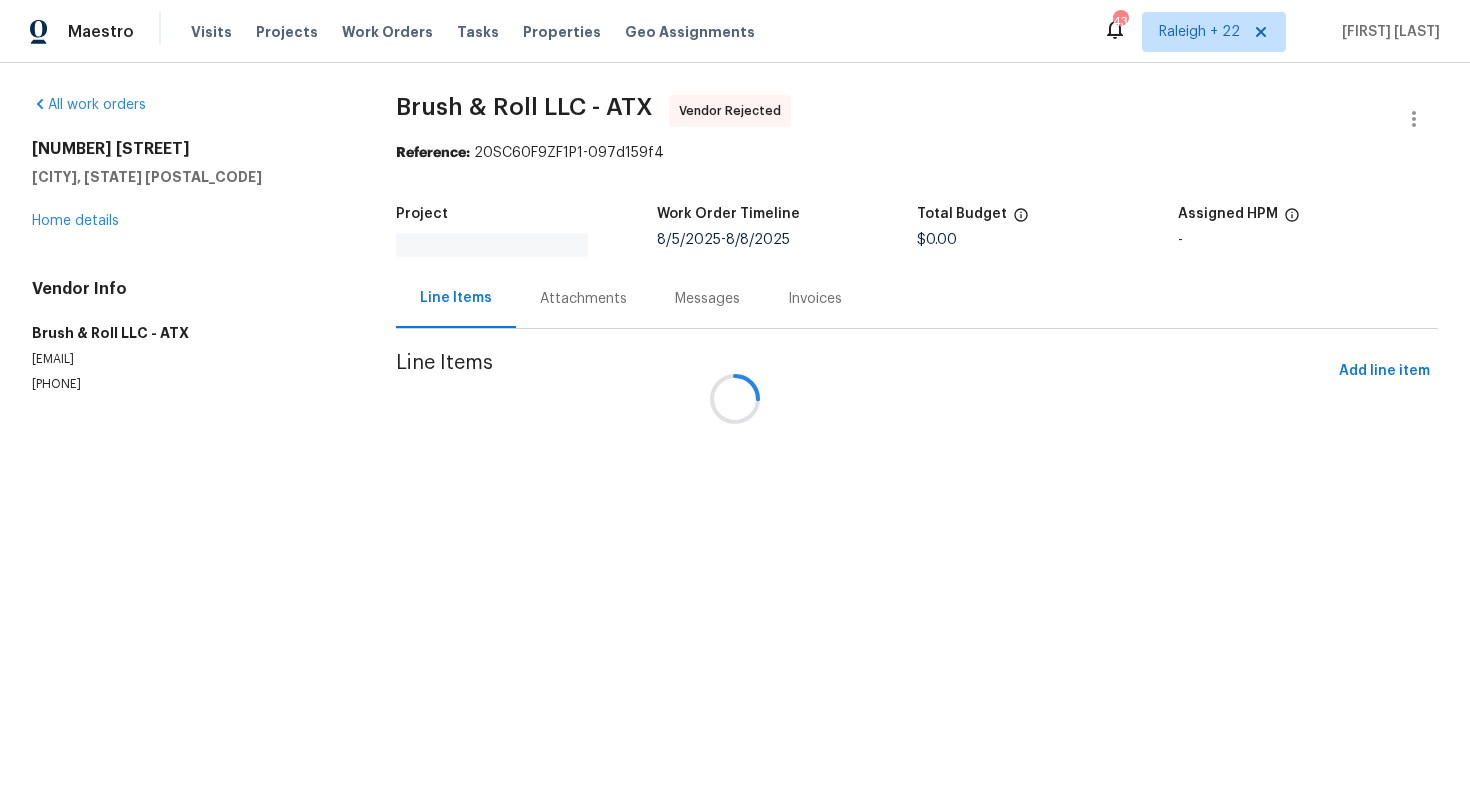scroll, scrollTop: 0, scrollLeft: 0, axis: both 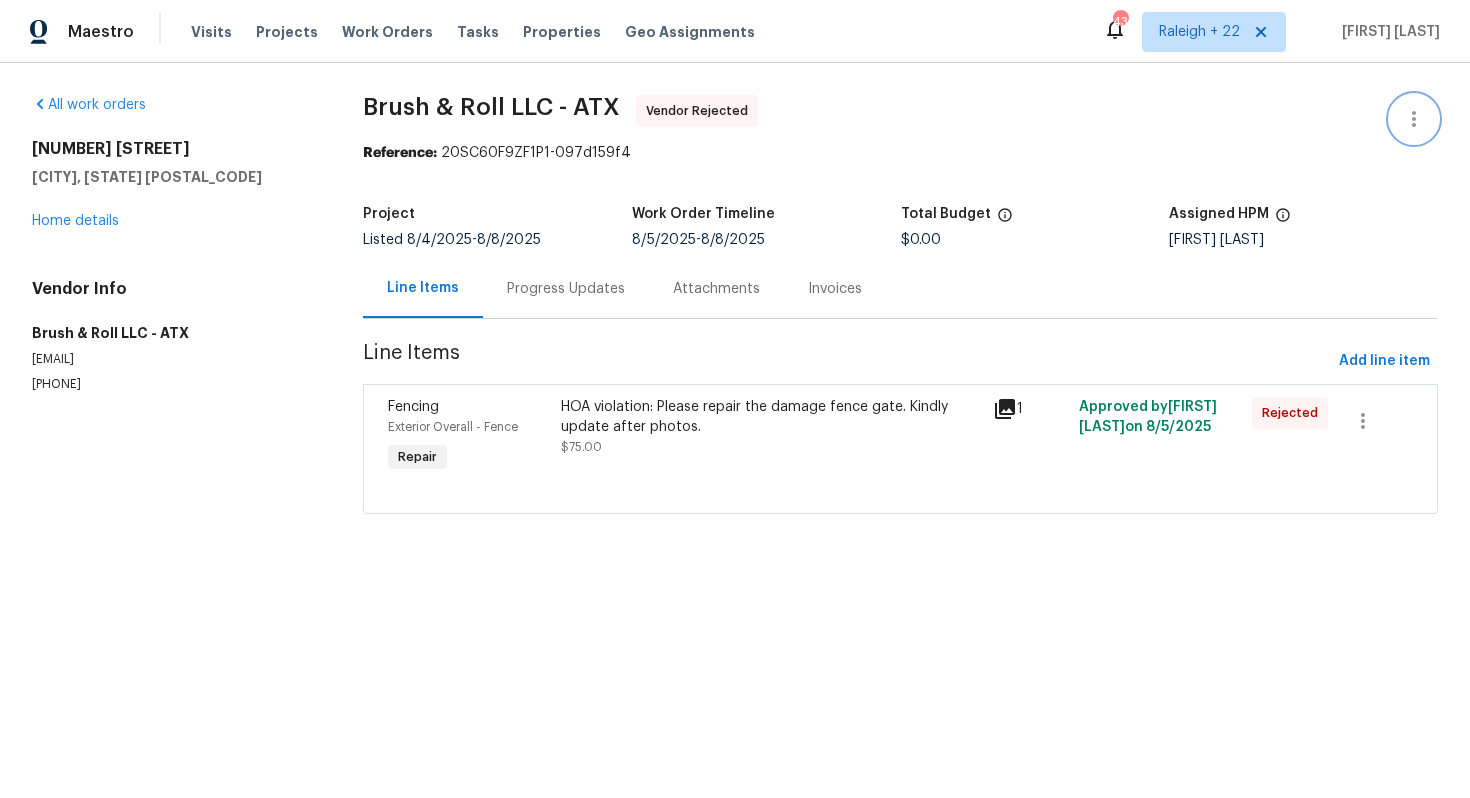 click 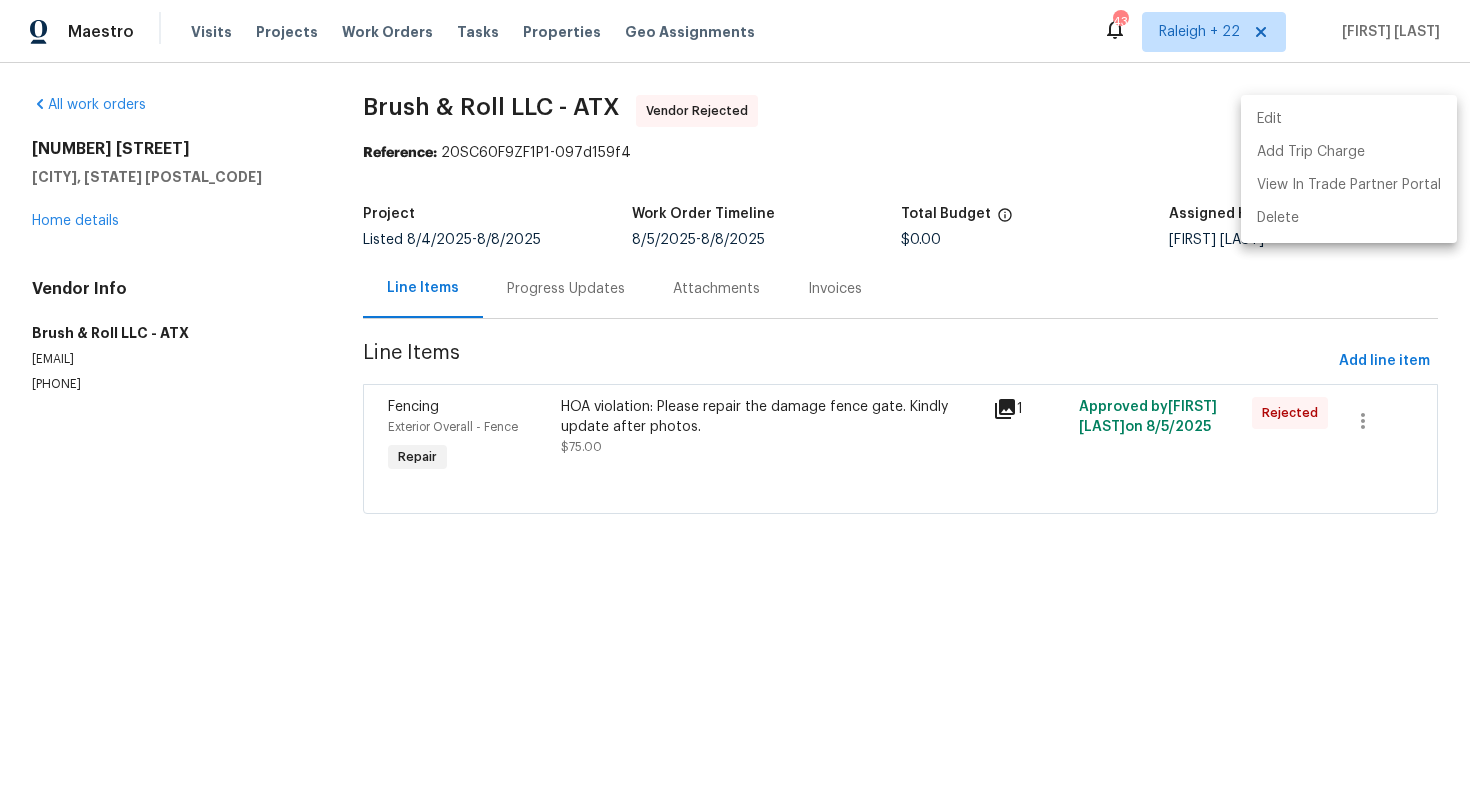 click on "Edit" at bounding box center [1349, 119] 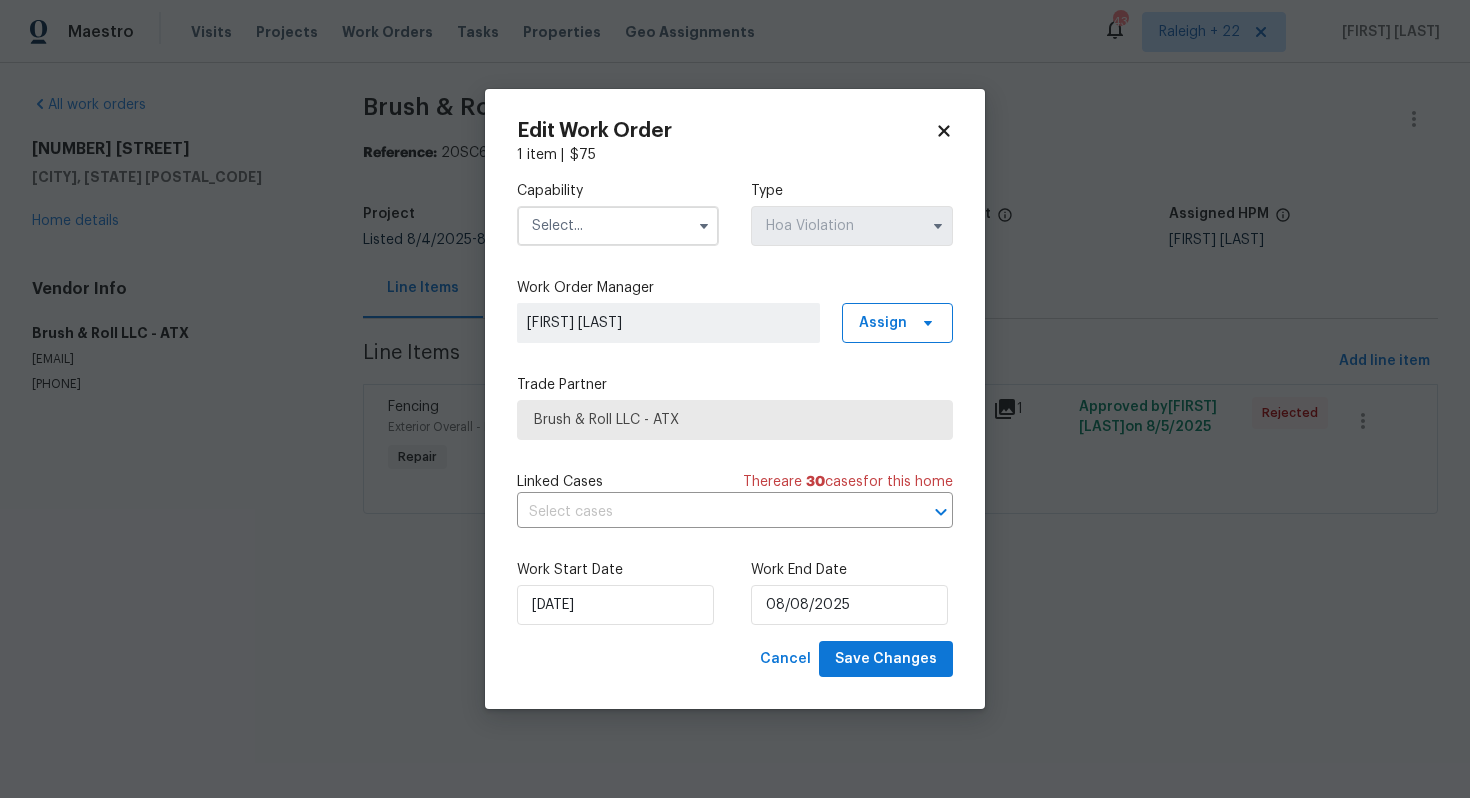 click at bounding box center [618, 226] 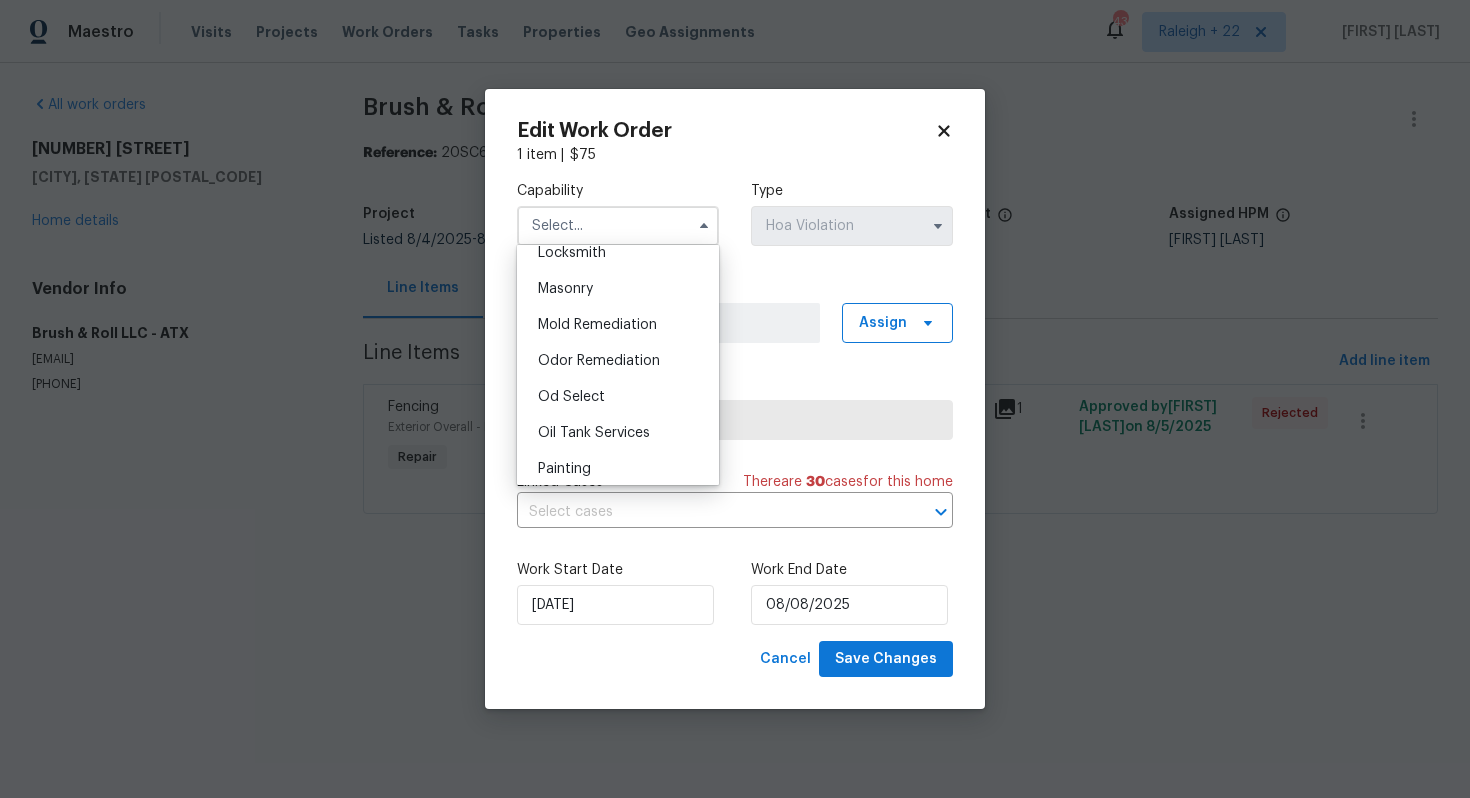 scroll, scrollTop: 1486, scrollLeft: 0, axis: vertical 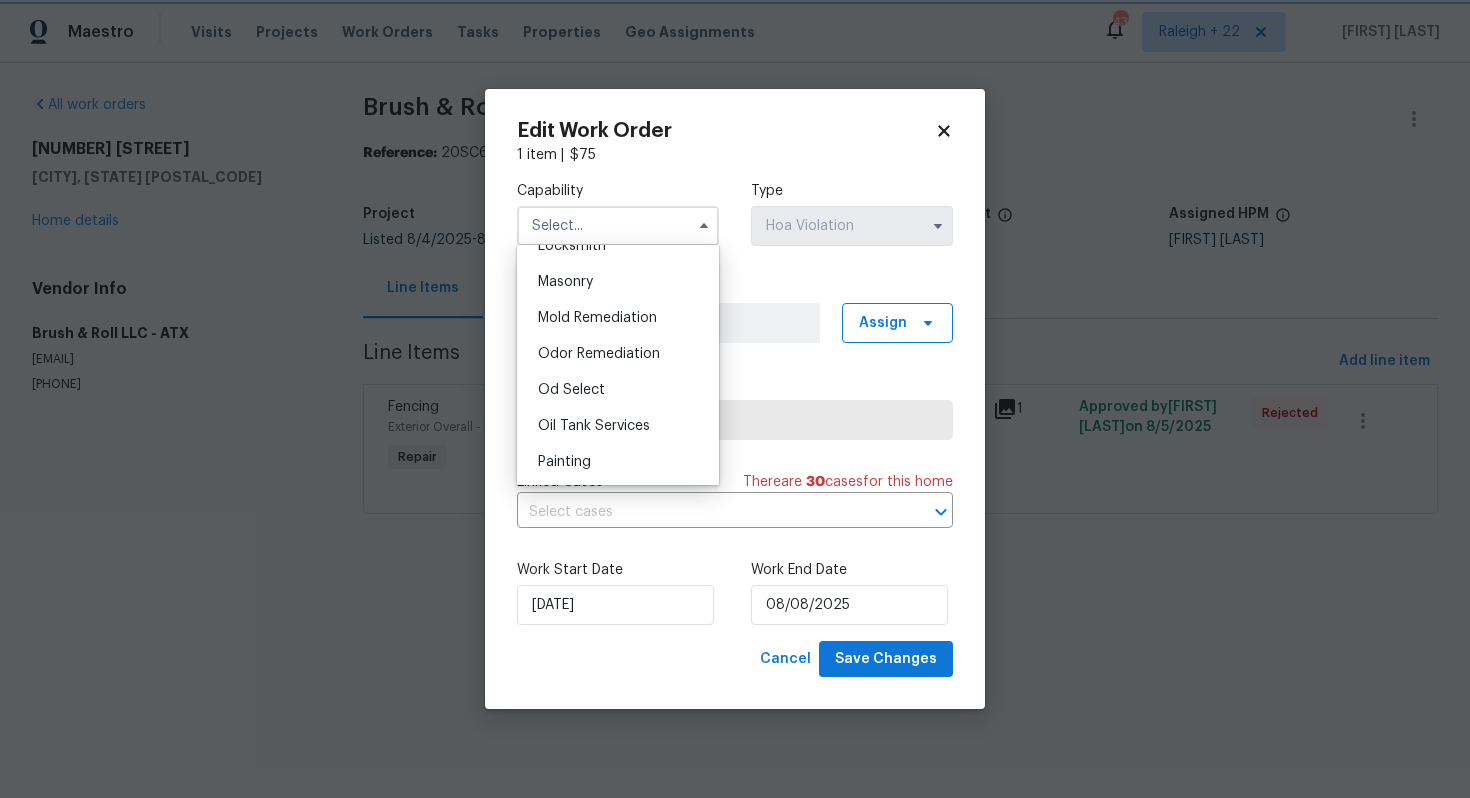 click on "Trade Partner   Brush & Roll LLC - ATX" at bounding box center [735, 407] 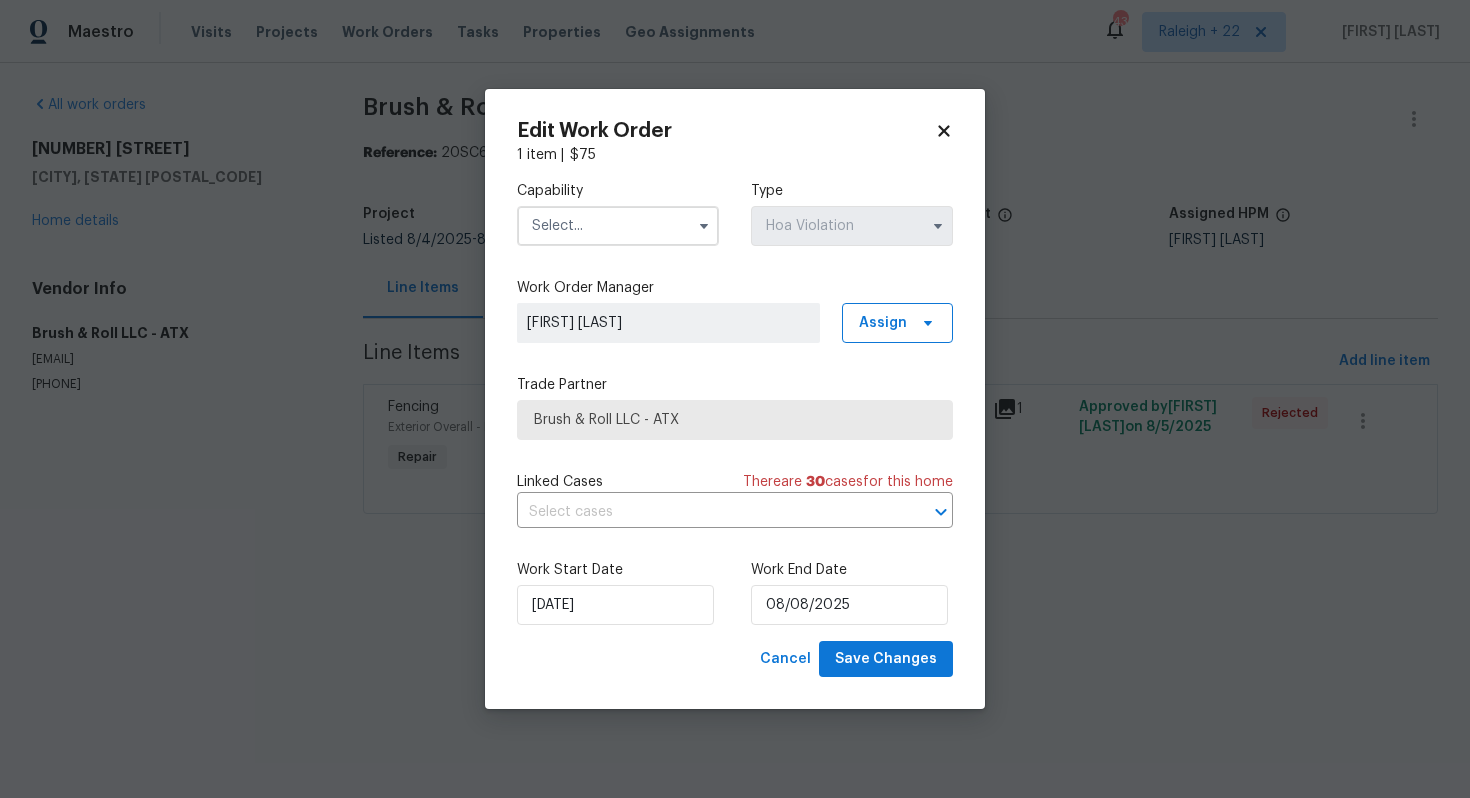 click 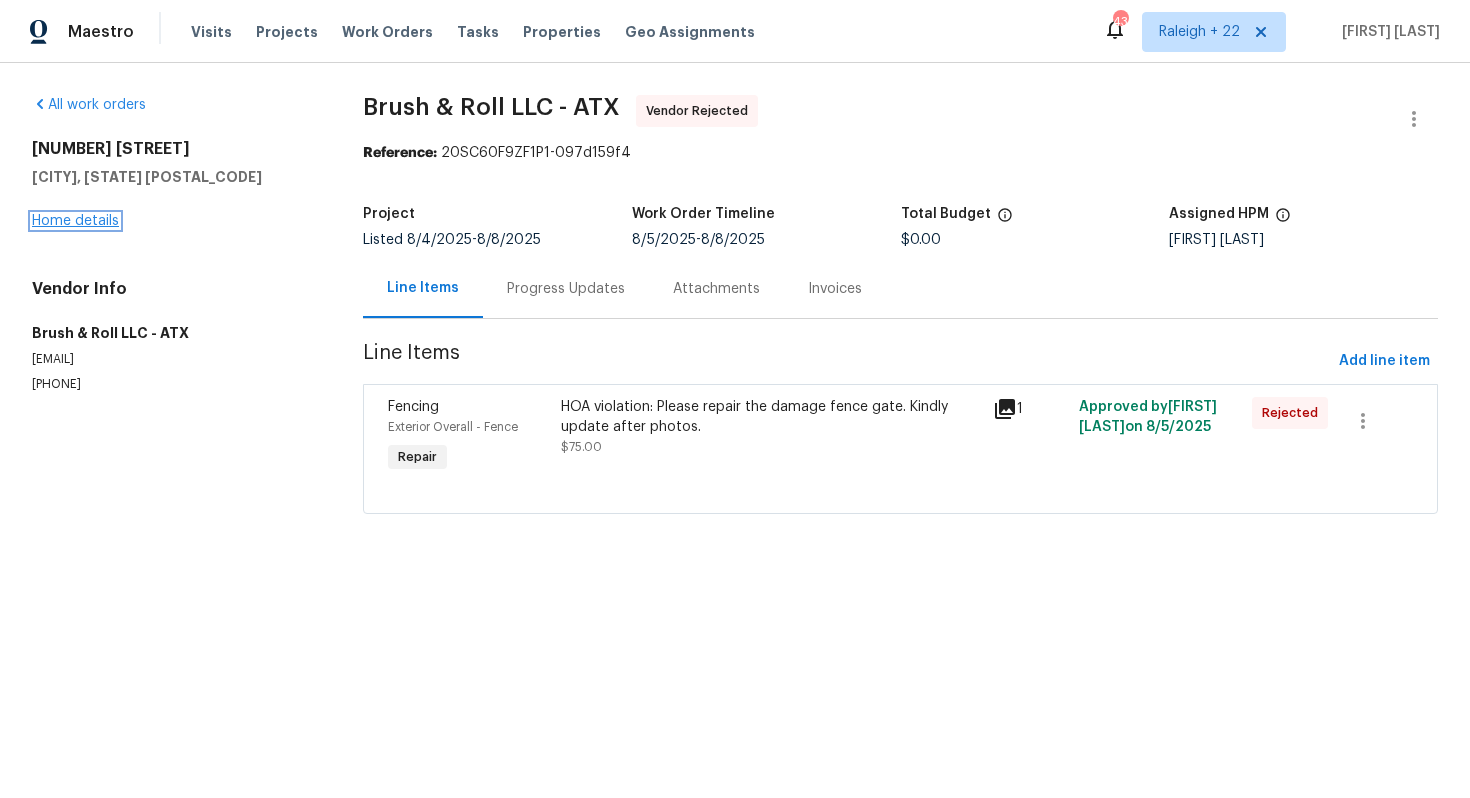 click on "Home details" at bounding box center (75, 221) 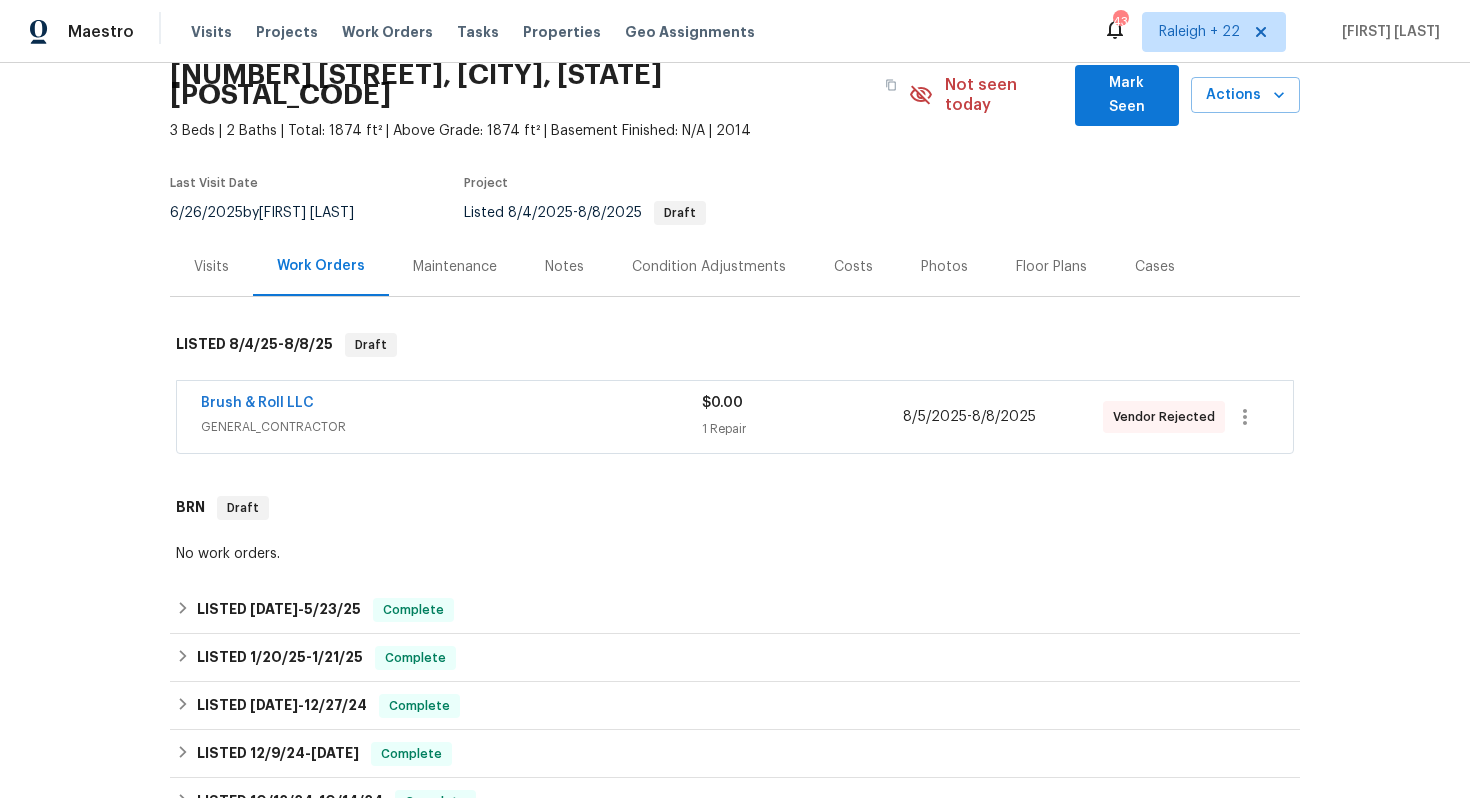 scroll, scrollTop: 188, scrollLeft: 0, axis: vertical 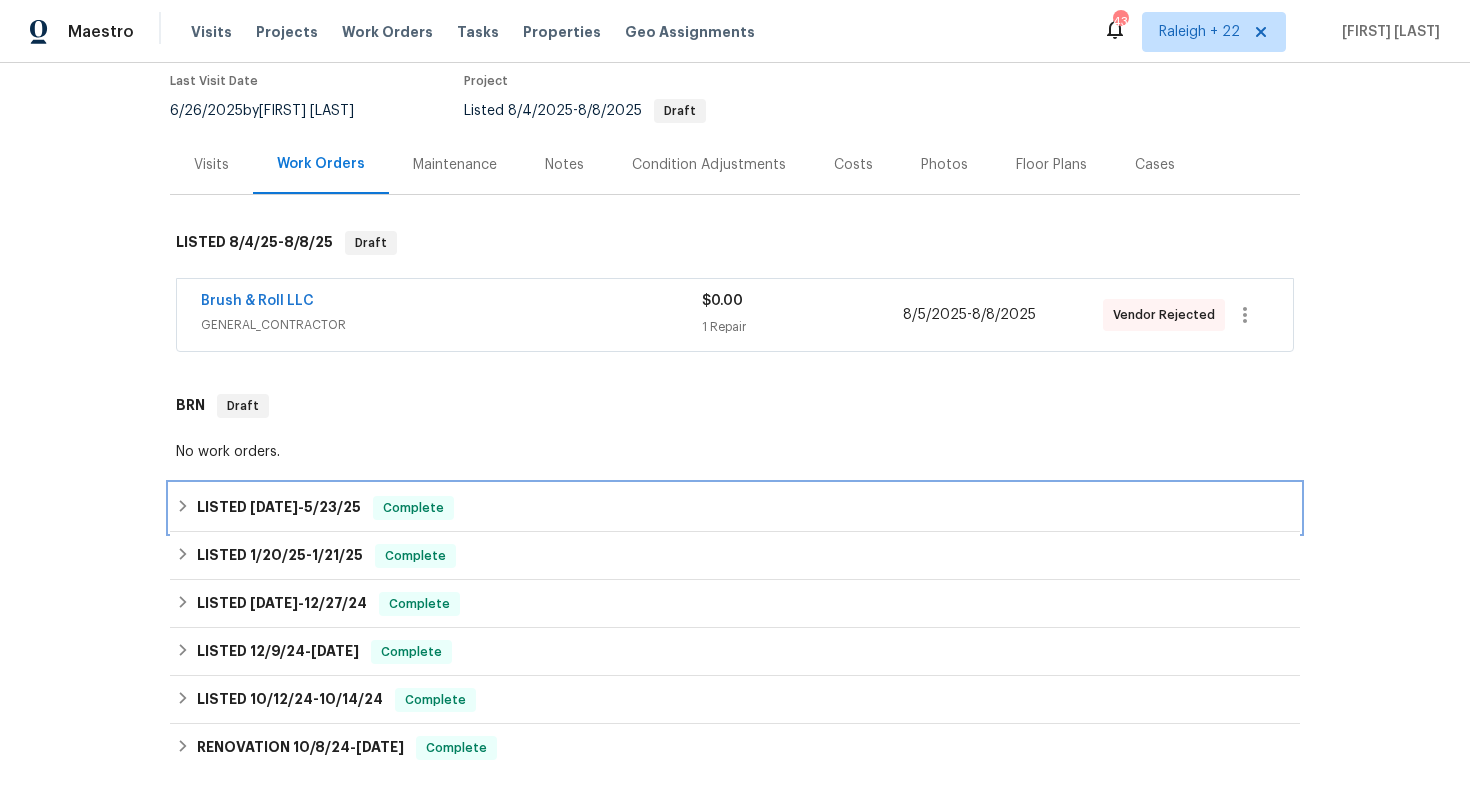 click on "LISTED   [DATE]  -  [DATE] Complete" at bounding box center [735, 508] 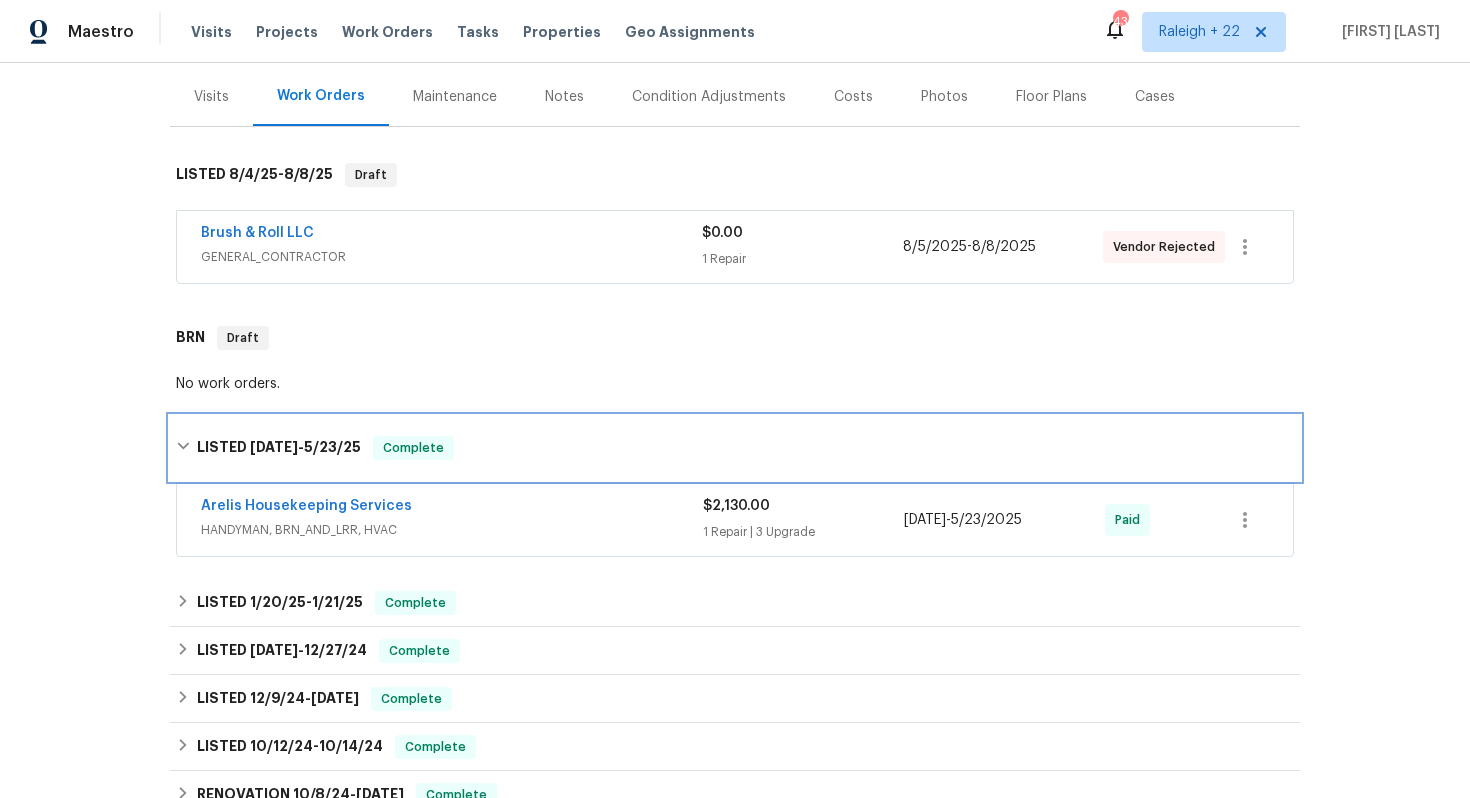 scroll, scrollTop: 277, scrollLeft: 0, axis: vertical 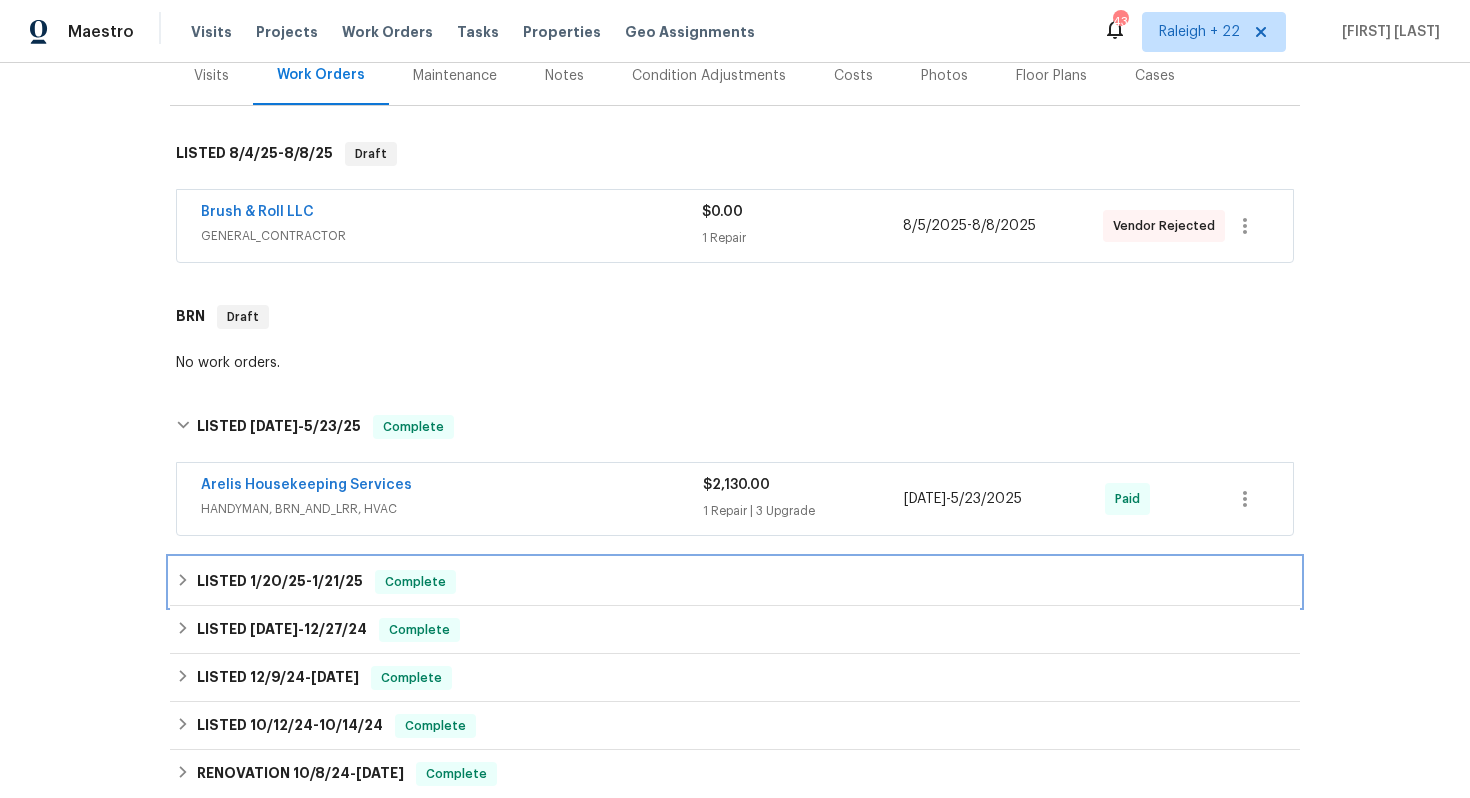 click on "LISTED   1/20/25  -  1/21/25 Complete" at bounding box center (735, 582) 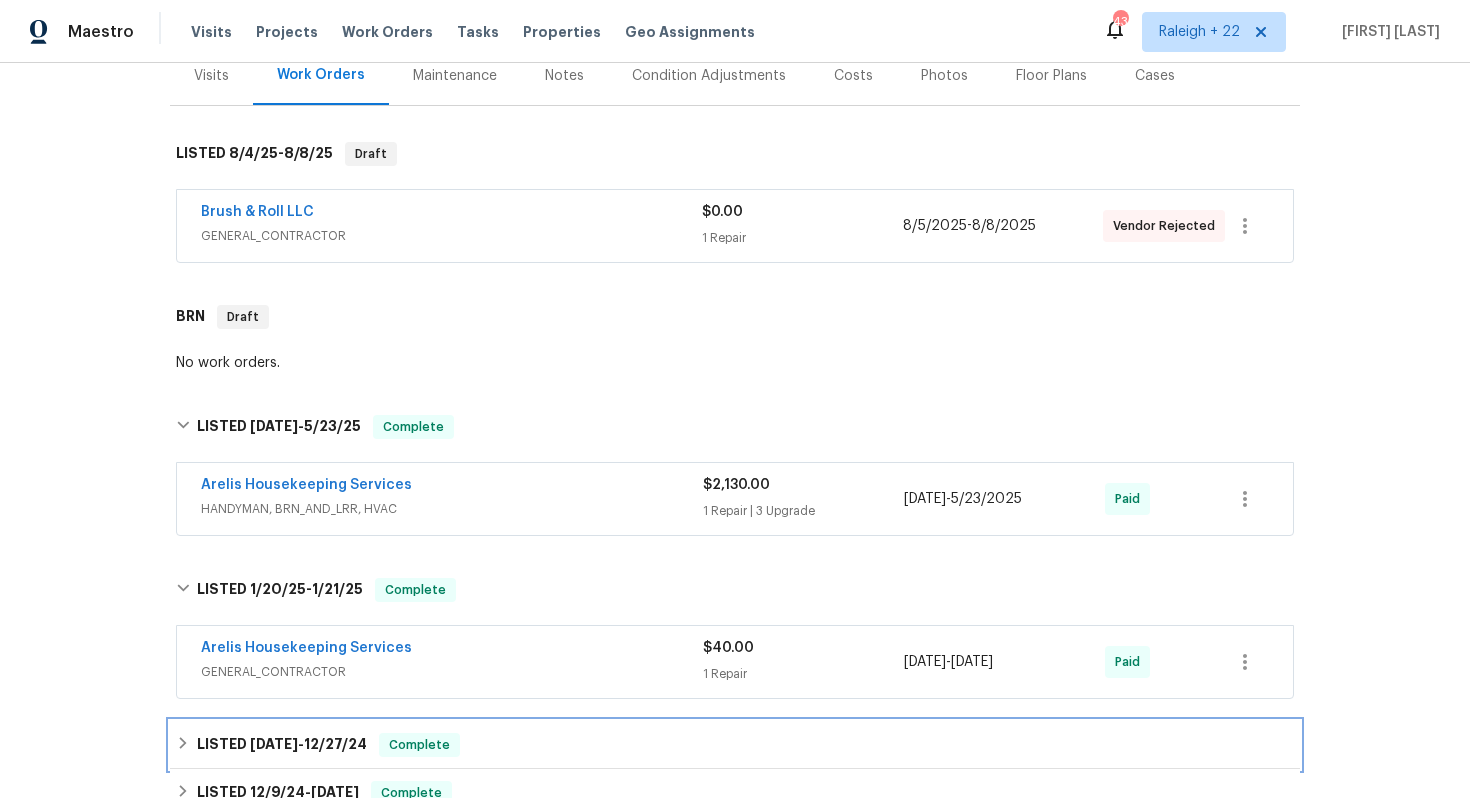 click on "LISTED   12/11/24  -  12/27/24 Complete" at bounding box center (735, 745) 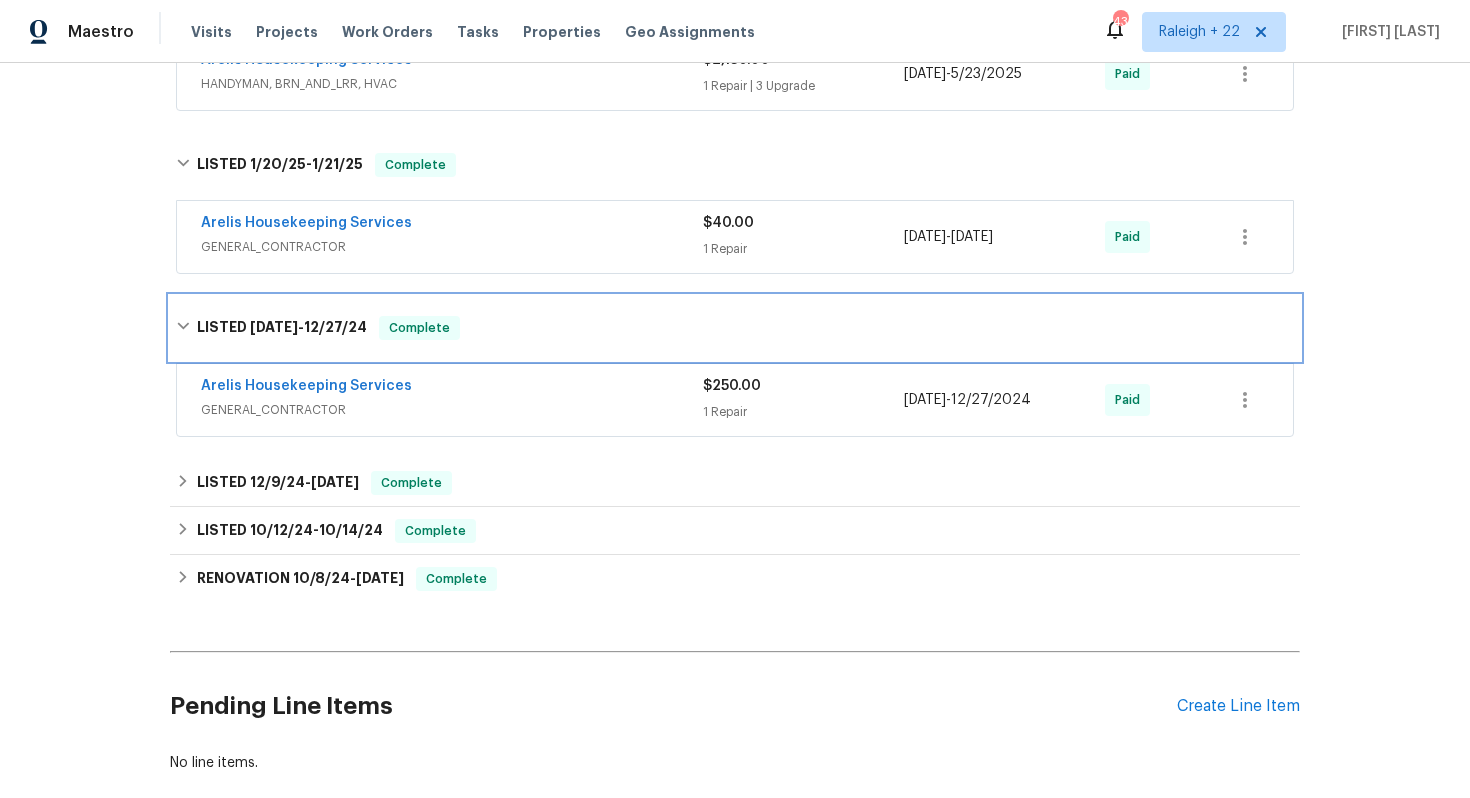 scroll, scrollTop: 0, scrollLeft: 0, axis: both 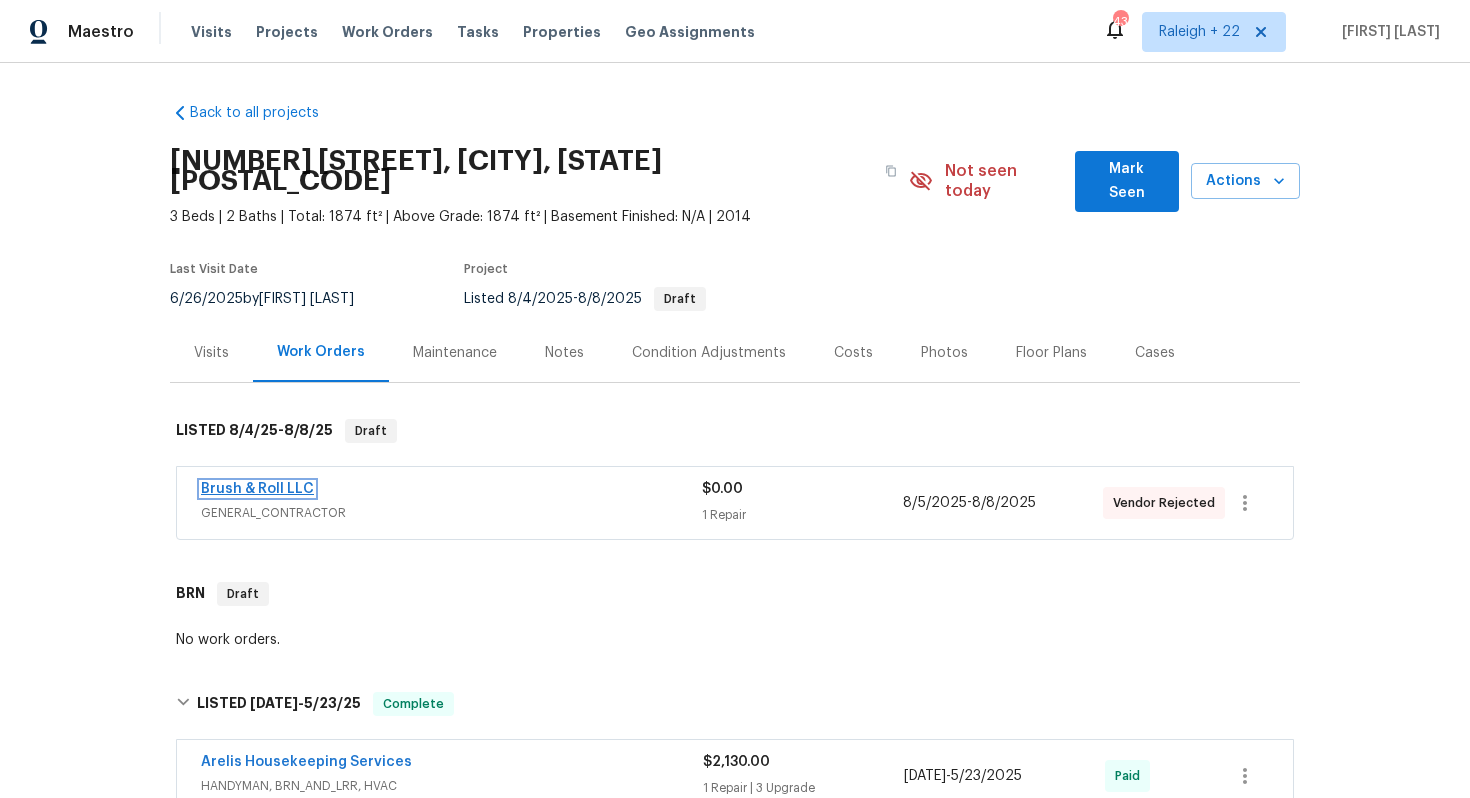 click on "Brush & Roll LLC" at bounding box center [257, 489] 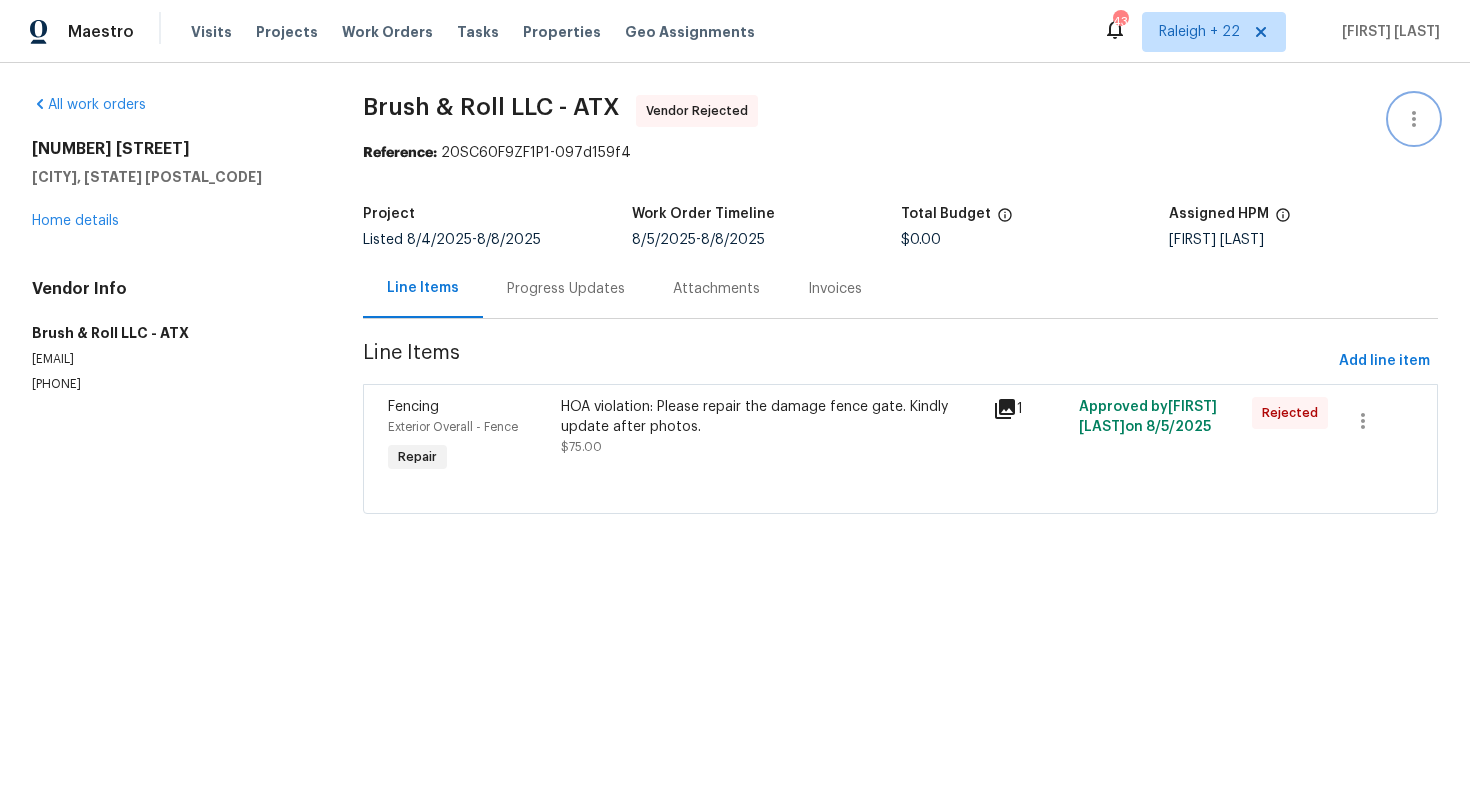 click 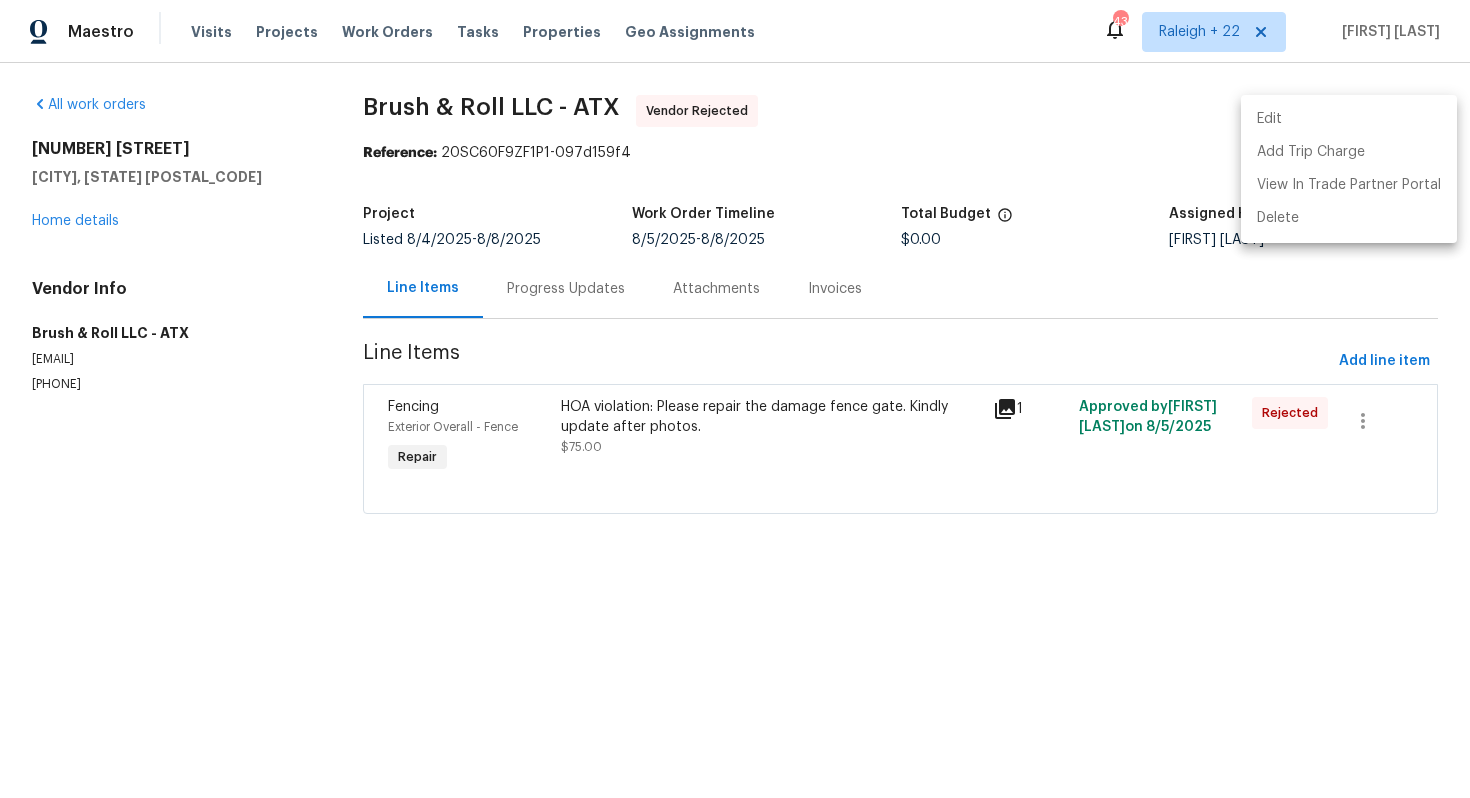 click on "Edit" at bounding box center (1349, 119) 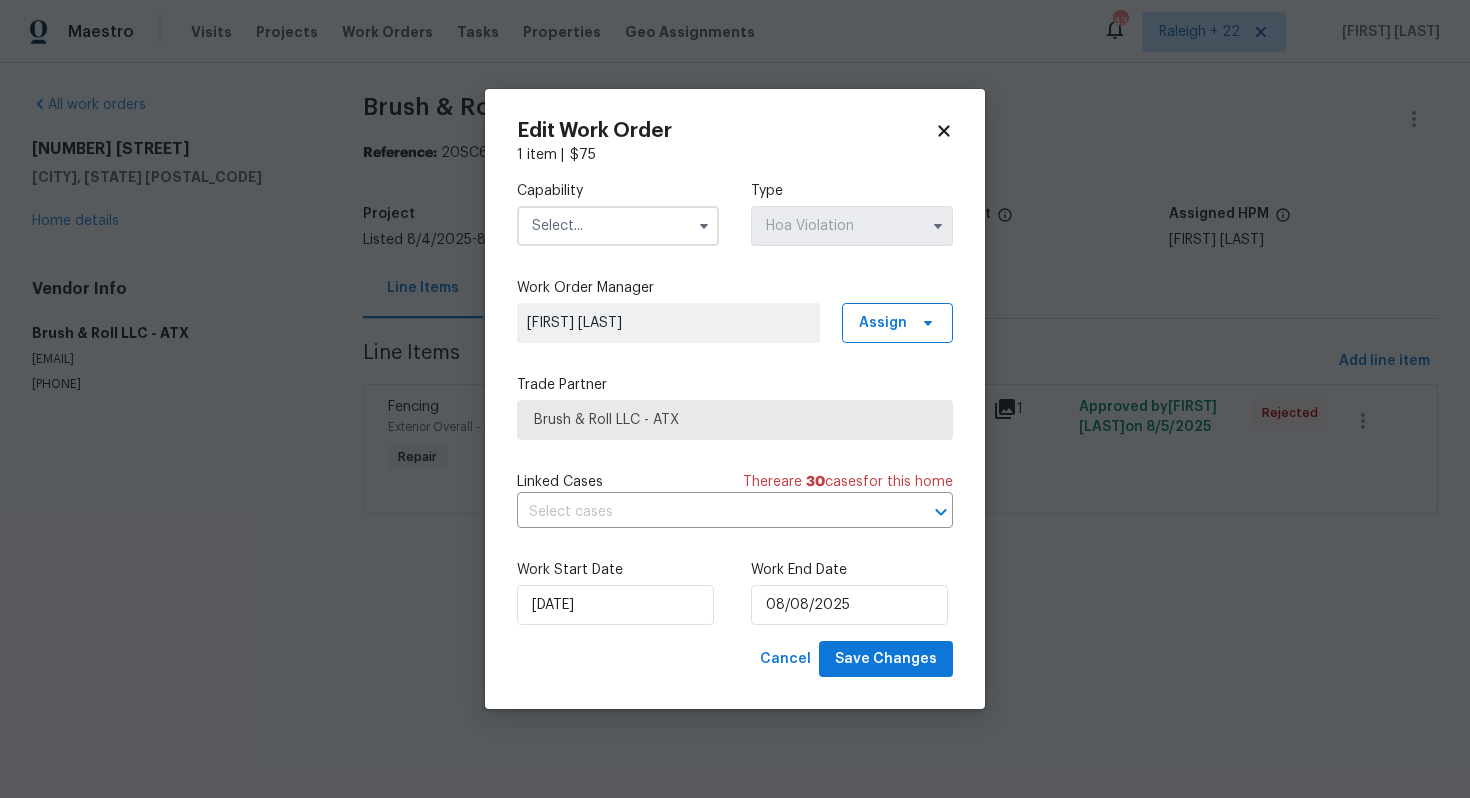 click at bounding box center (618, 226) 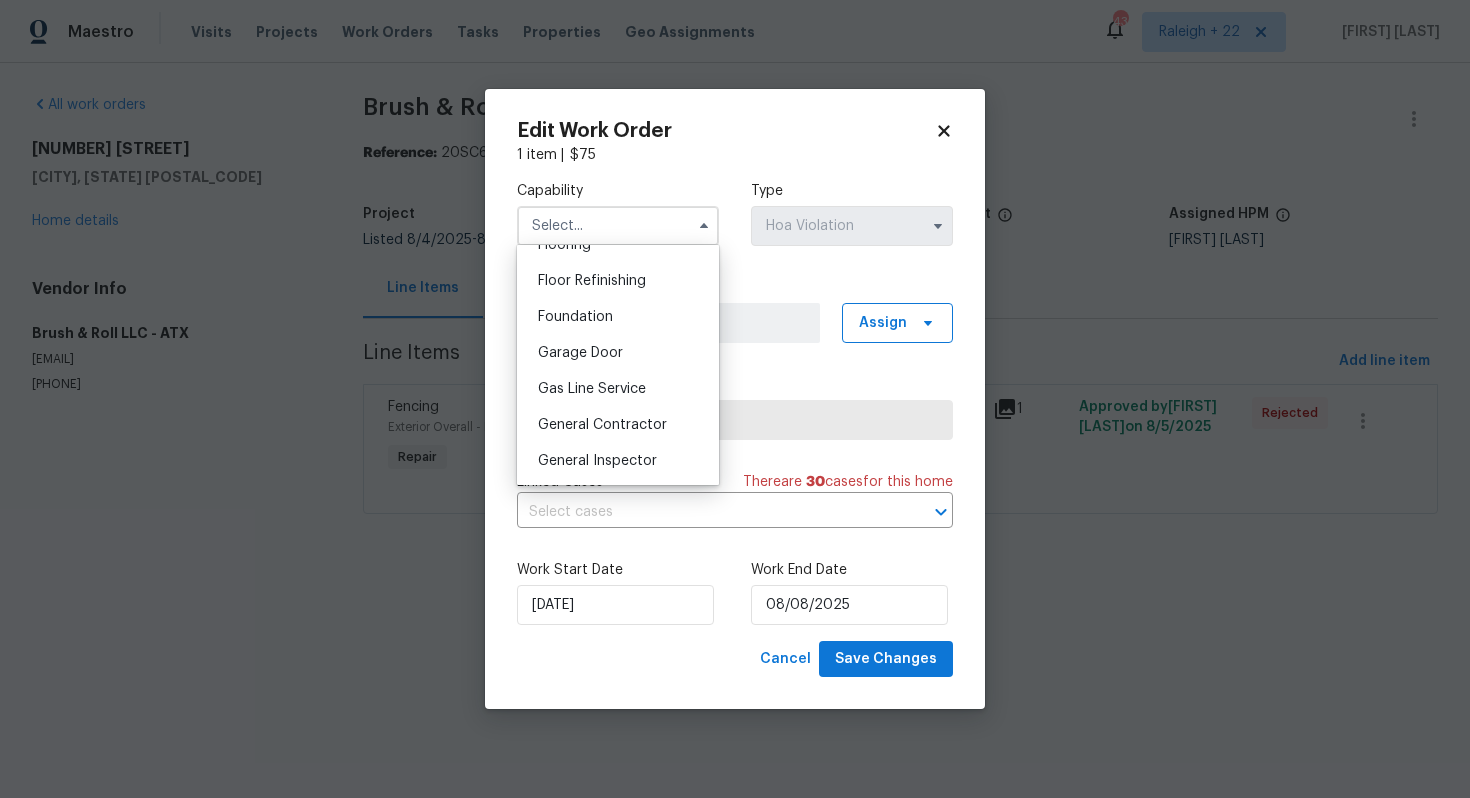 scroll, scrollTop: 838, scrollLeft: 0, axis: vertical 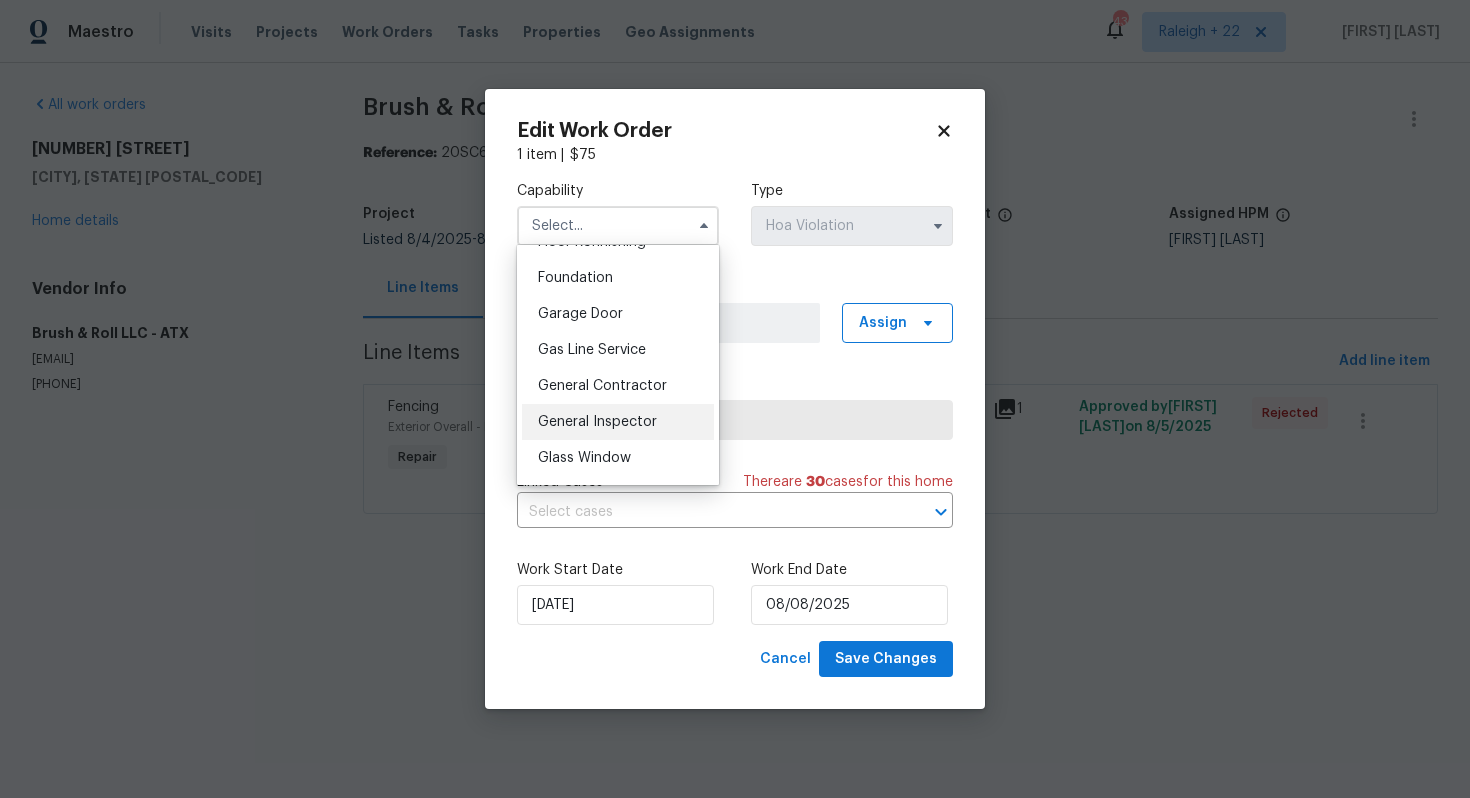 click on "General Inspector" at bounding box center [597, 422] 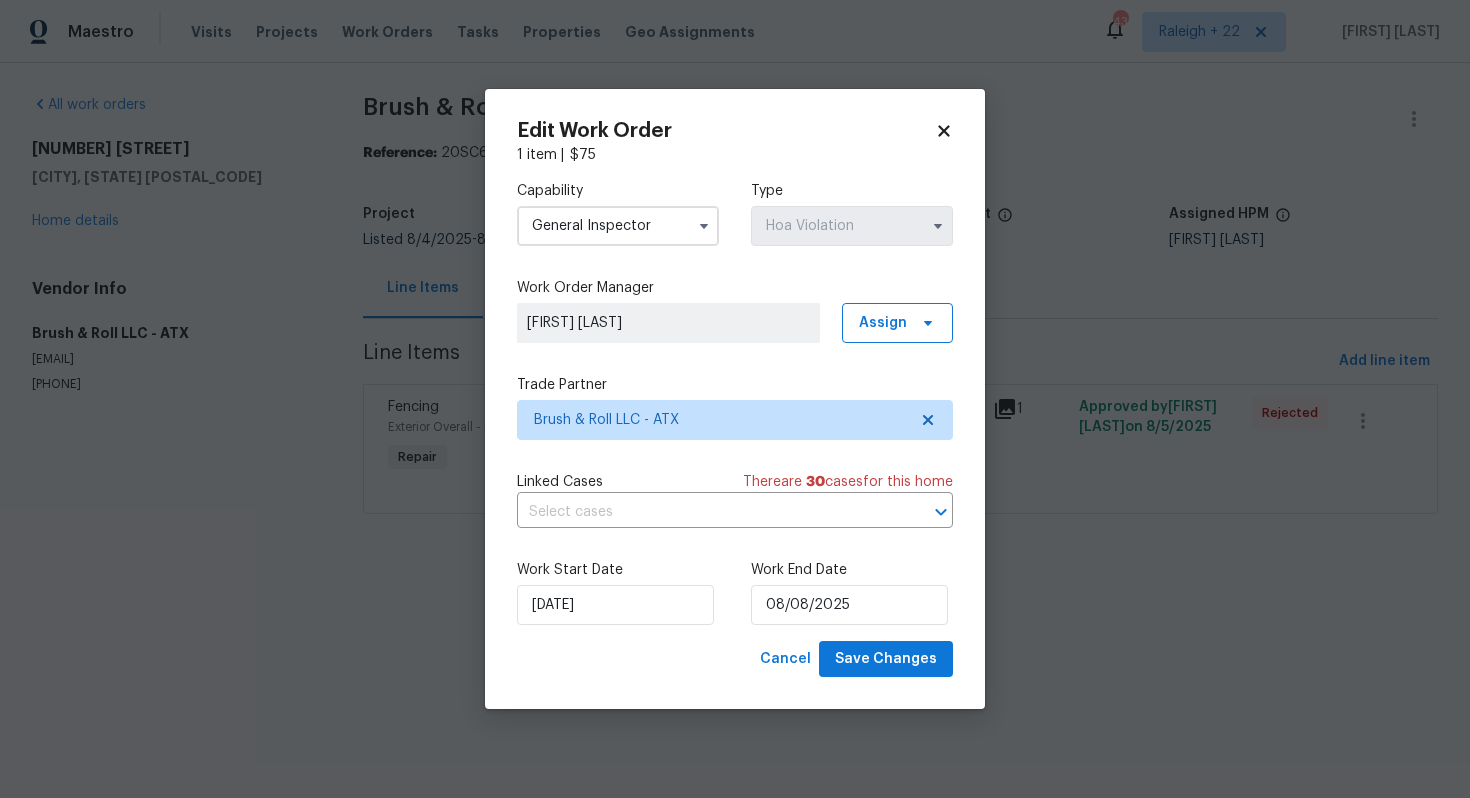 click on "General Inspector" at bounding box center (618, 226) 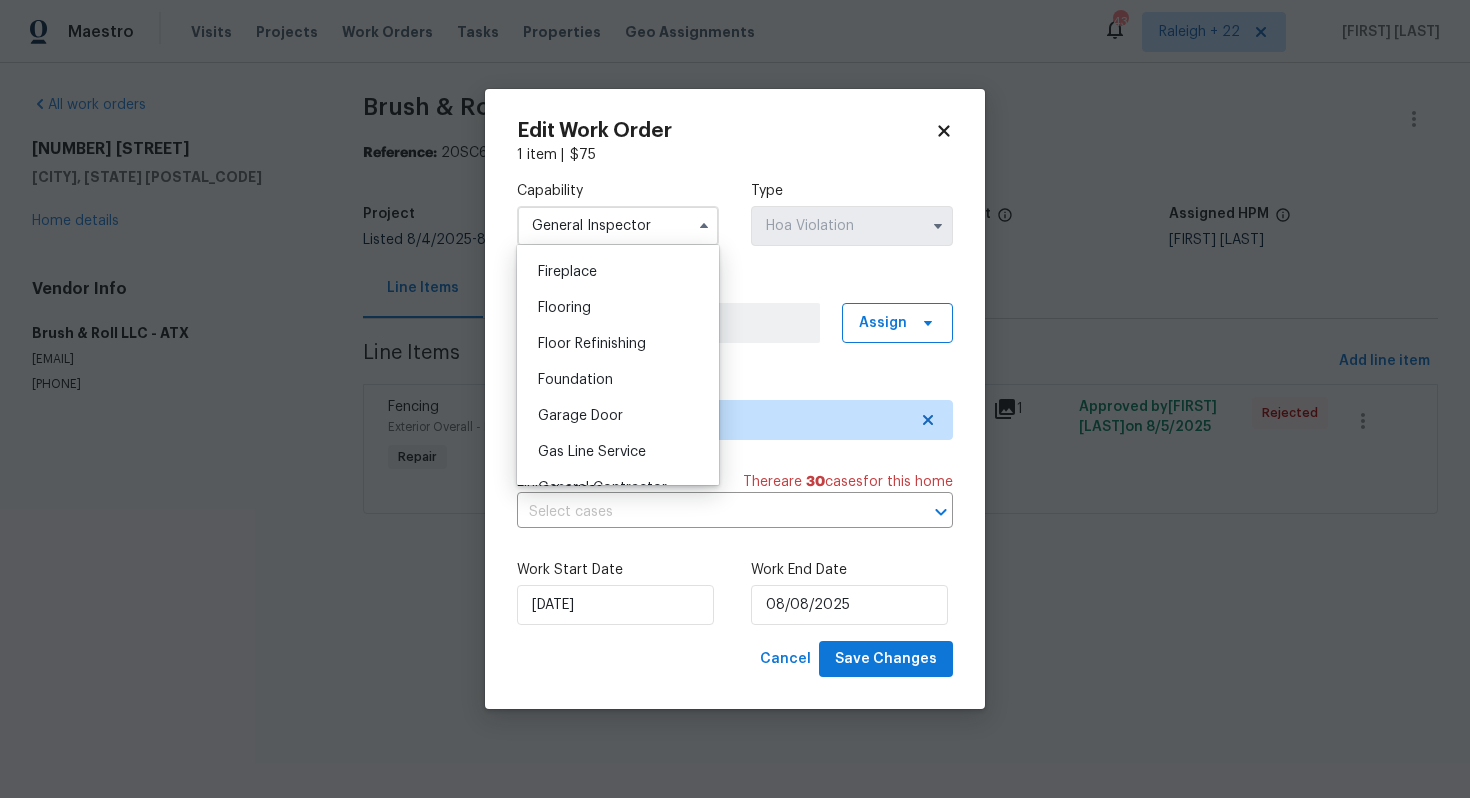 scroll, scrollTop: 796, scrollLeft: 0, axis: vertical 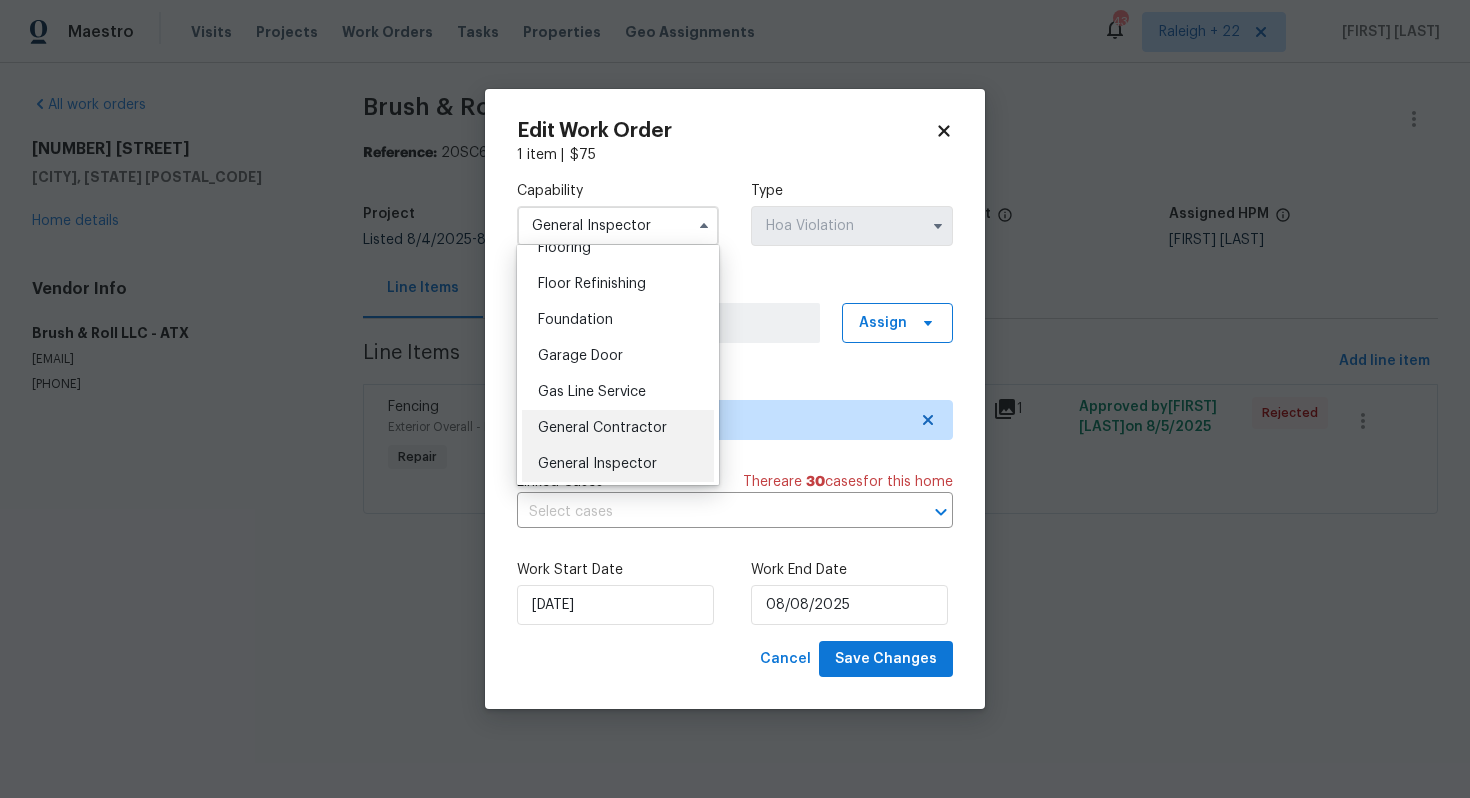 click on "General Contractor" at bounding box center [602, 428] 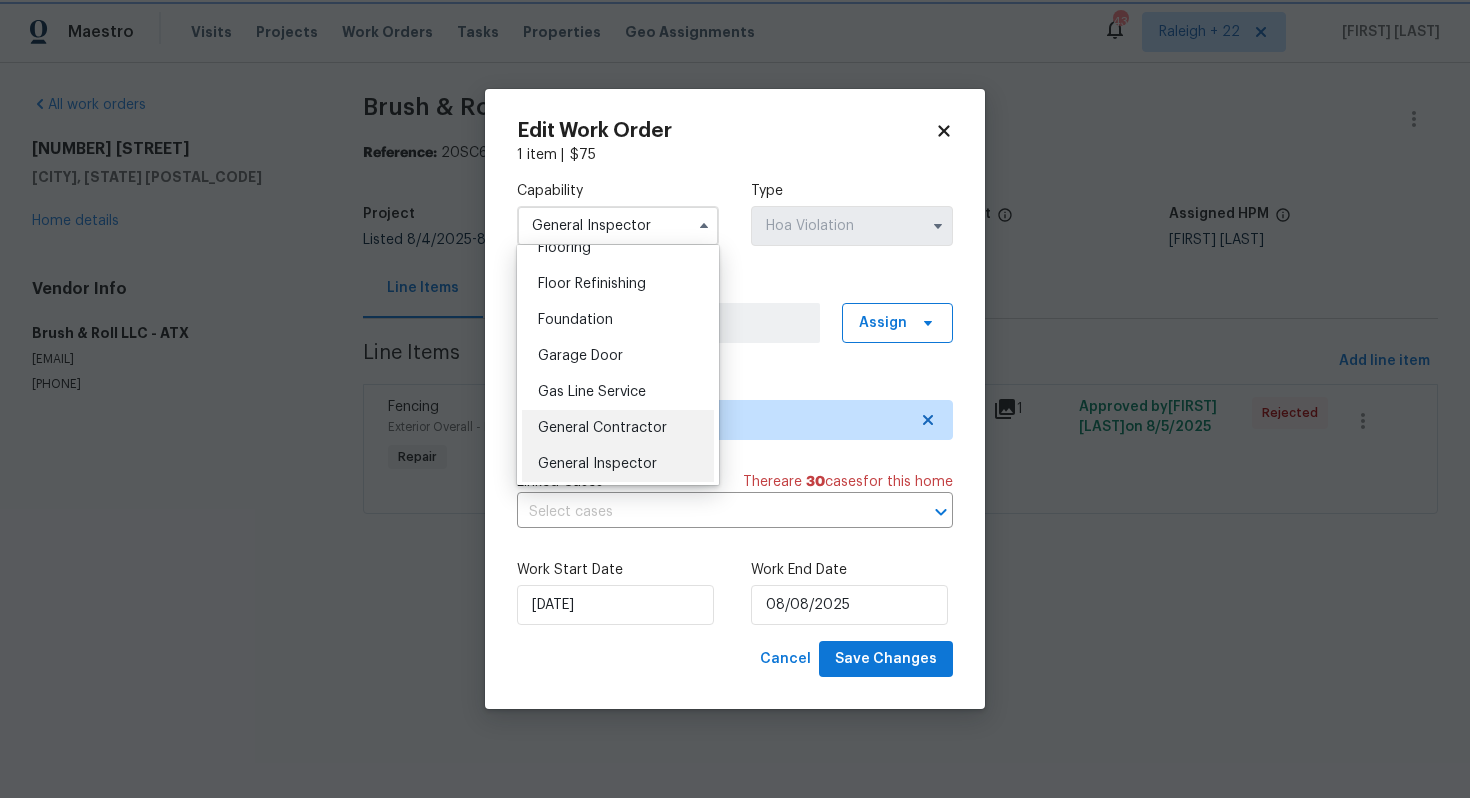 type on "General Contractor" 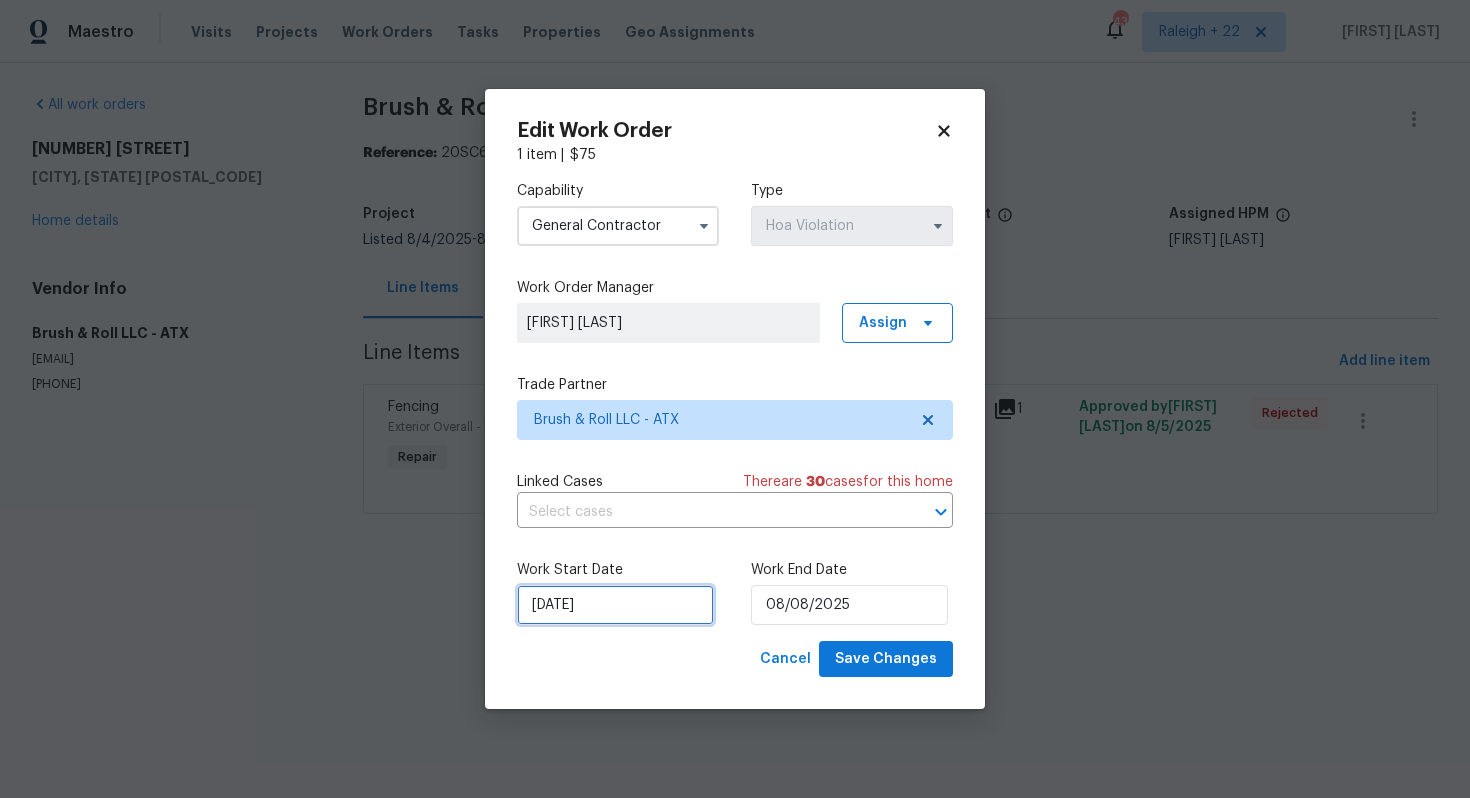 click on "05/08/2025" at bounding box center [615, 605] 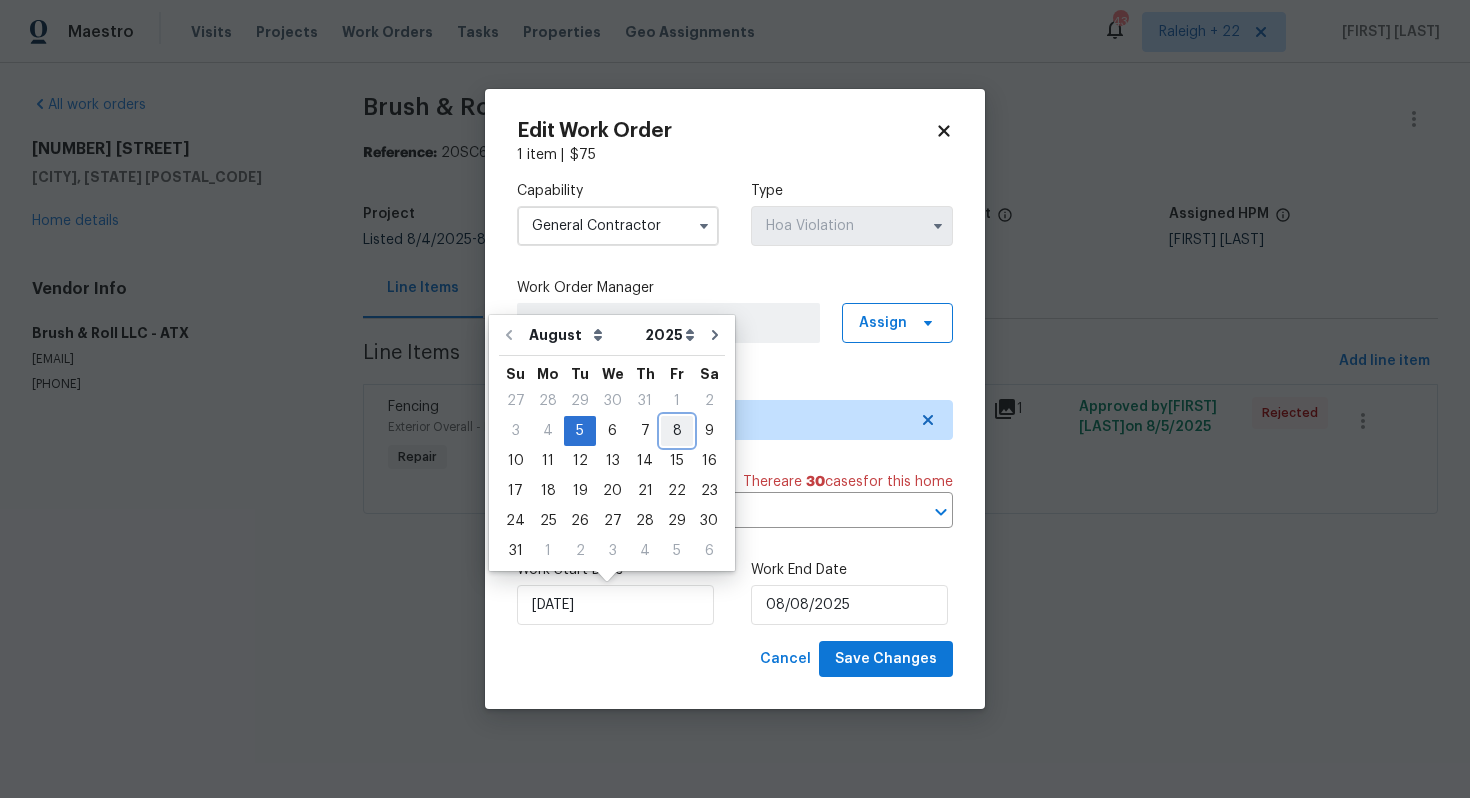 click on "8" at bounding box center [677, 431] 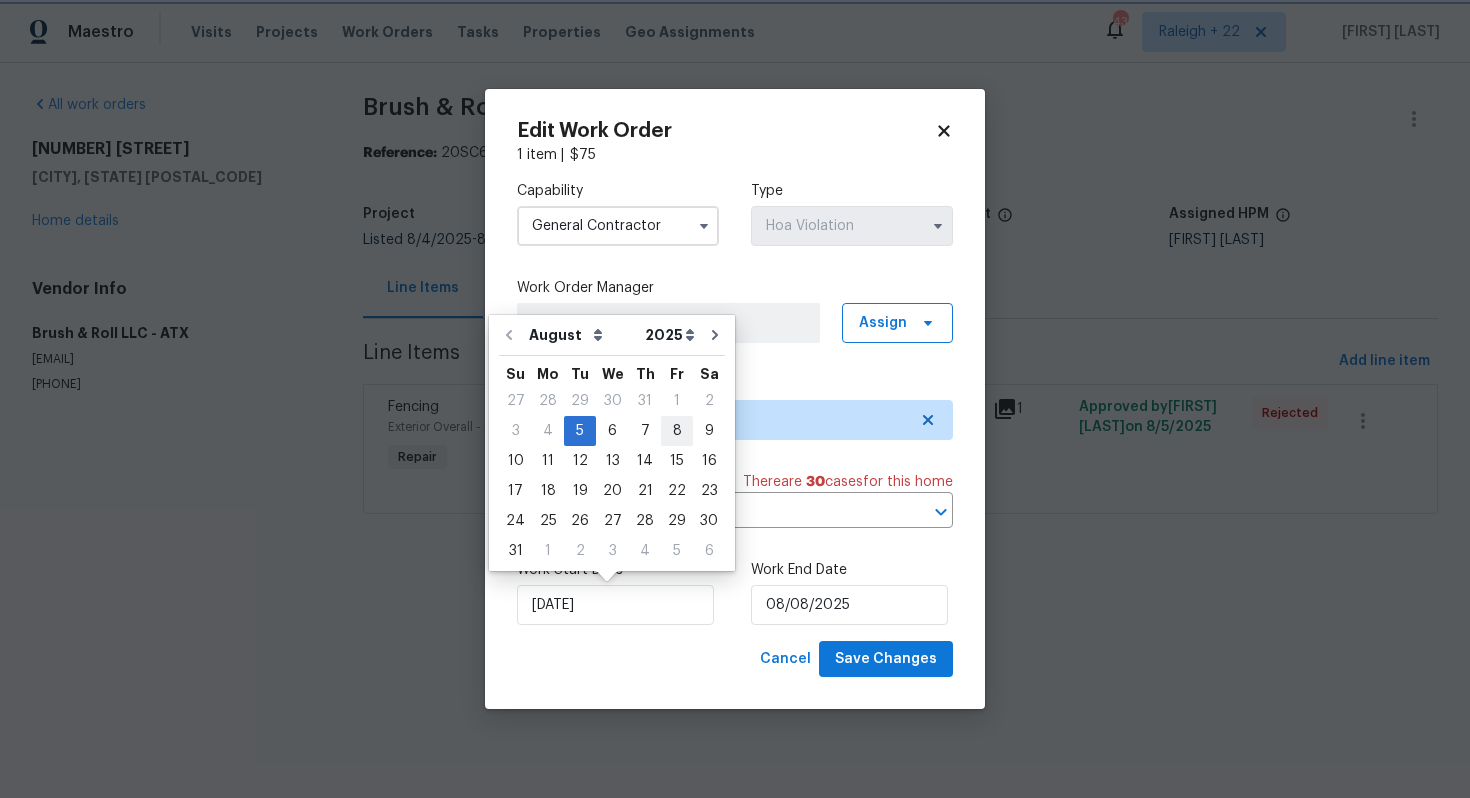 type on "08/08/2025" 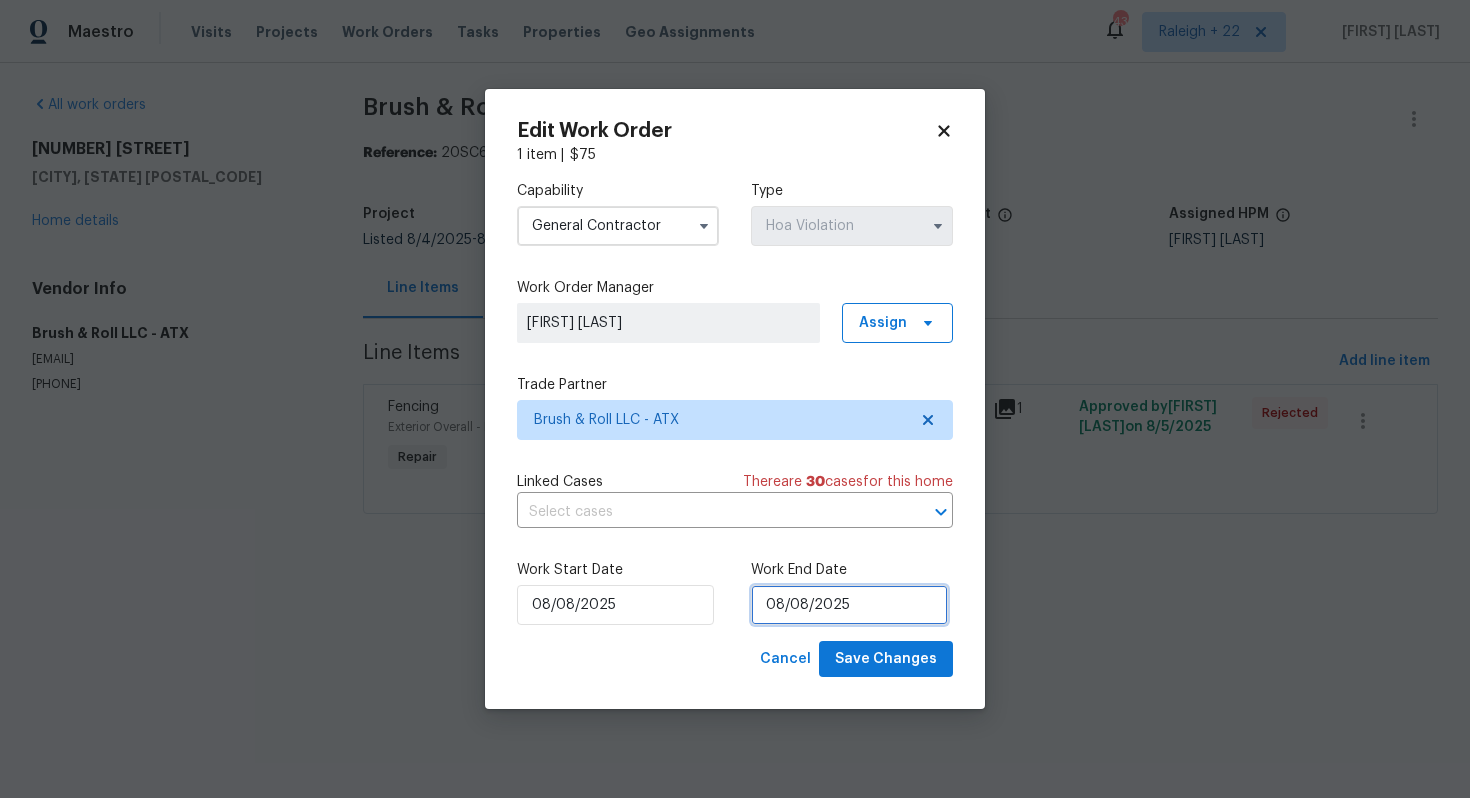 click on "08/08/2025" at bounding box center (849, 605) 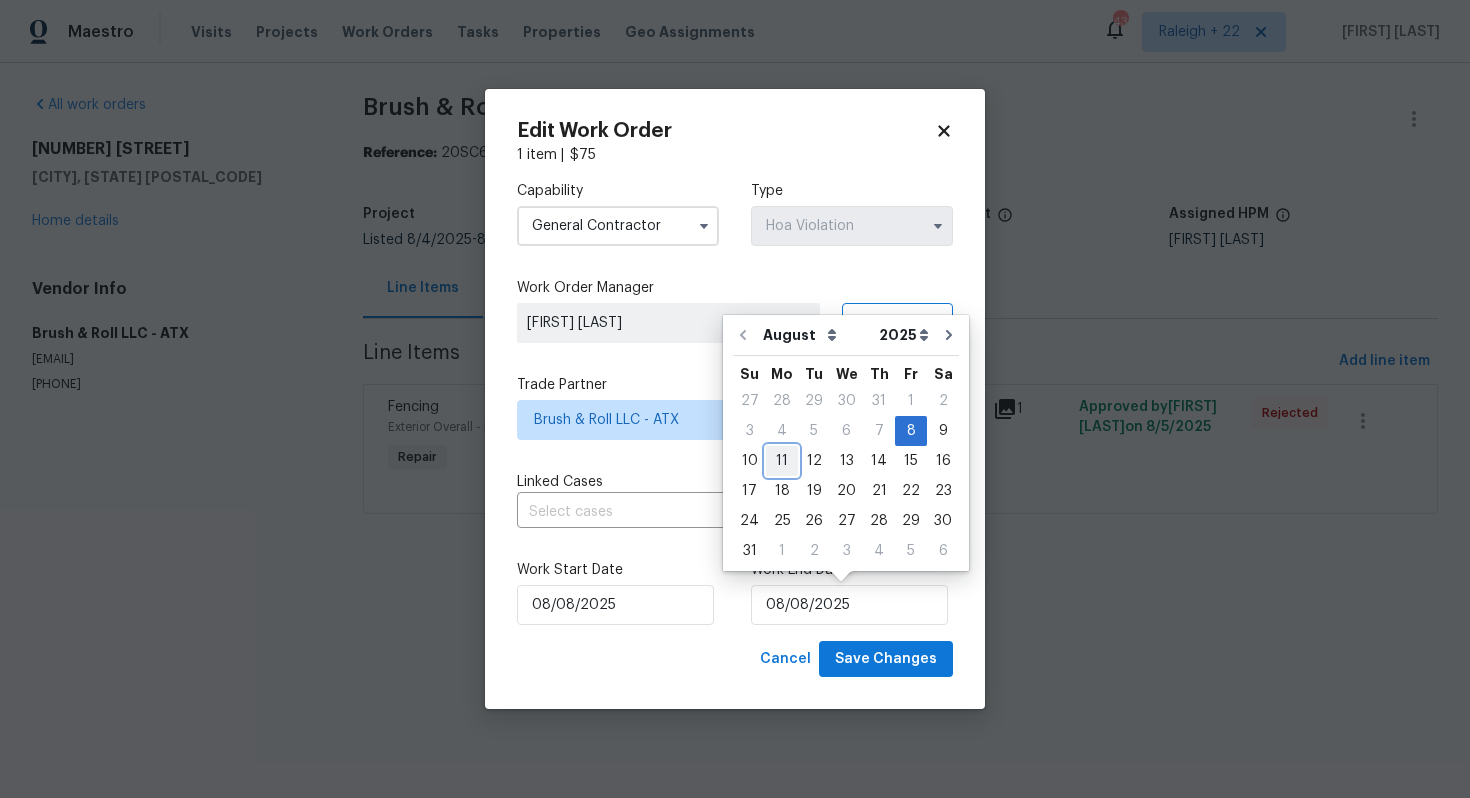 click on "11" at bounding box center (782, 461) 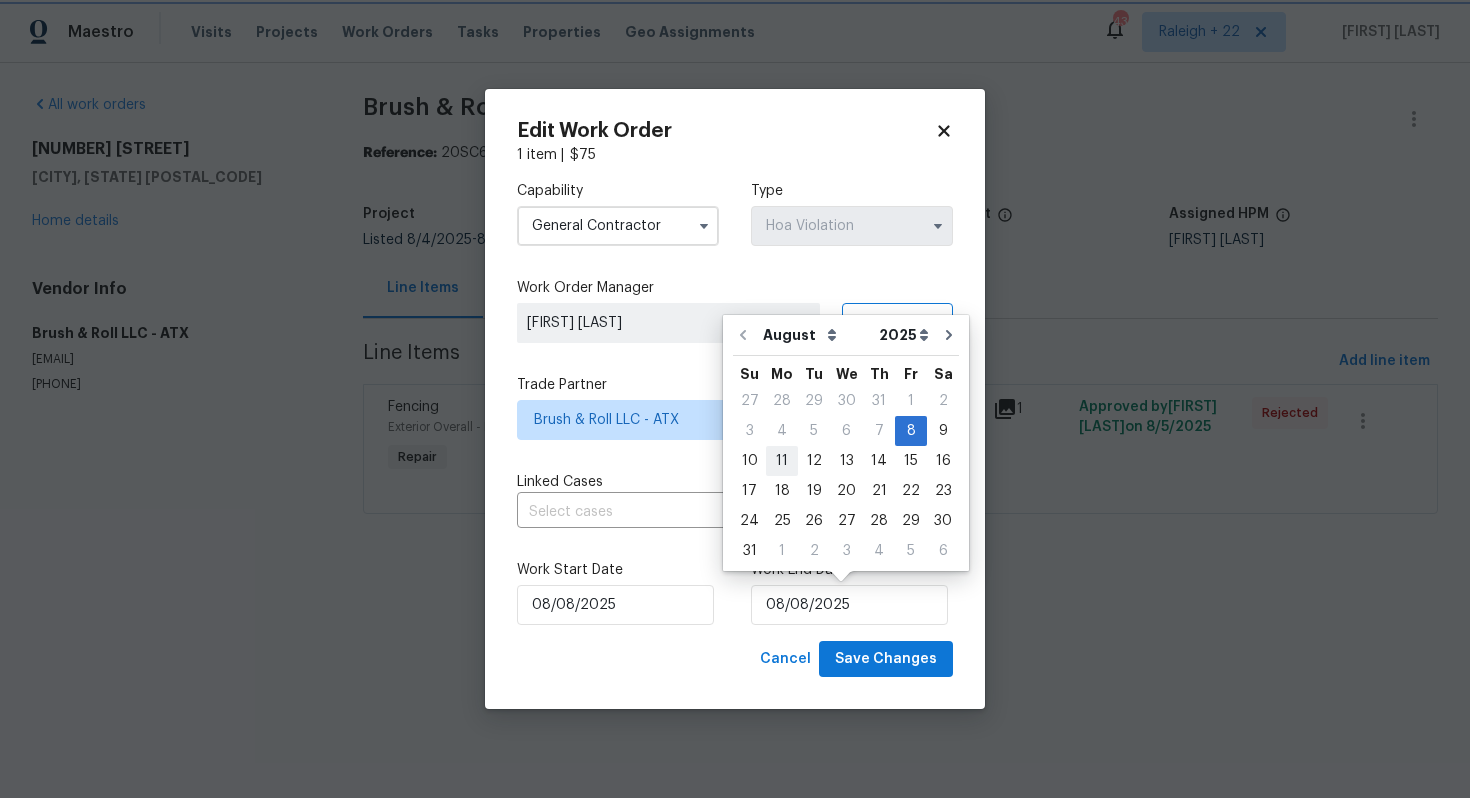 type on "11/08/2025" 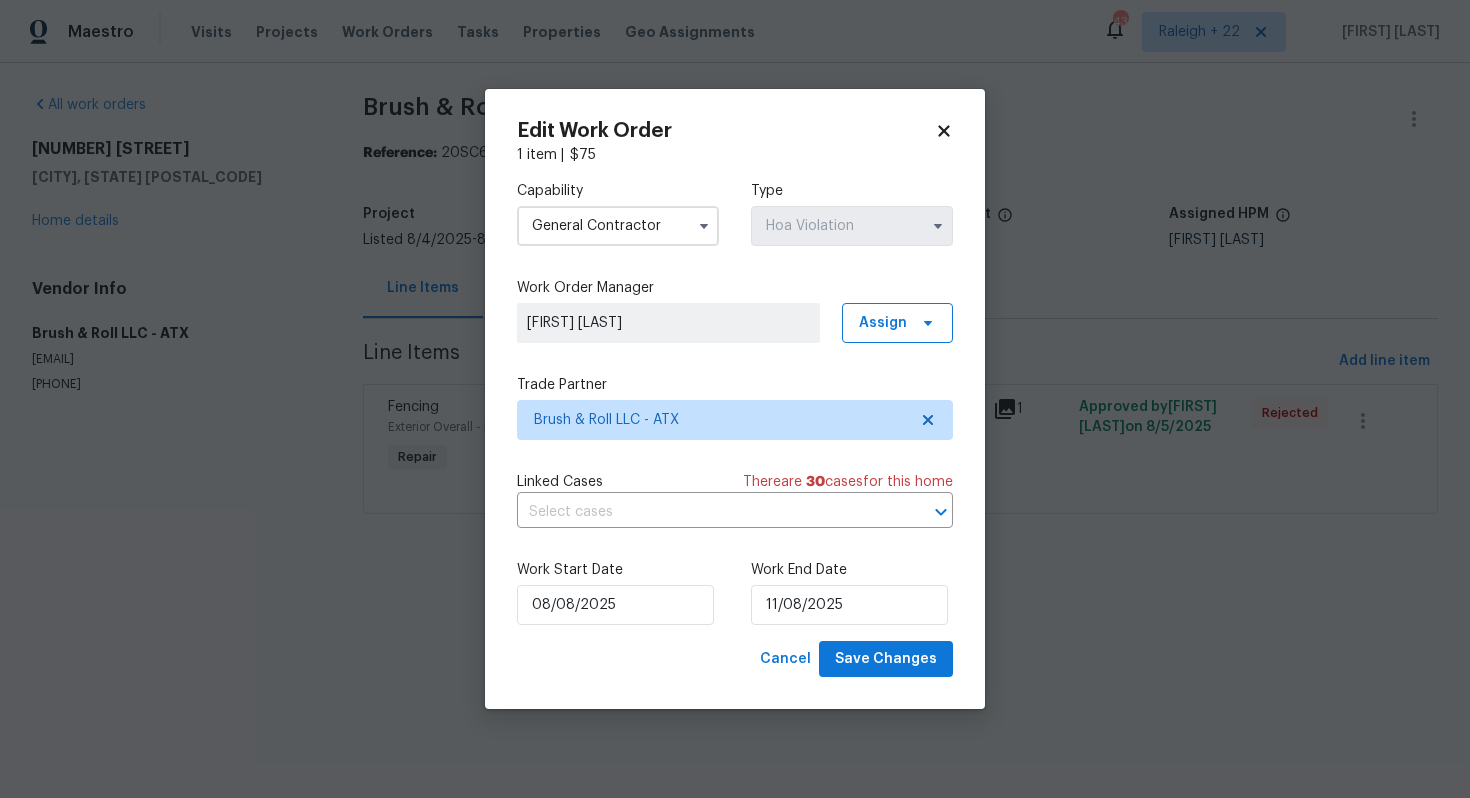 click on "[FIRST] [LAST]" at bounding box center [668, 323] 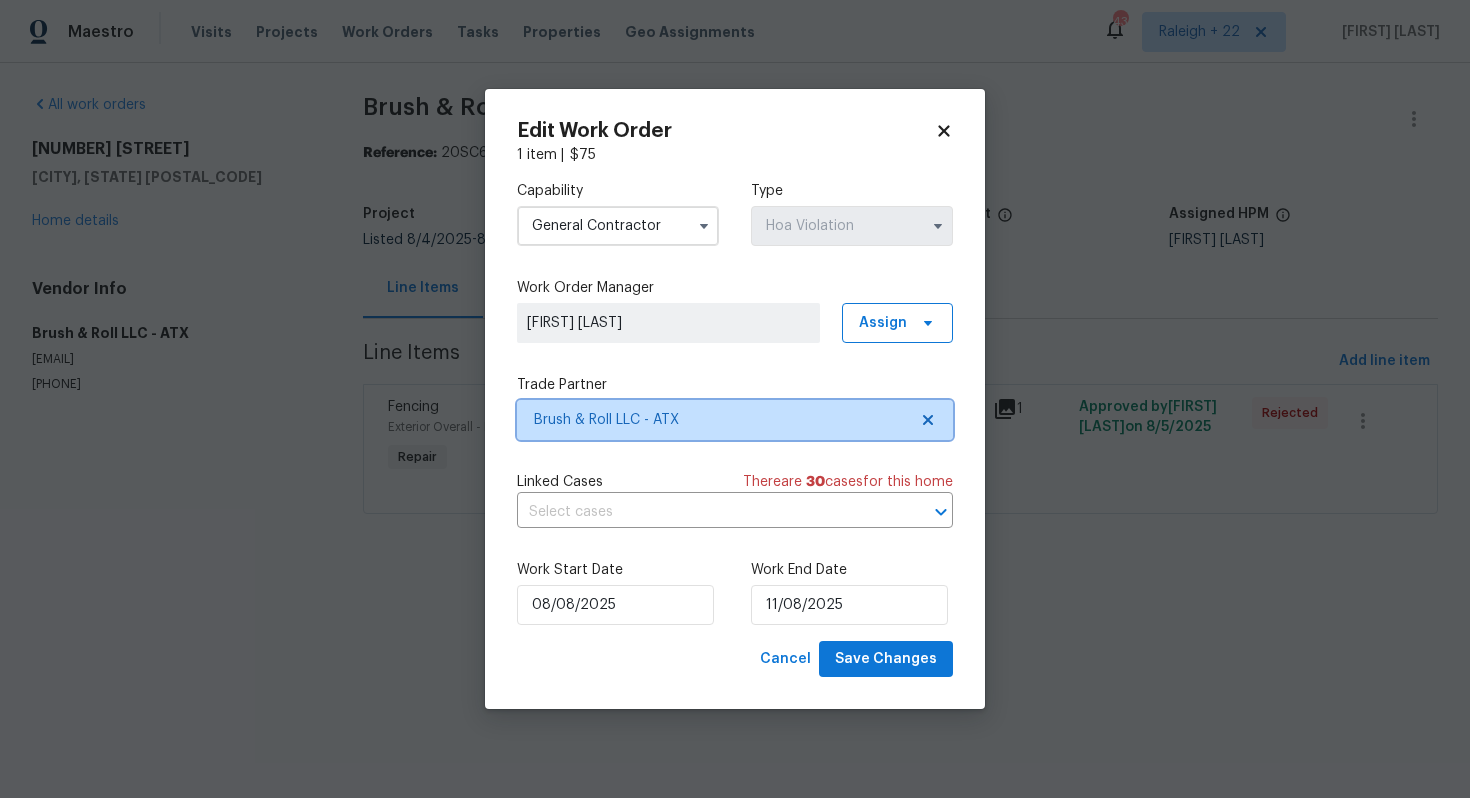 click on "Brush & Roll LLC - ATX" at bounding box center [720, 420] 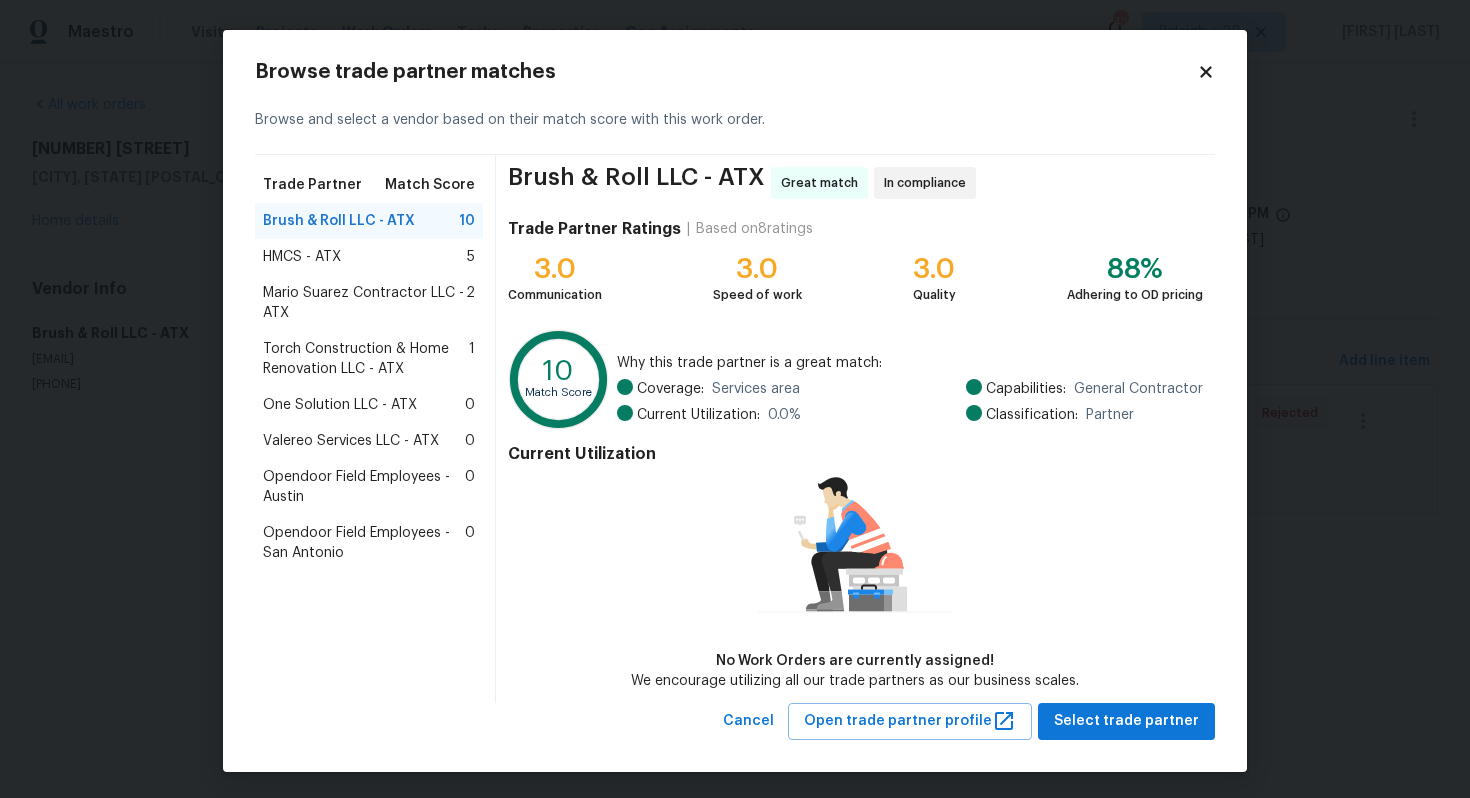 click 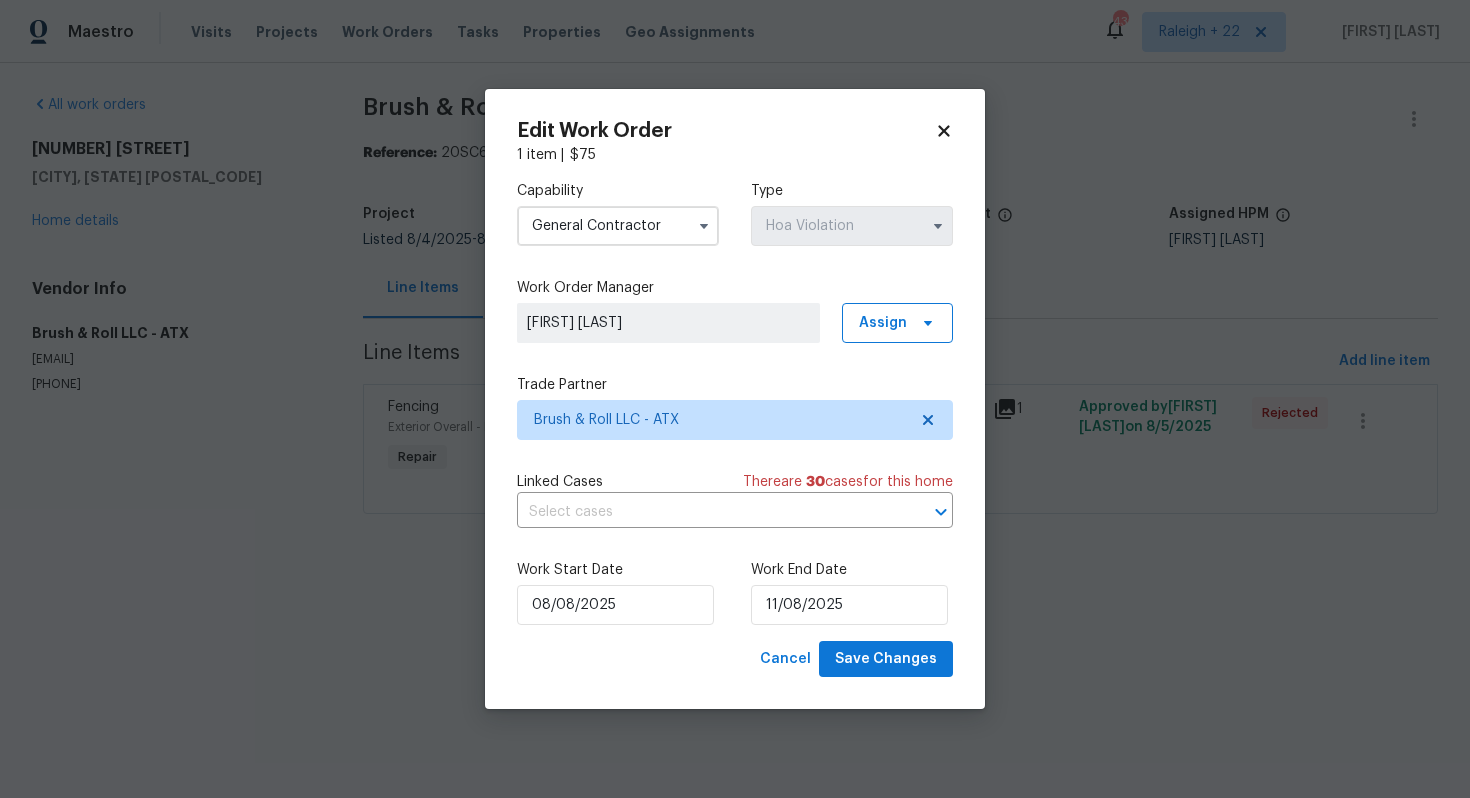 click 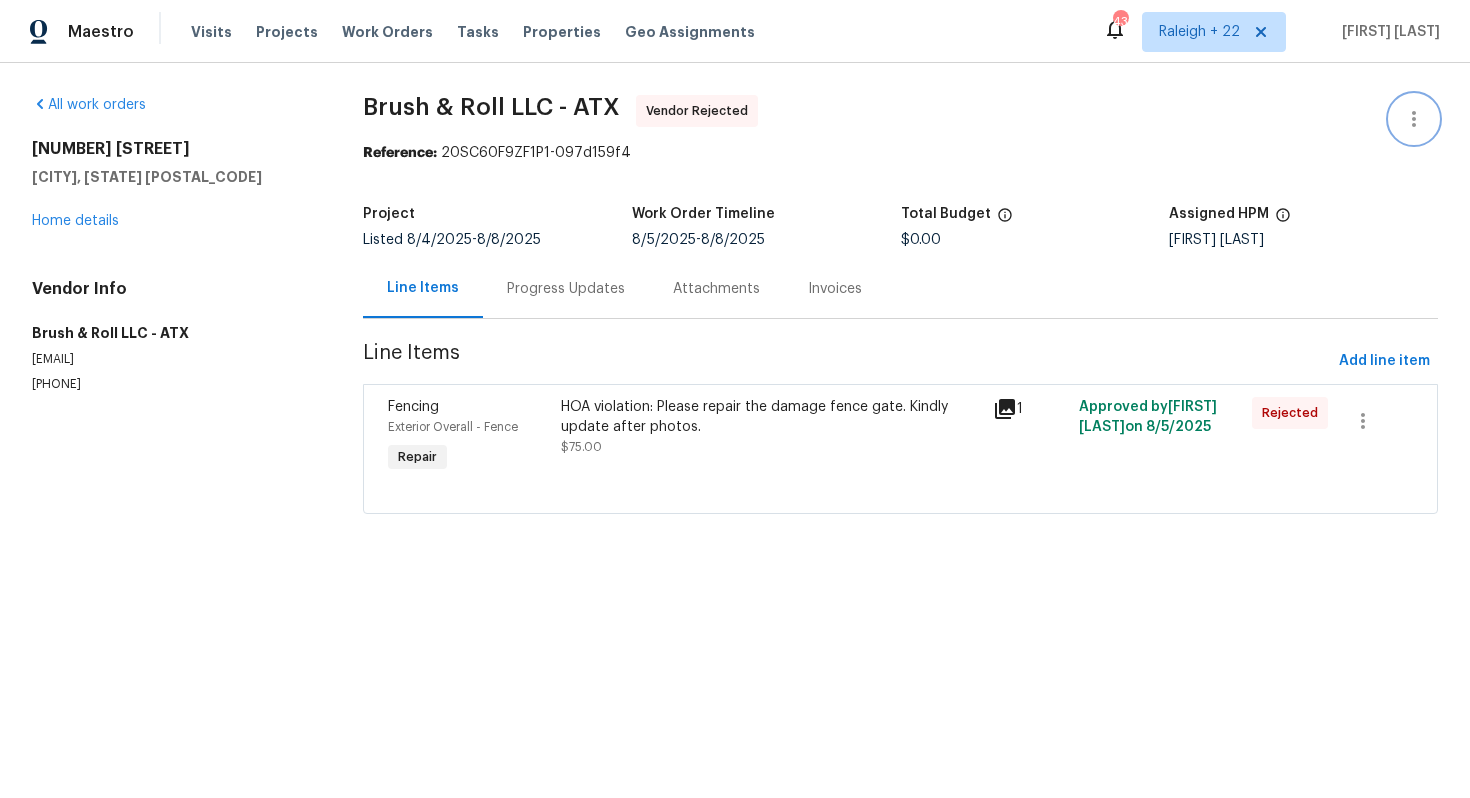 click 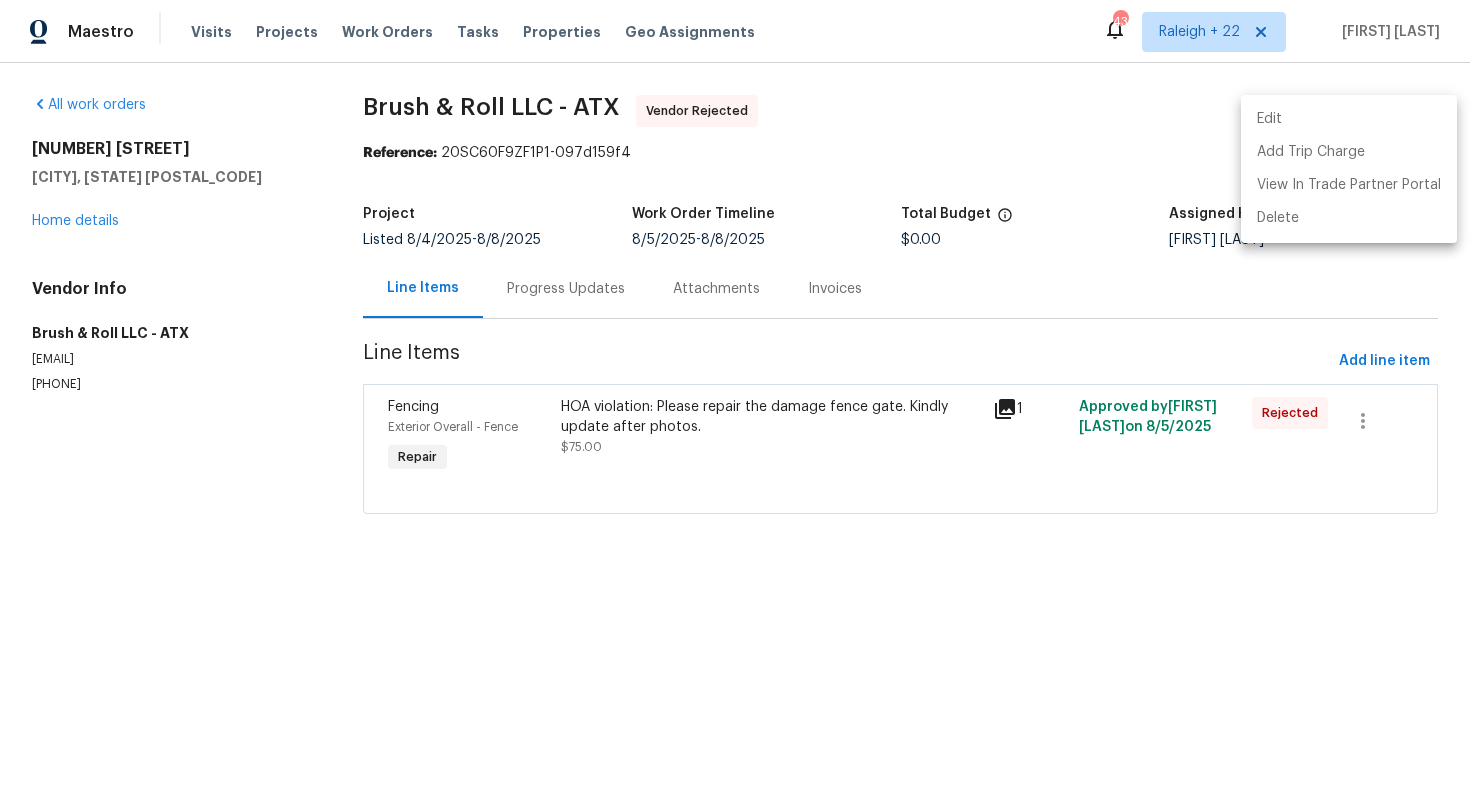 click on "Edit" at bounding box center [1349, 119] 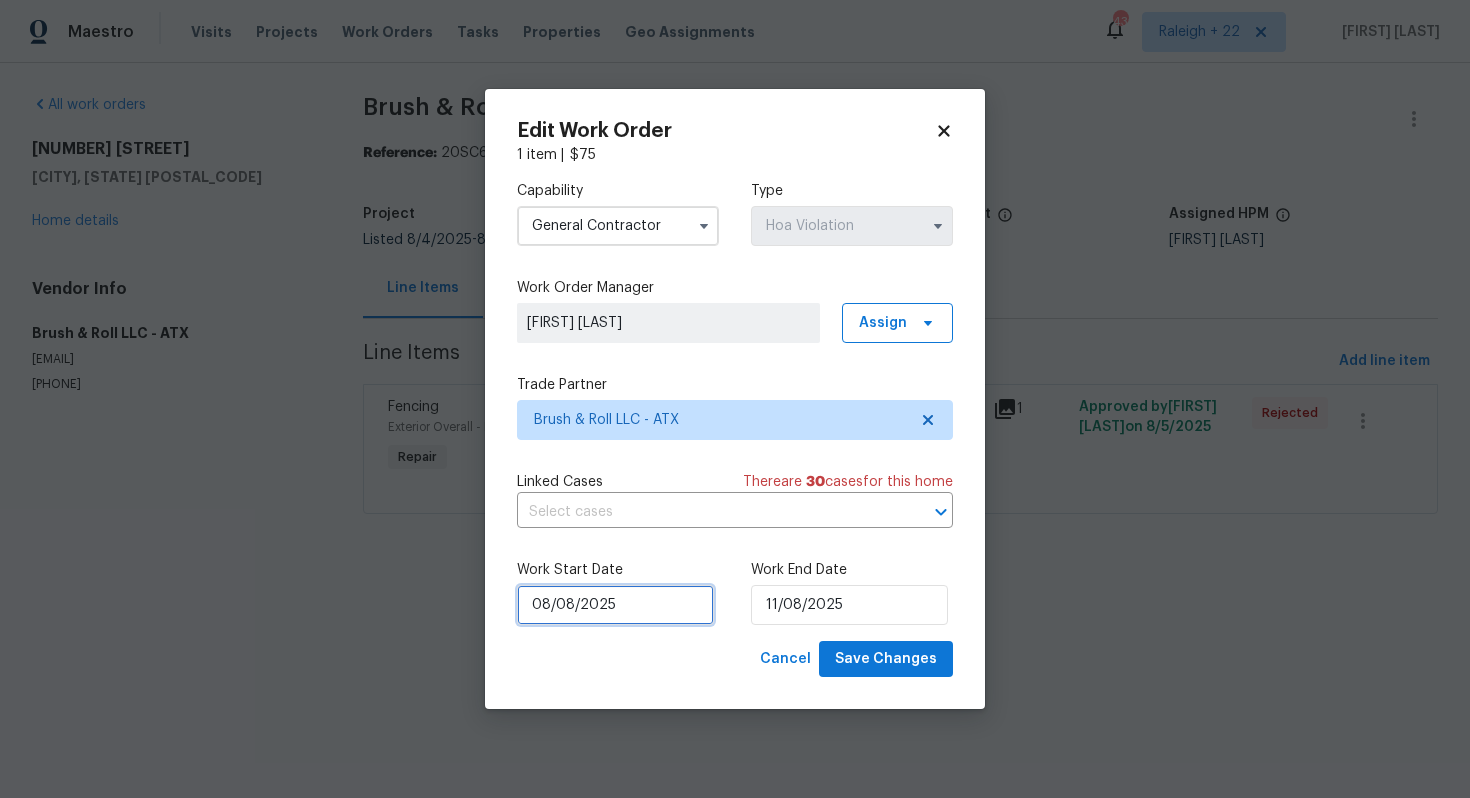 click on "08/08/2025" at bounding box center (615, 605) 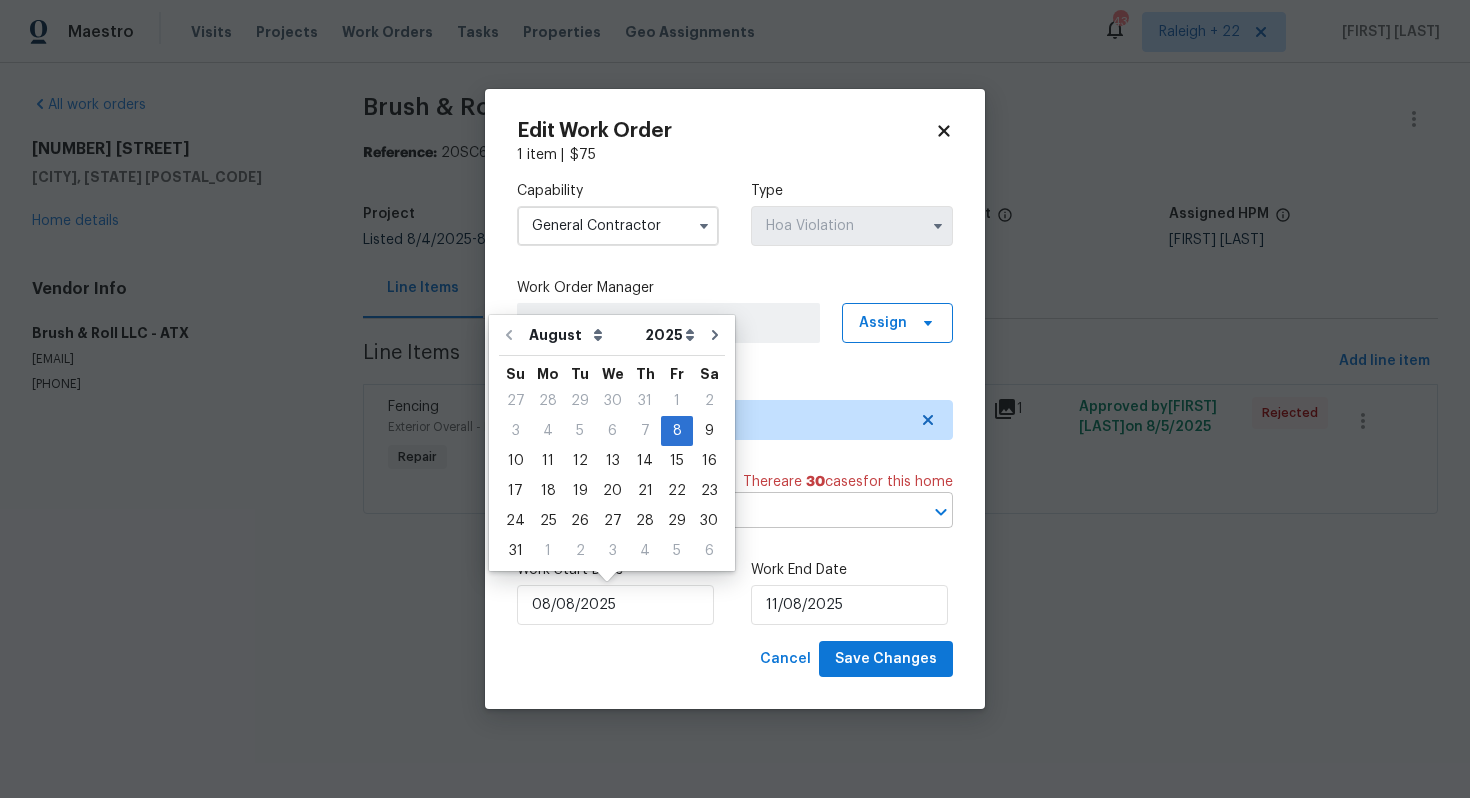click at bounding box center (707, 512) 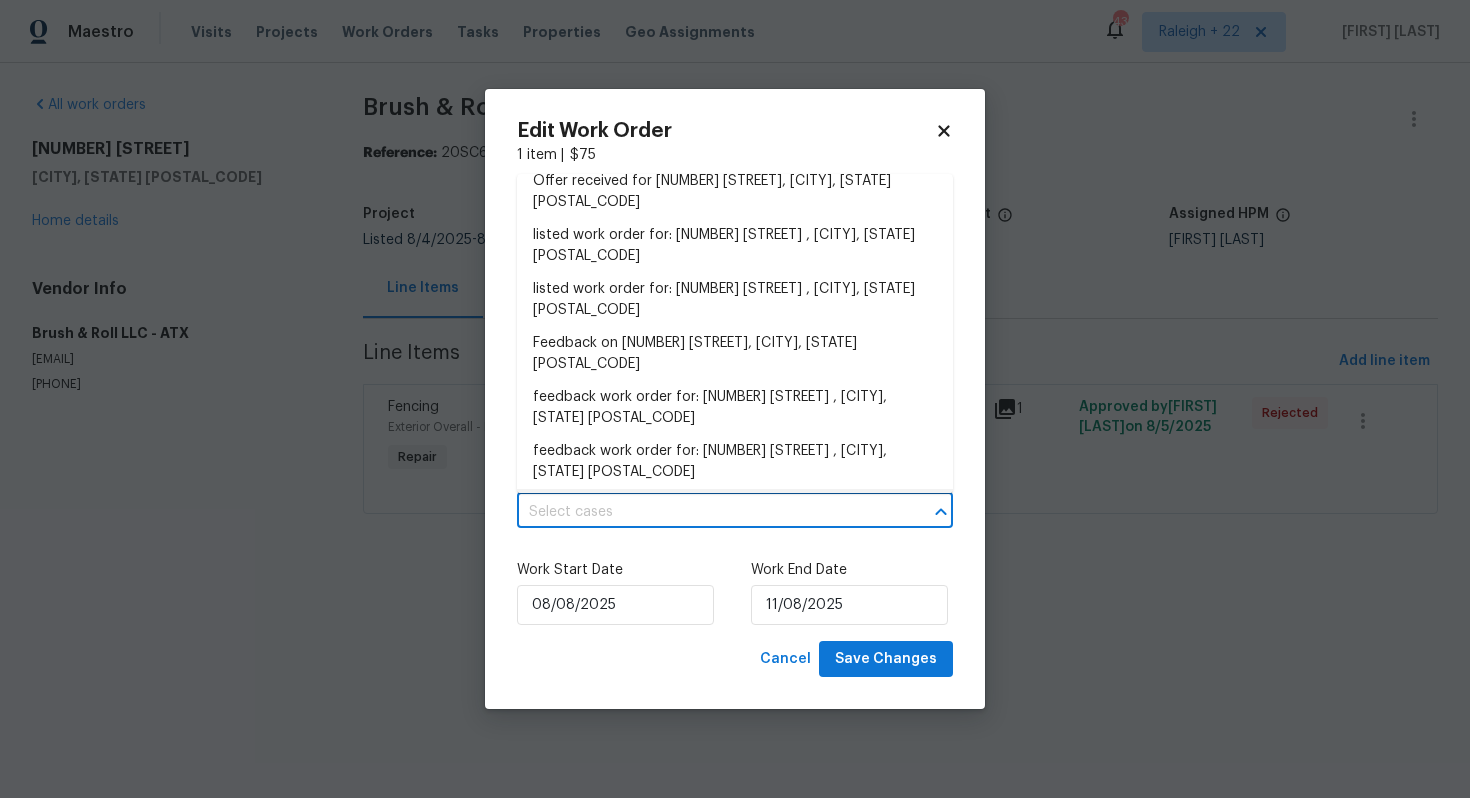 scroll, scrollTop: 0, scrollLeft: 0, axis: both 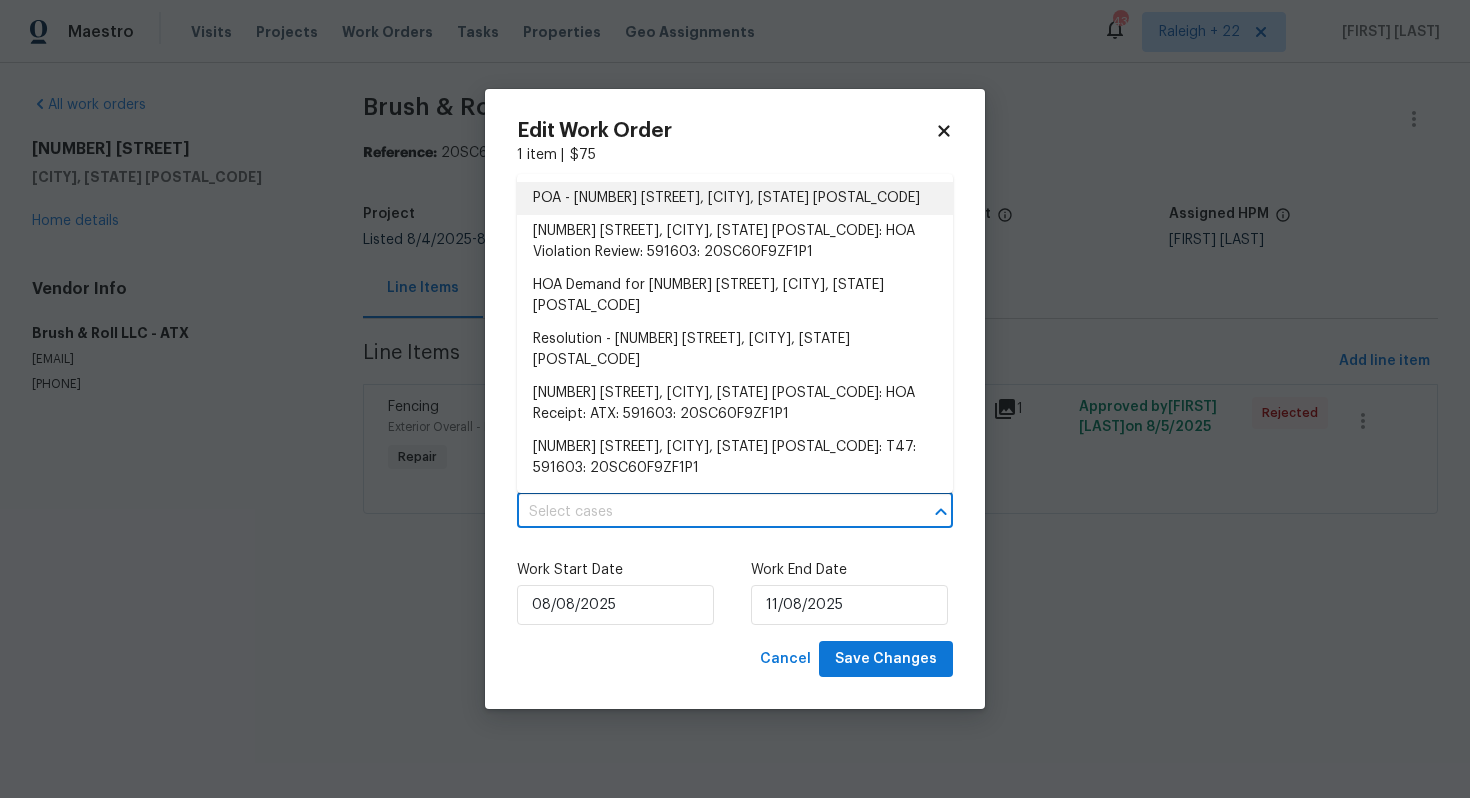 click on "Edit Work Order" at bounding box center (735, 131) 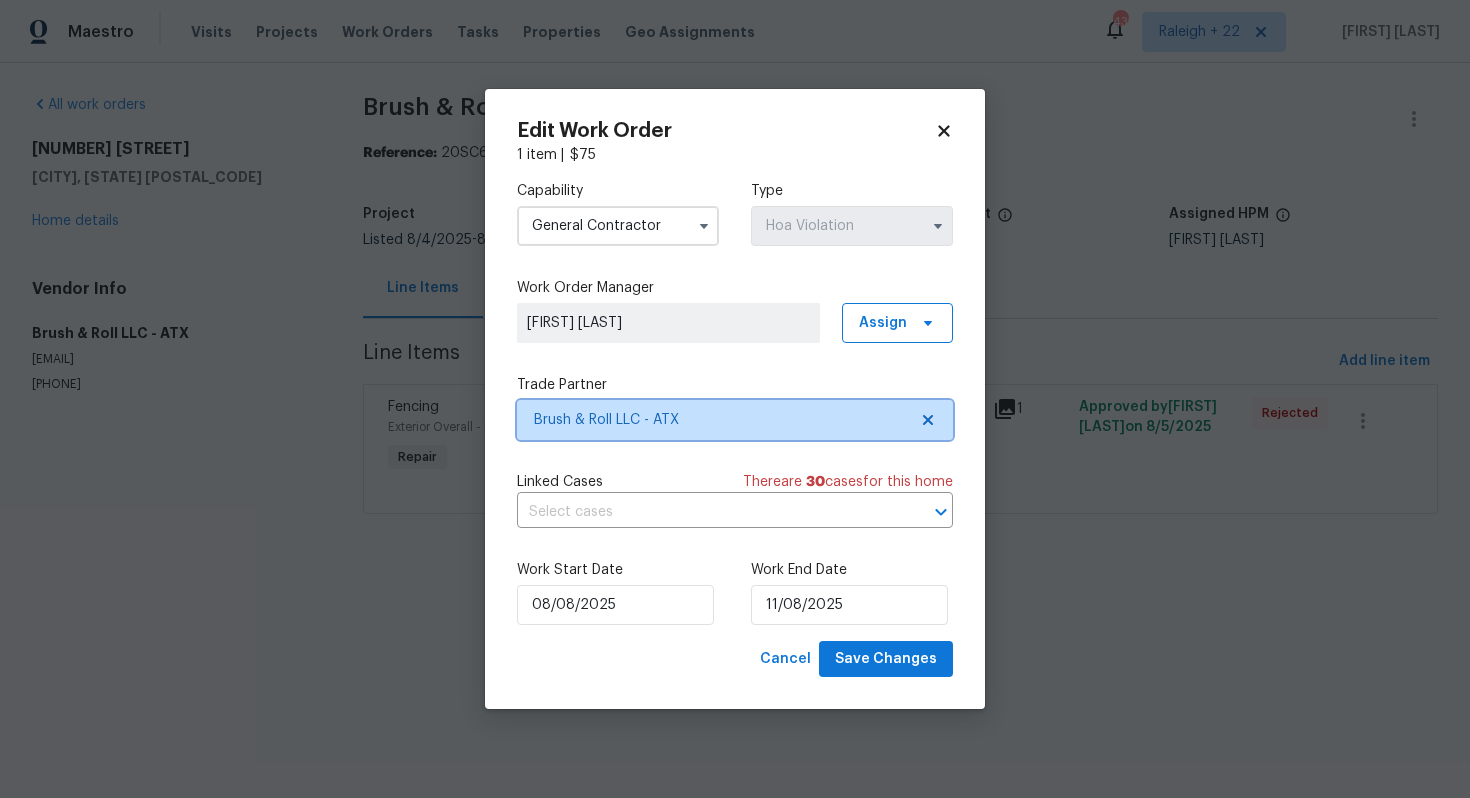 click on "Brush & Roll LLC - ATX" at bounding box center [720, 420] 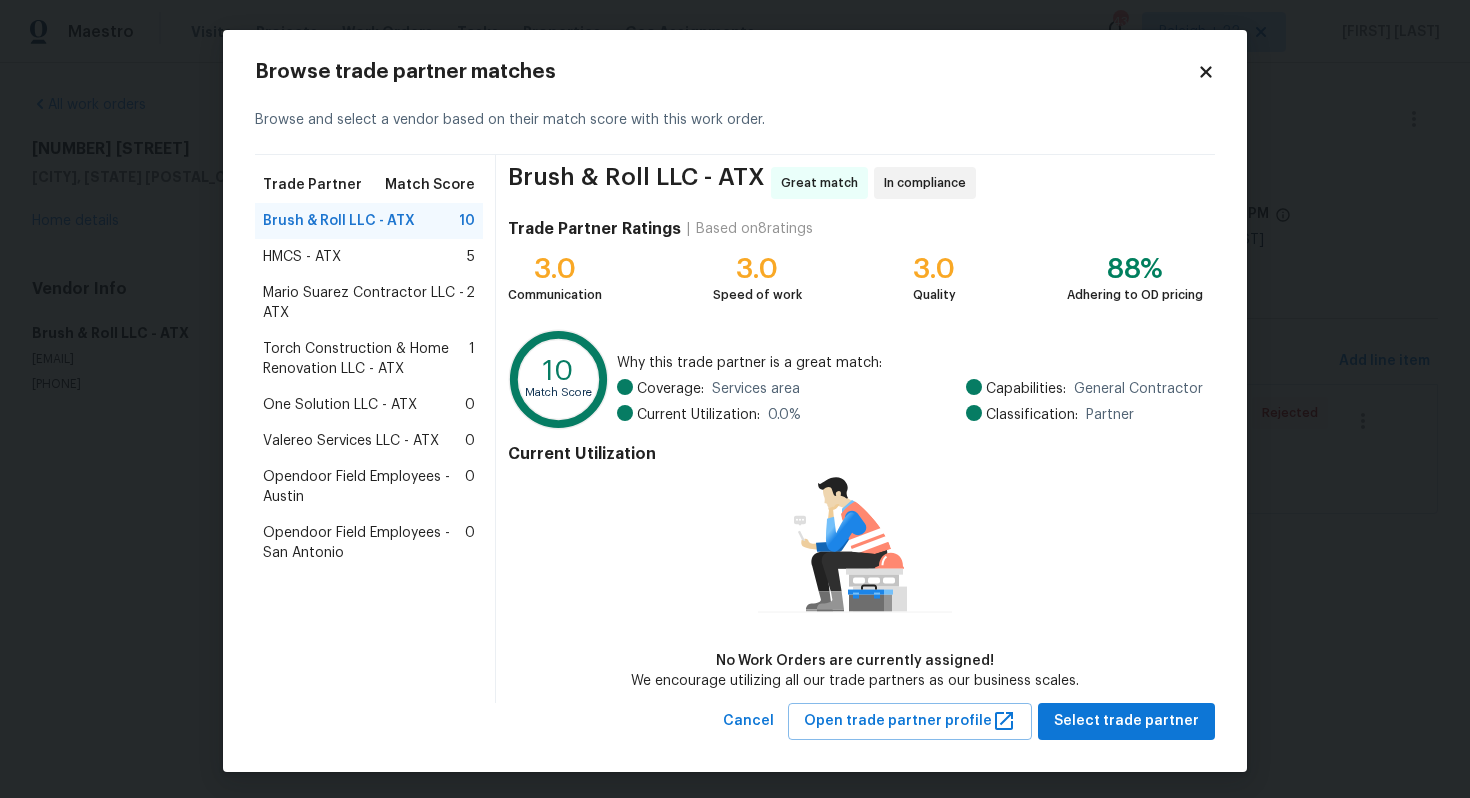 scroll, scrollTop: 2, scrollLeft: 0, axis: vertical 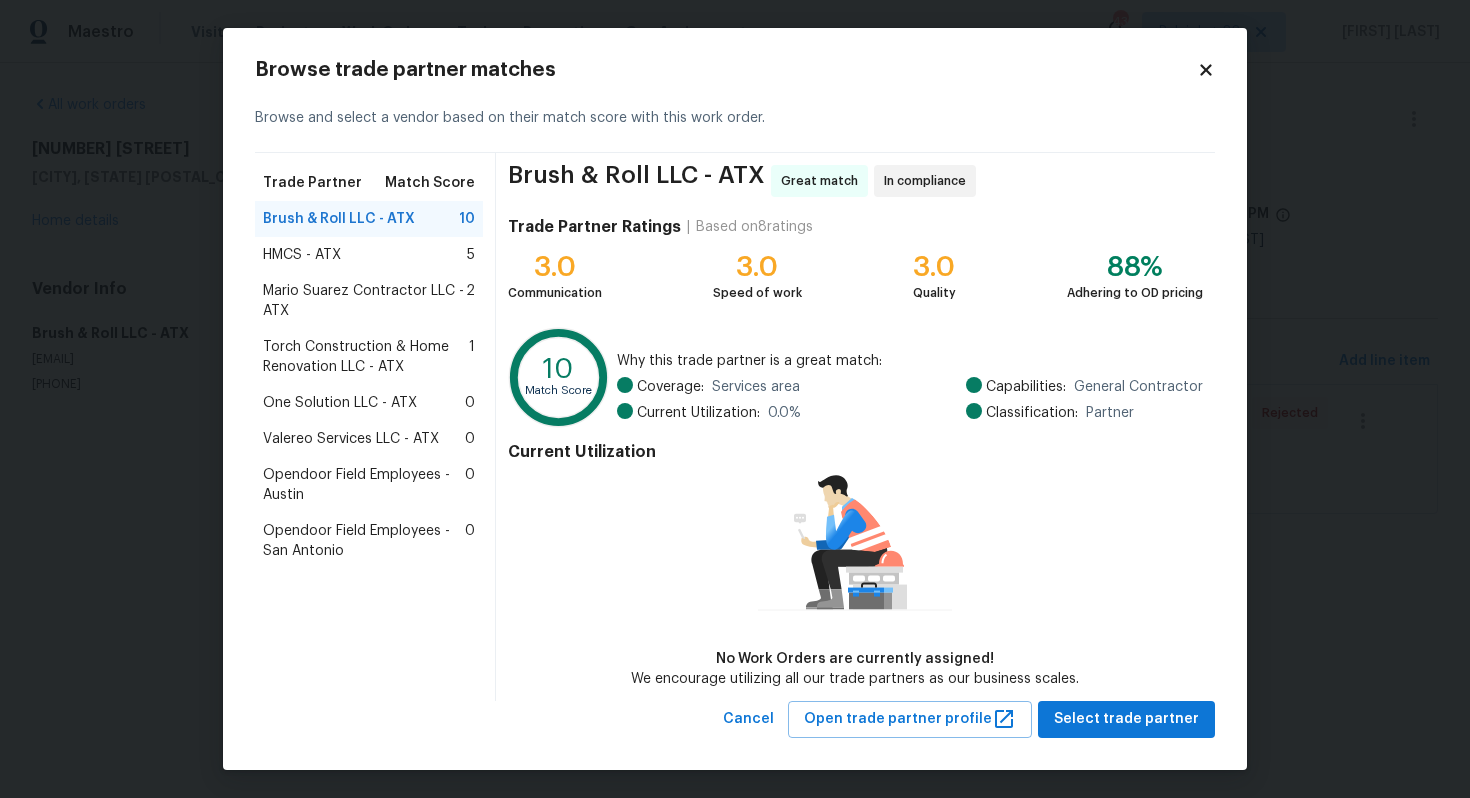 click on "Browse trade partner matches Browse and select a vendor based on their match score with this work order. Trade Partner Match Score Brush & Roll LLC - ATX 10 HMCS - ATX 5 Mario Suarez Contractor LLC - ATX 2 Torch Construction & Home Renovation LLC - ATX 1 One Solution LLC - ATX 0 Valereo Services LLC - ATX 0 Opendoor Field Employees - Austin 0 Opendoor Field Employees - San Antonio 0 Brush & Roll LLC - ATX Great match In compliance Trade Partner Ratings    |    Based on  8  ratings 3.0 Communication 3.0 Speed of work 3.0 Quality 88% Adhering to OD pricing 10 Match Score Why this trade partner is a great match: Coverage: Services area Current Utilization: 0.0 % Capabilities: General Contractor Classification: Partner Current Utilization No Work Orders are currently assigned! We encourage utilizing all our trade partners as our business scales. Cancel Open trade partner profile Select trade partner" at bounding box center (735, 399) 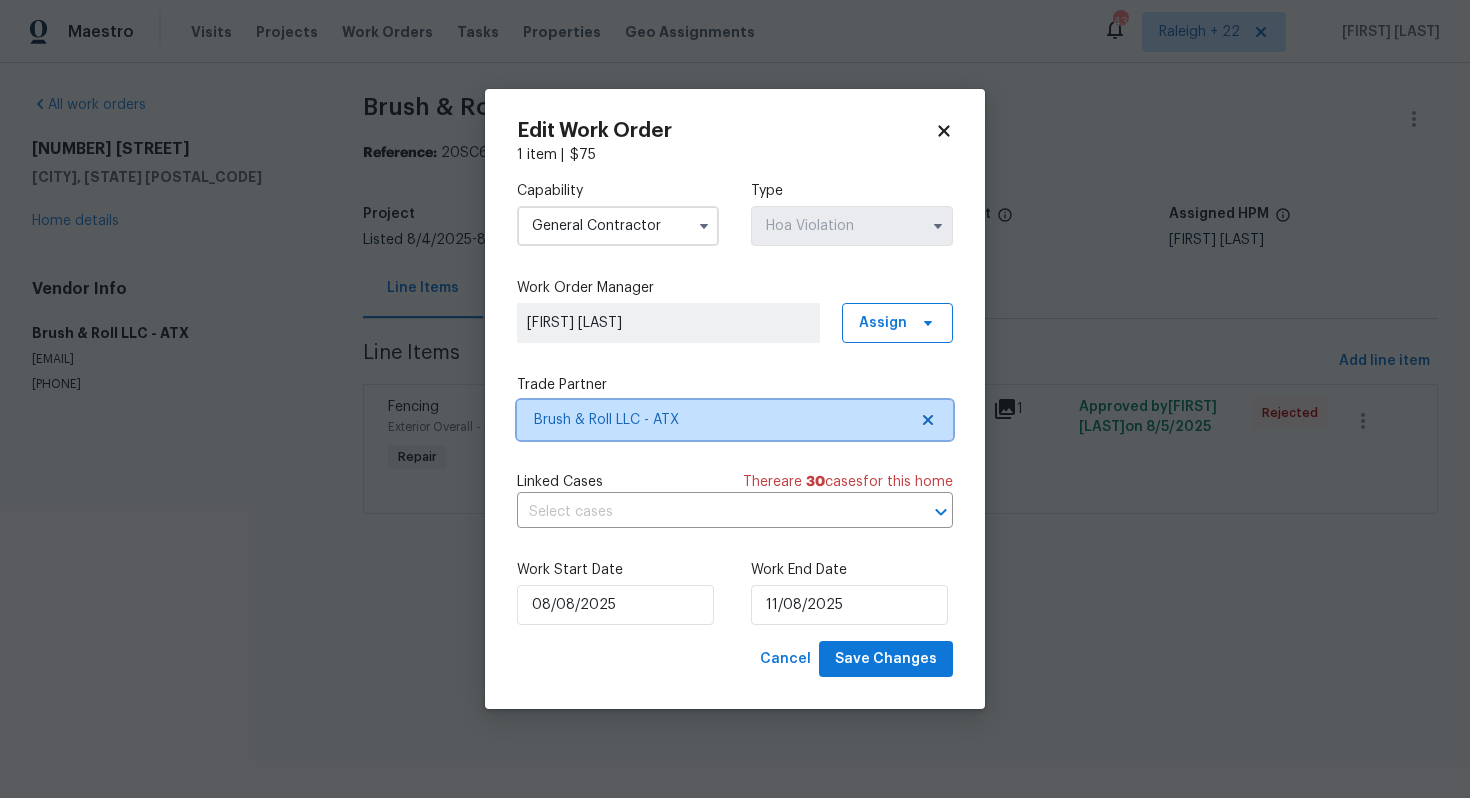 scroll, scrollTop: 0, scrollLeft: 0, axis: both 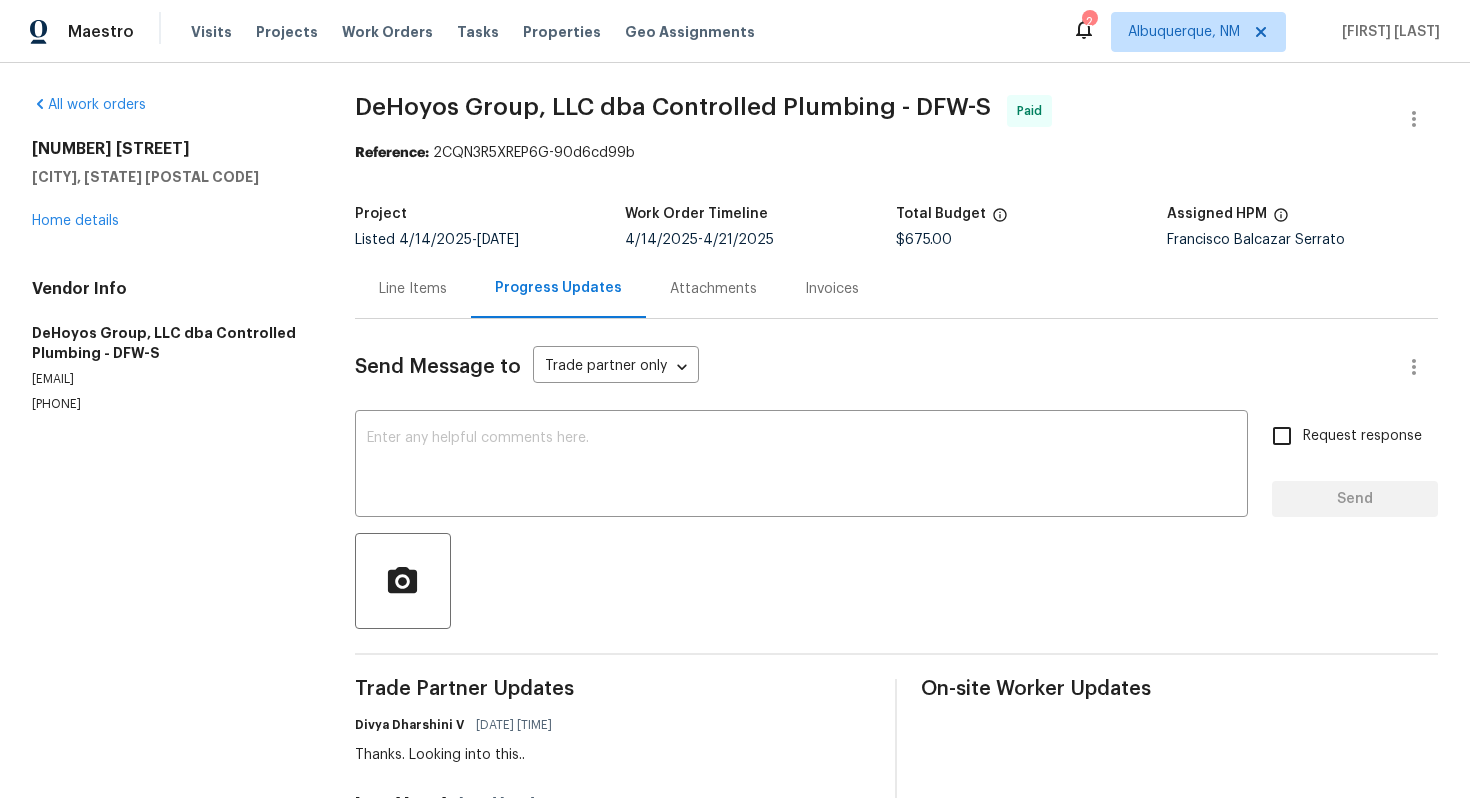 click on "Line Items" at bounding box center (413, 288) 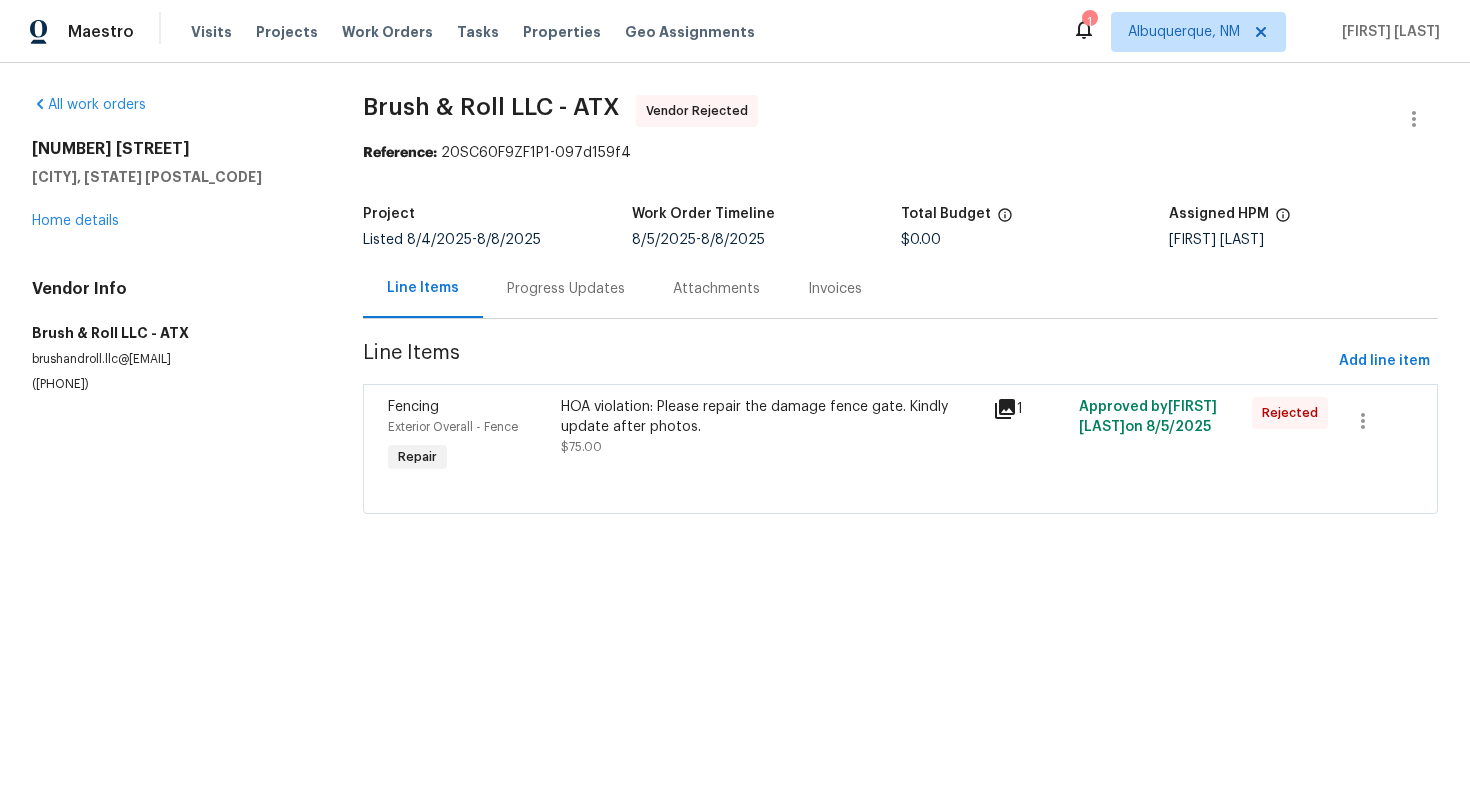 scroll, scrollTop: 0, scrollLeft: 0, axis: both 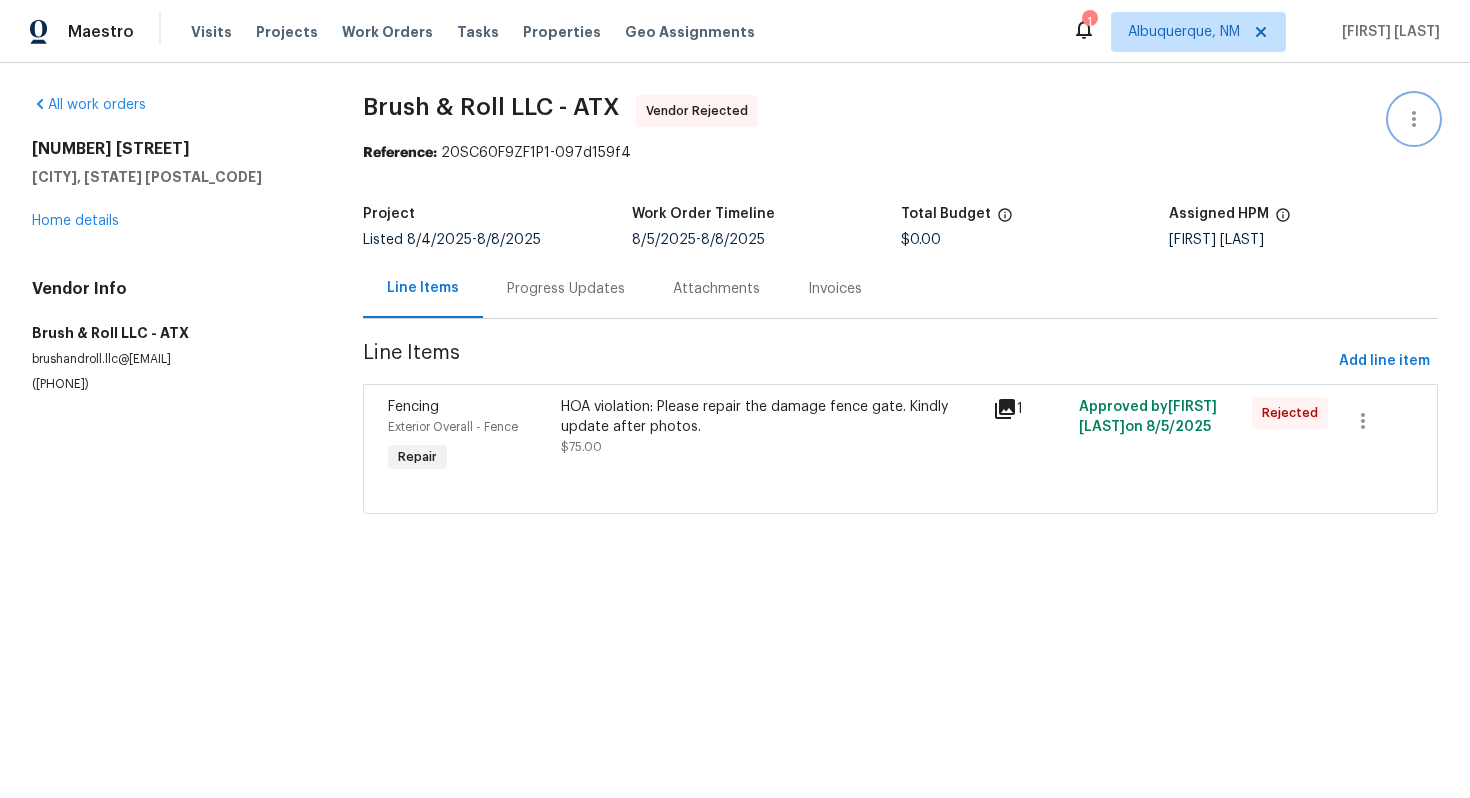 click at bounding box center [1414, 119] 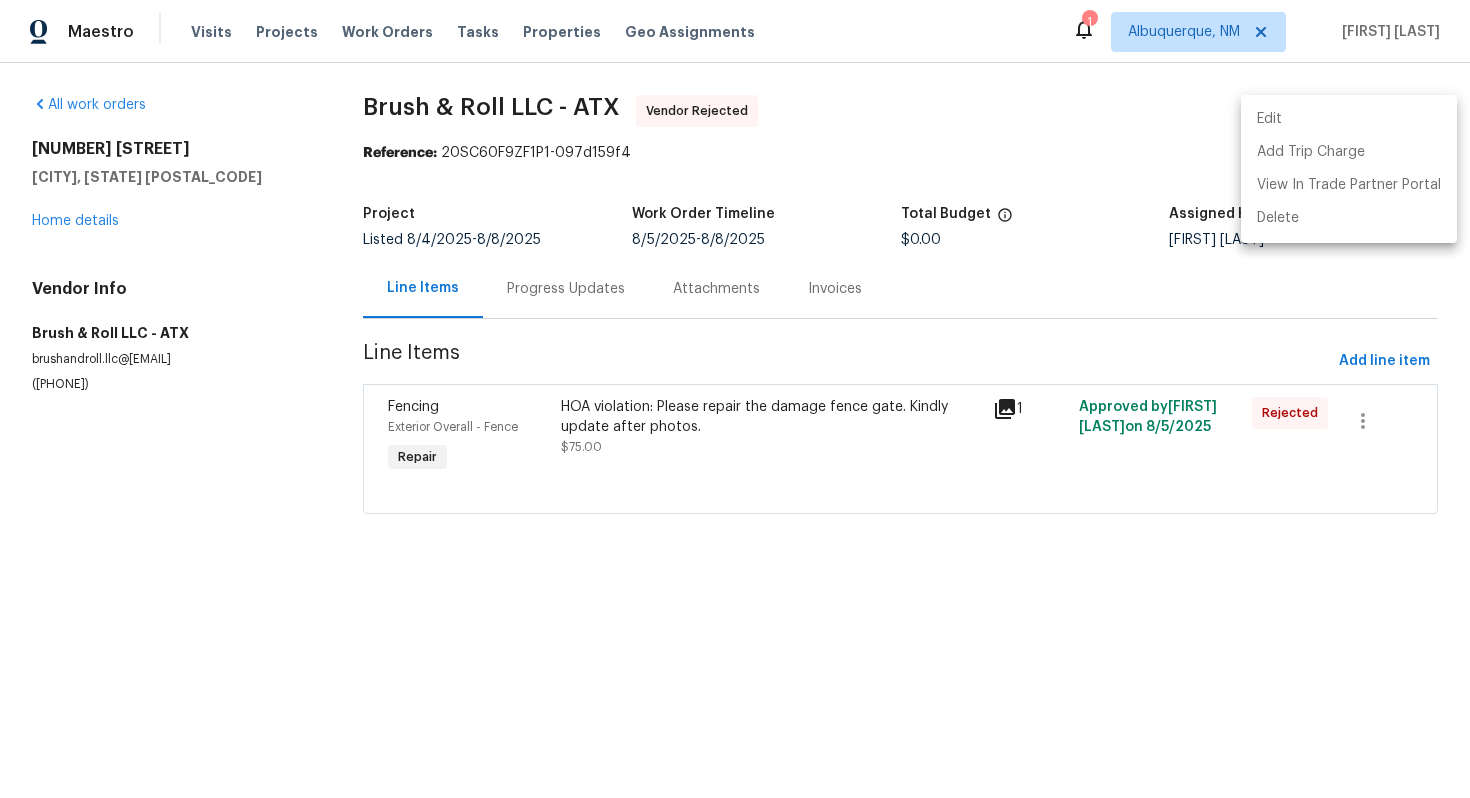 click on "Edit" at bounding box center (1349, 119) 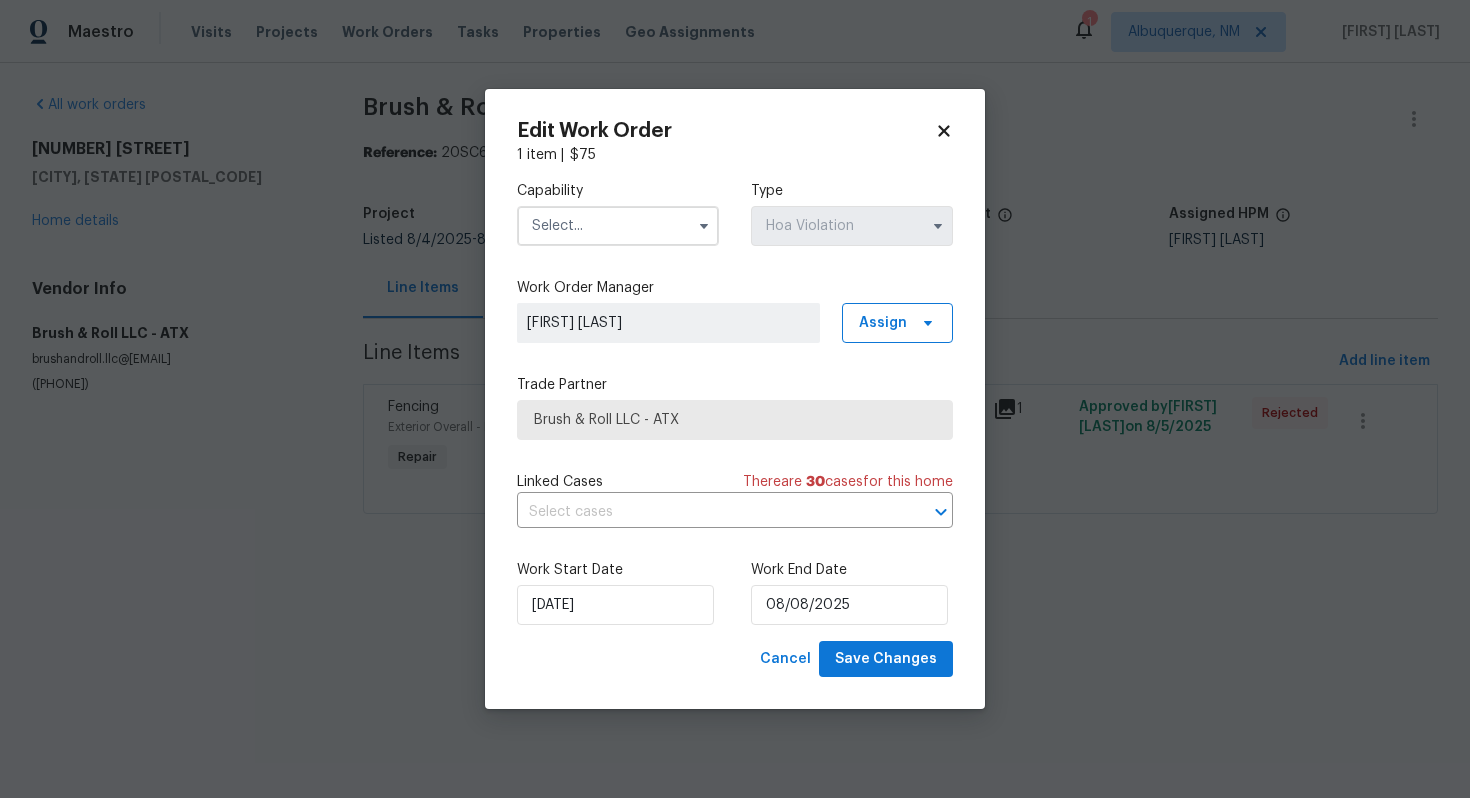 click at bounding box center [618, 226] 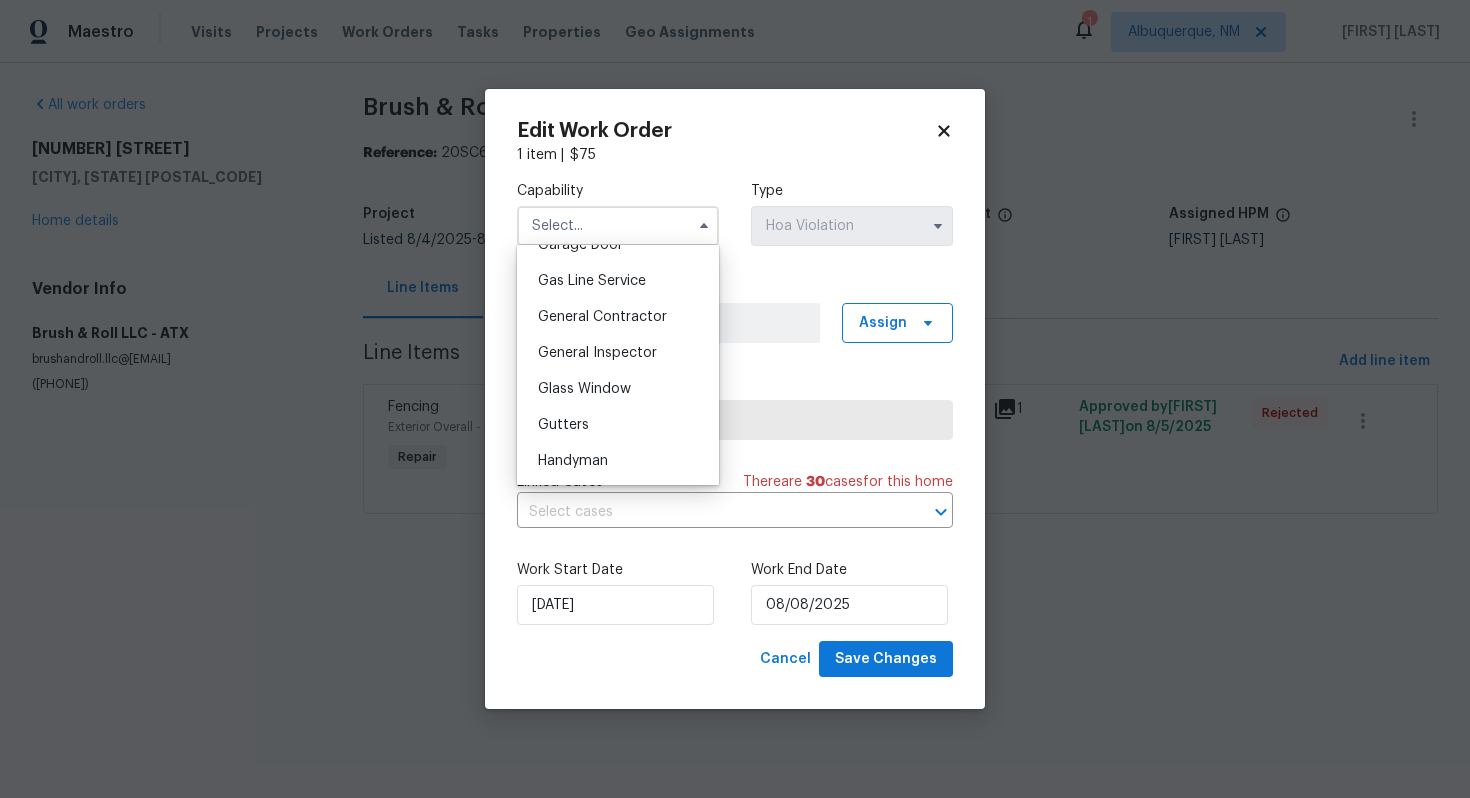 scroll, scrollTop: 872, scrollLeft: 0, axis: vertical 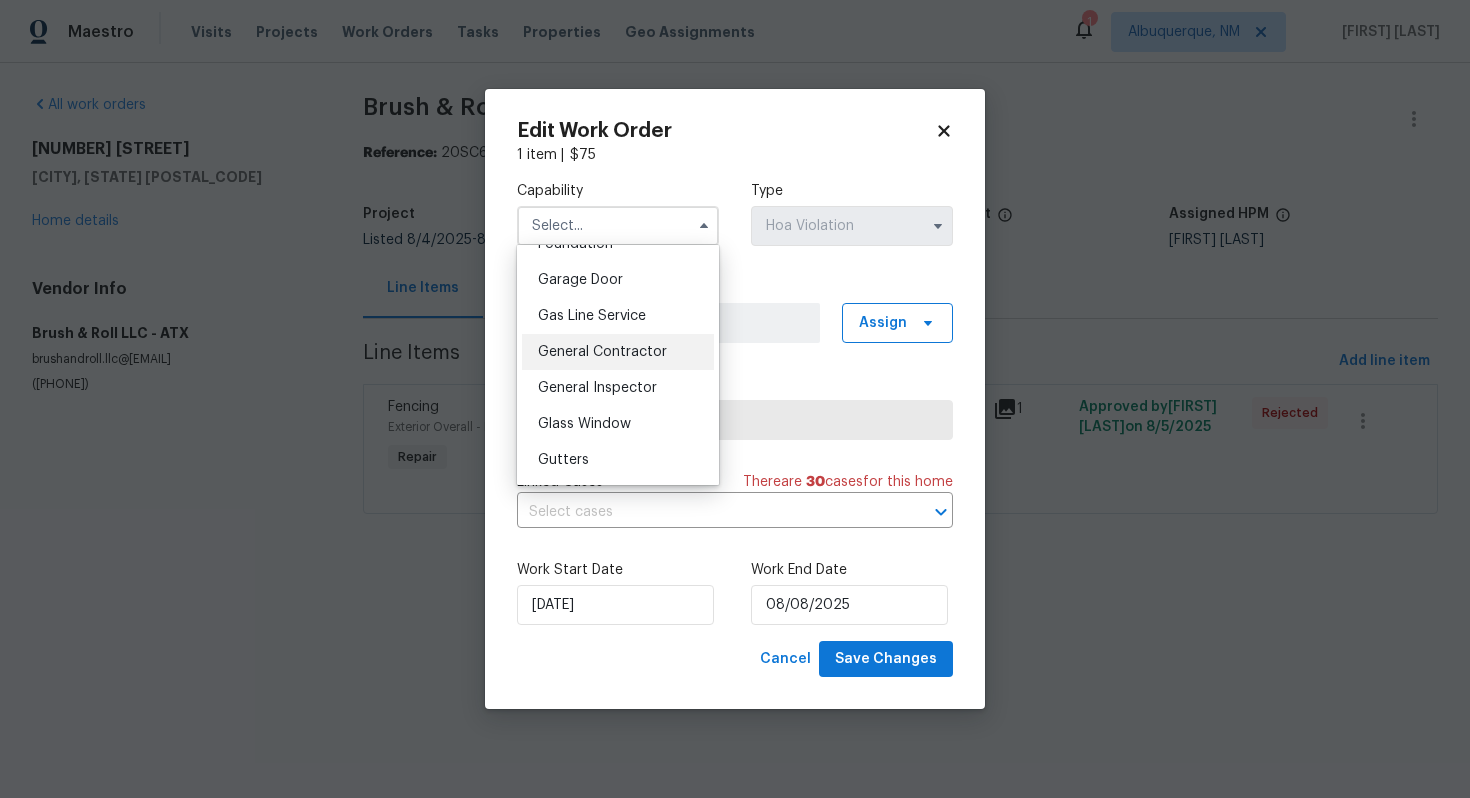 click on "General Contractor" at bounding box center [602, 352] 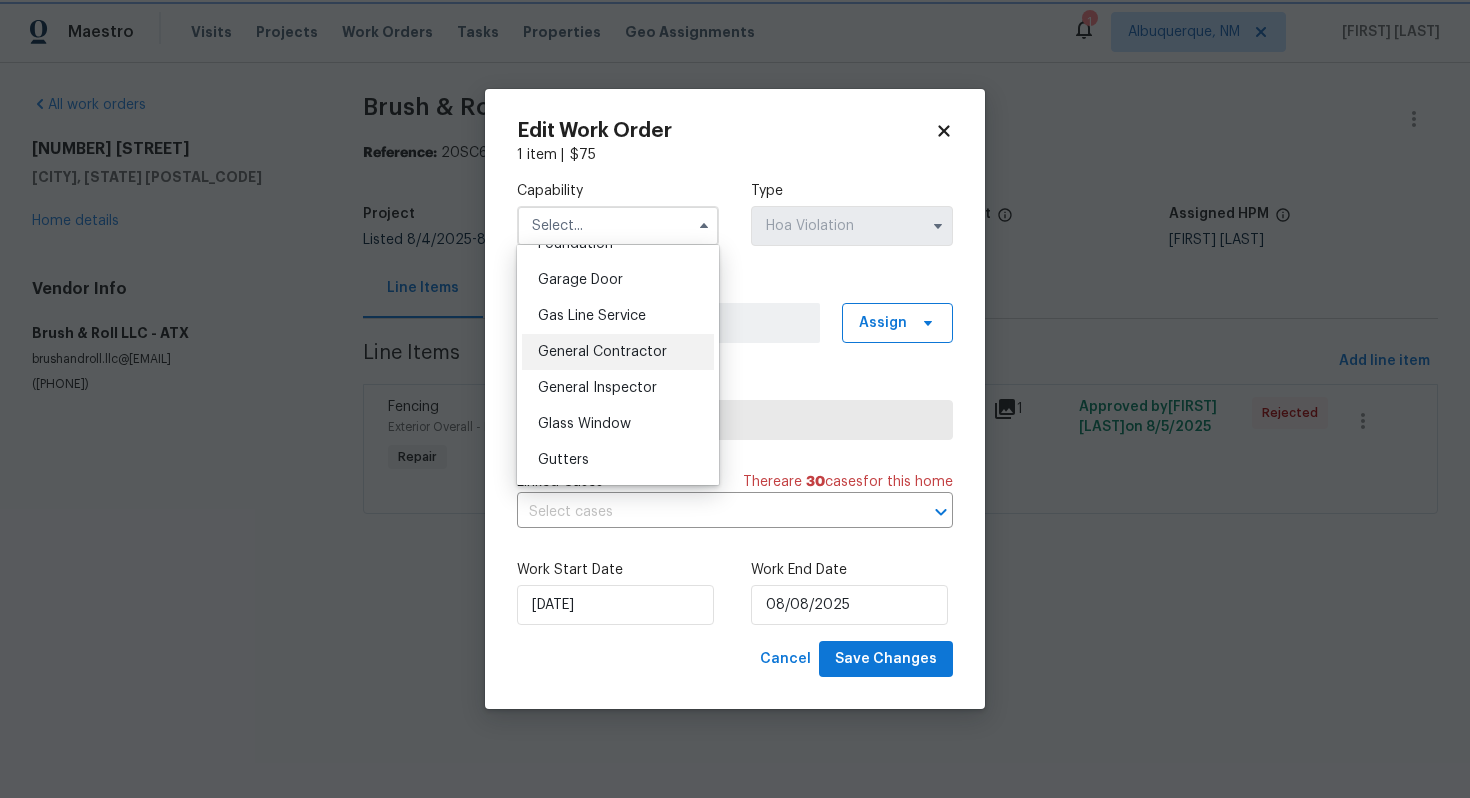 type on "General Contractor" 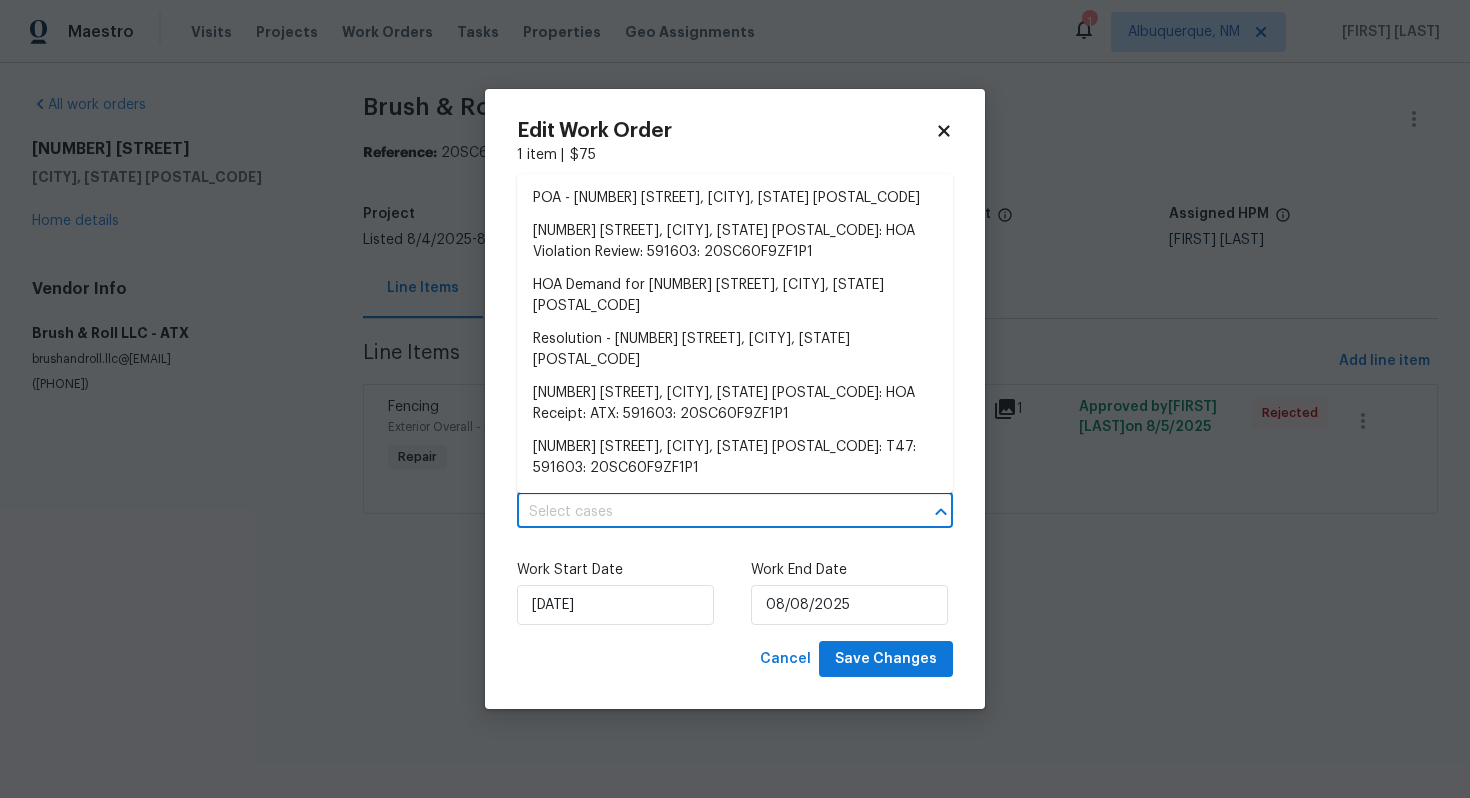 click at bounding box center [707, 512] 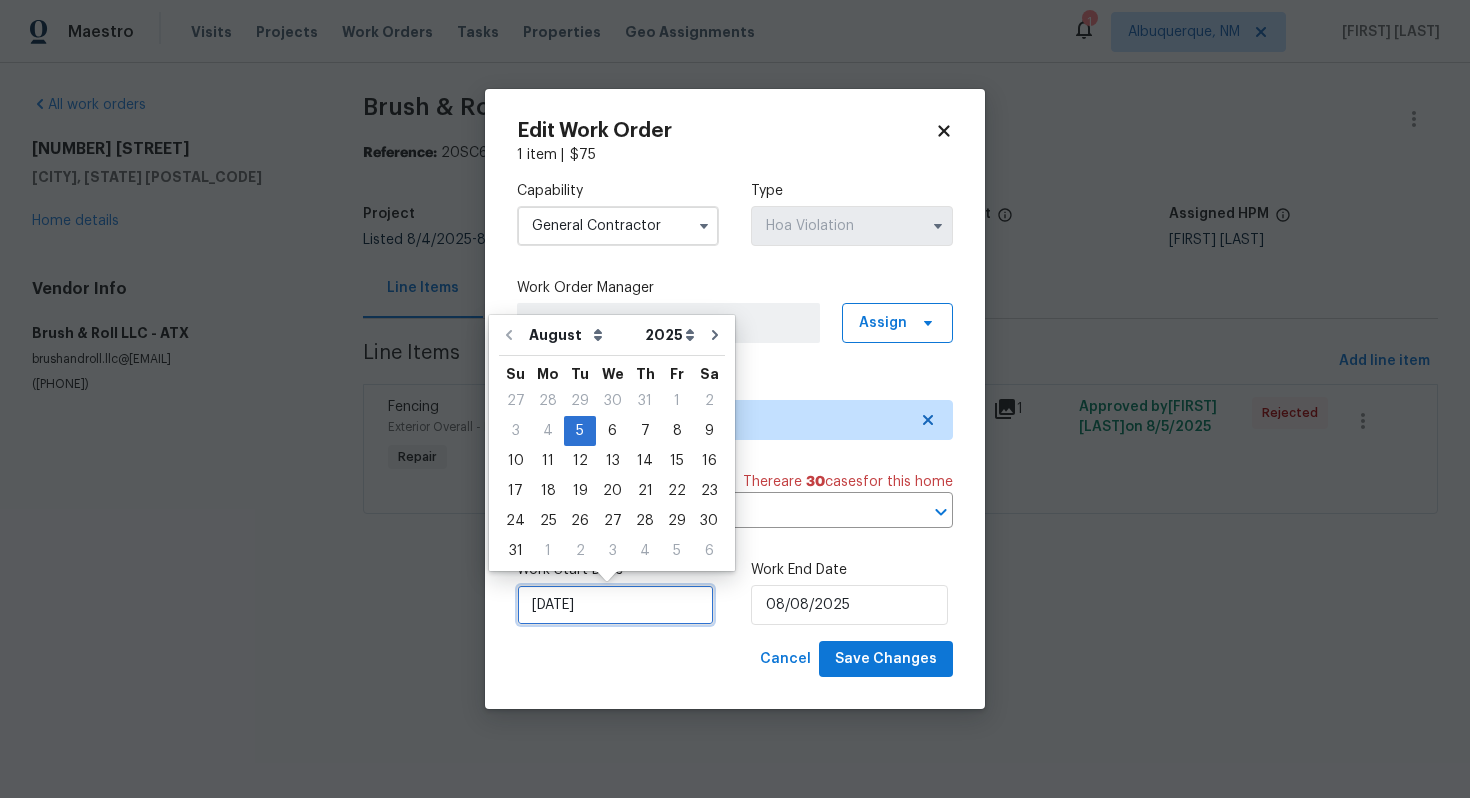 click on "05/08/2025" at bounding box center (615, 605) 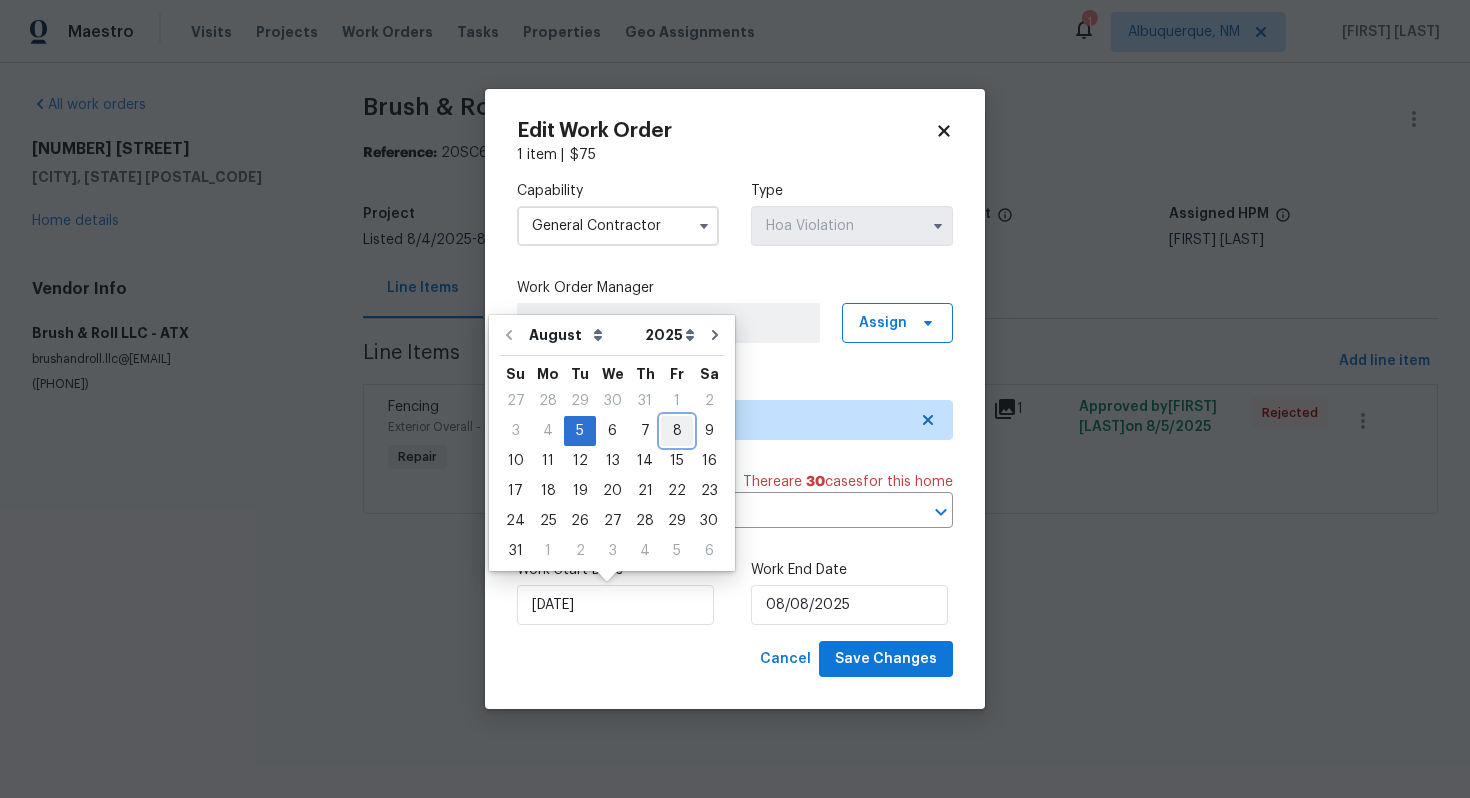 click on "8" at bounding box center [677, 431] 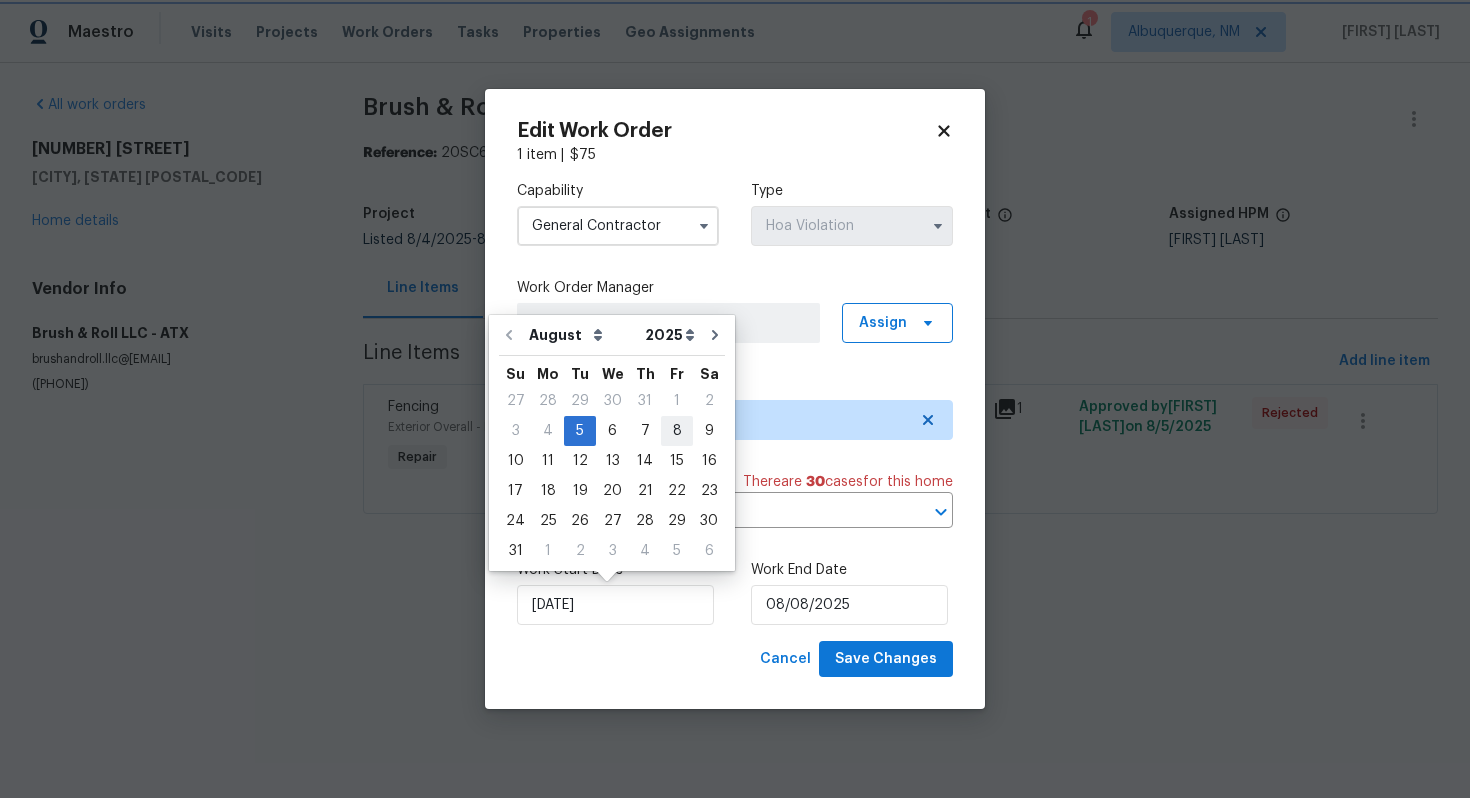 type on "08/08/2025" 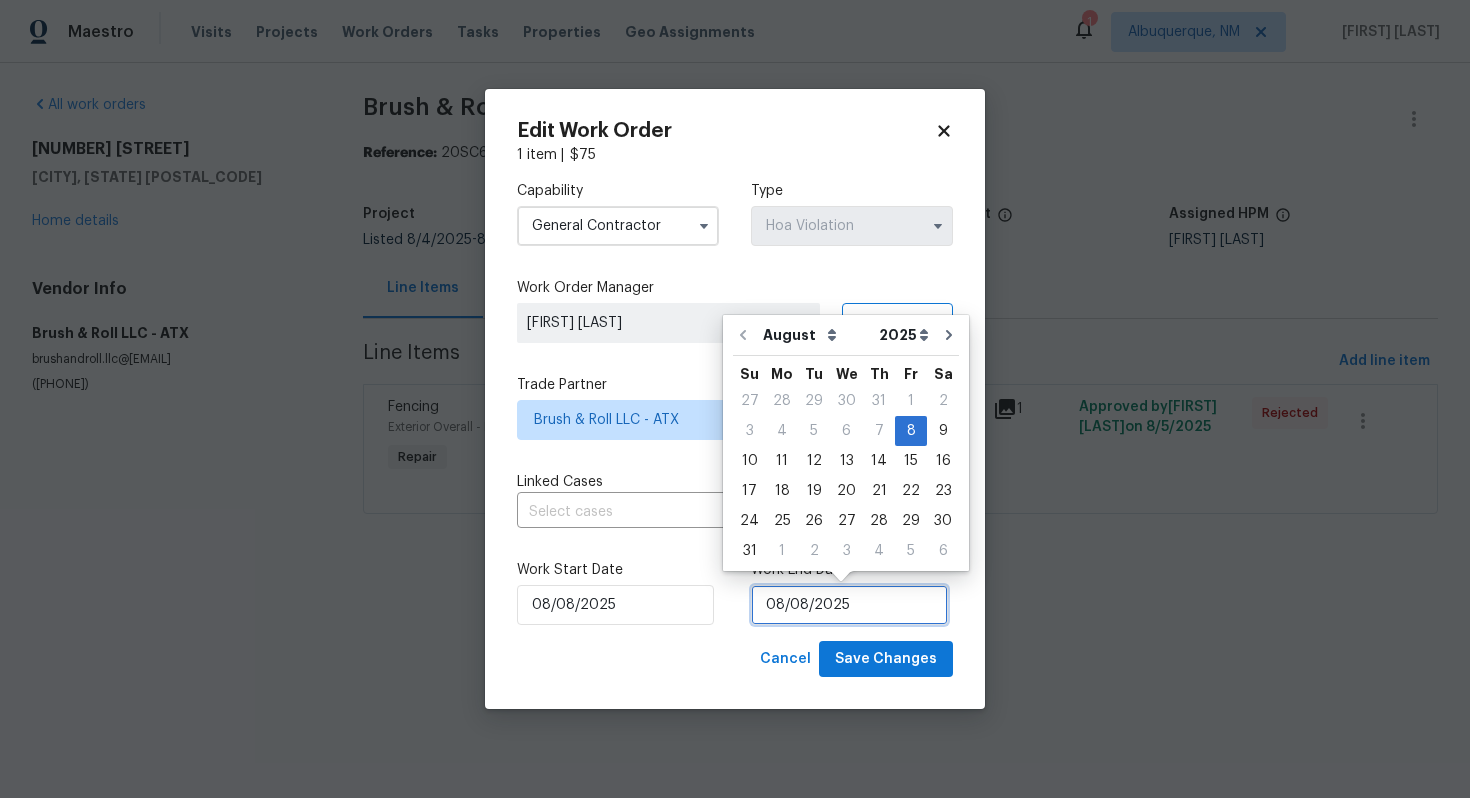 click on "08/08/2025" at bounding box center (849, 605) 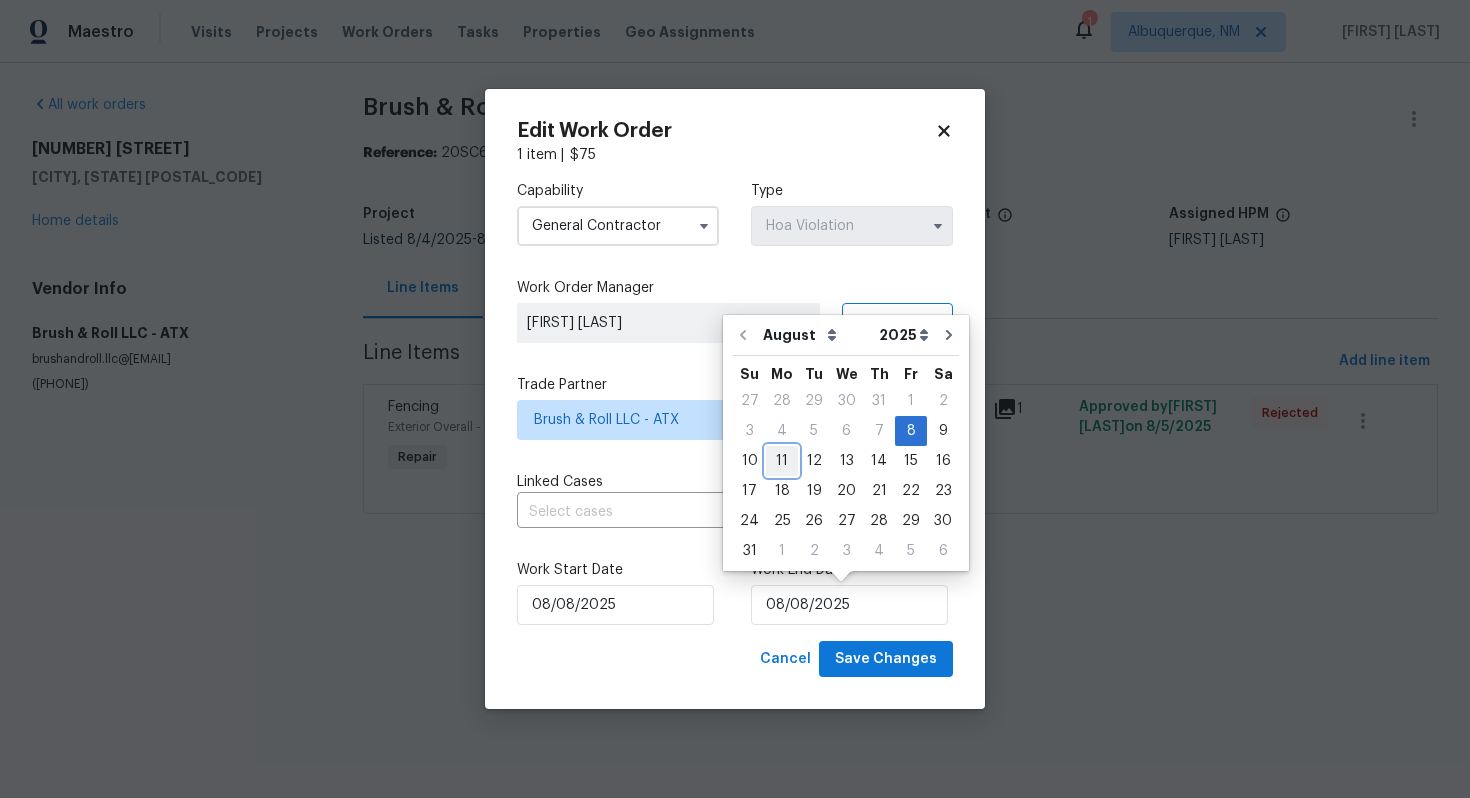 click on "11" at bounding box center [782, 461] 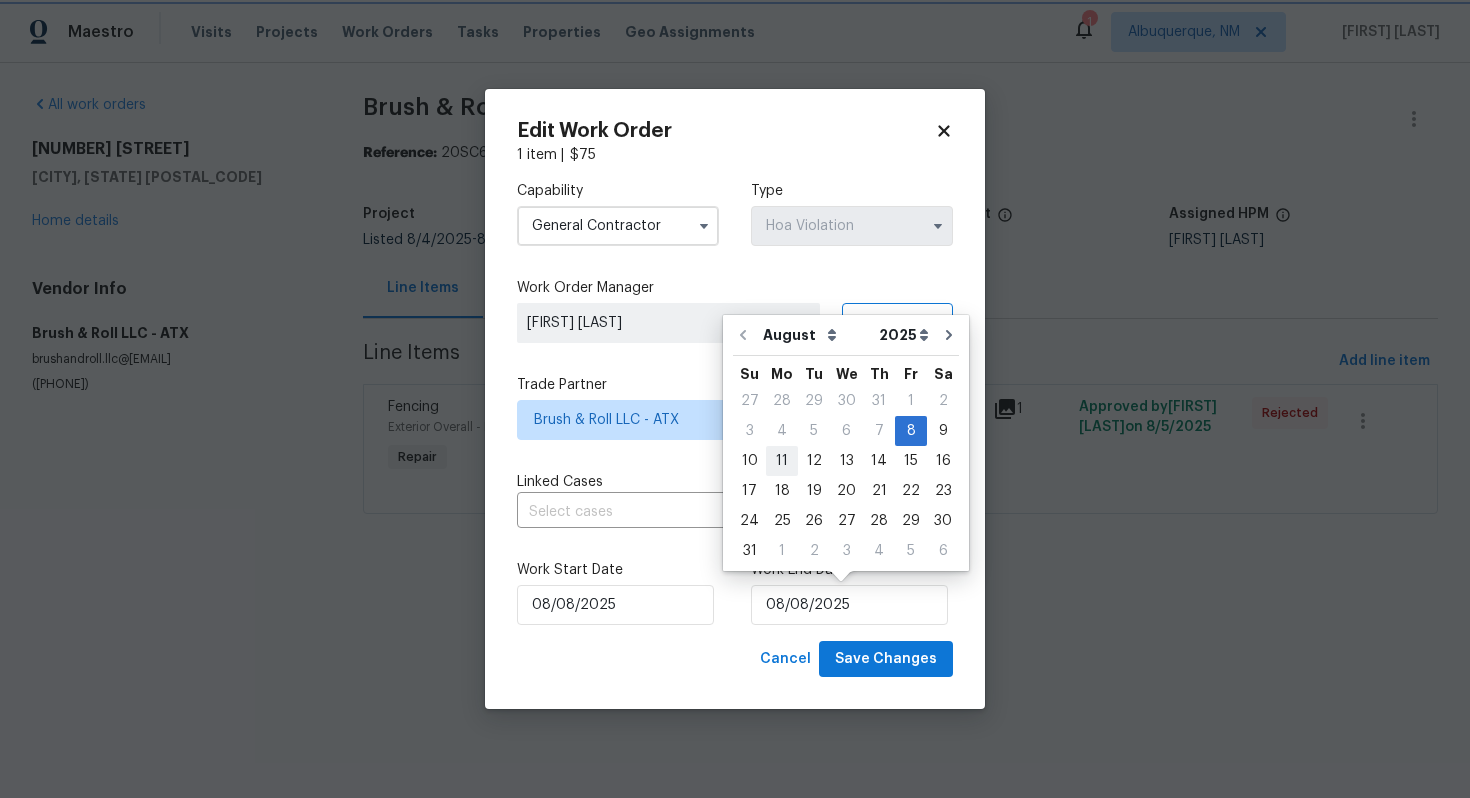 type on "11/08/2025" 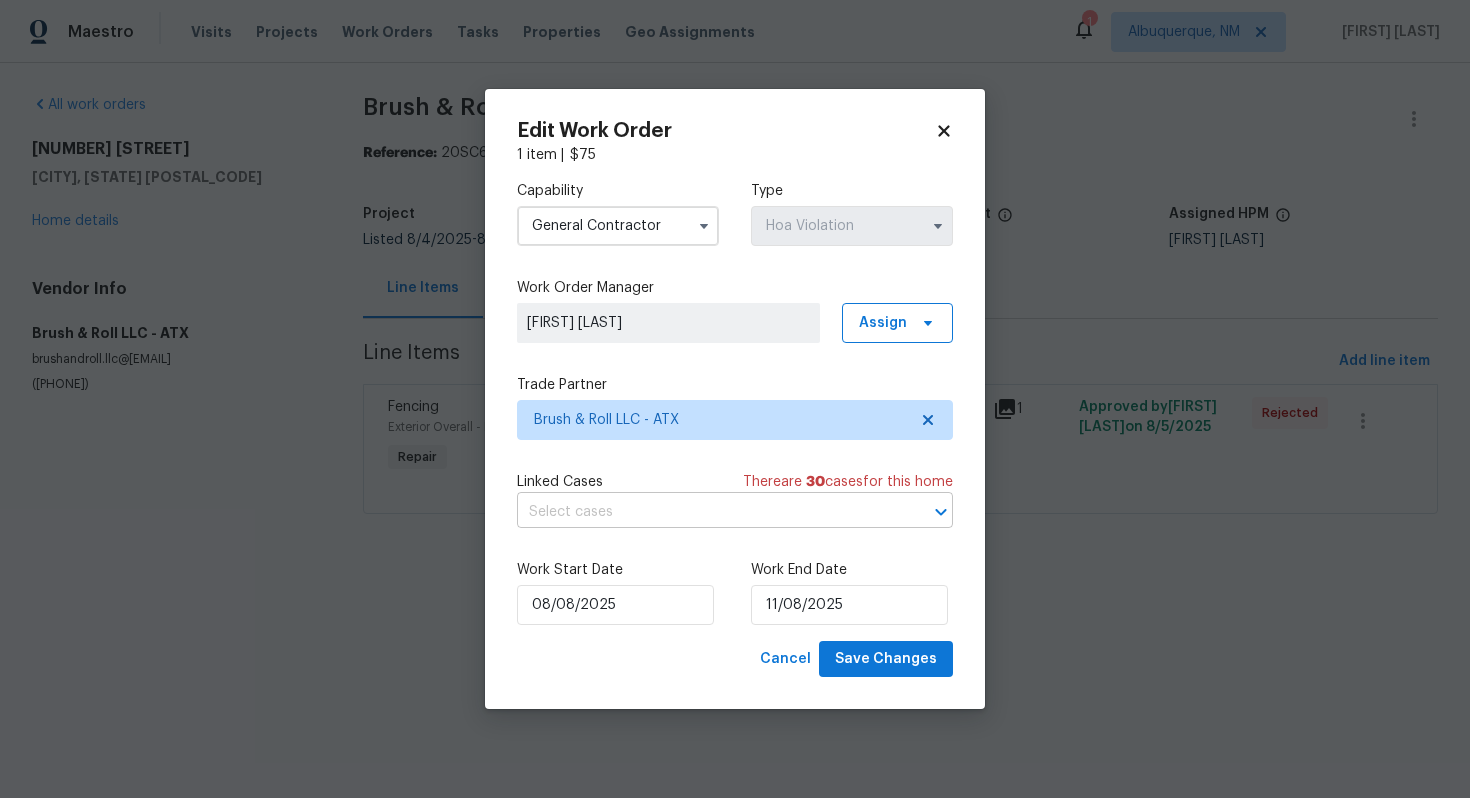 click at bounding box center (707, 512) 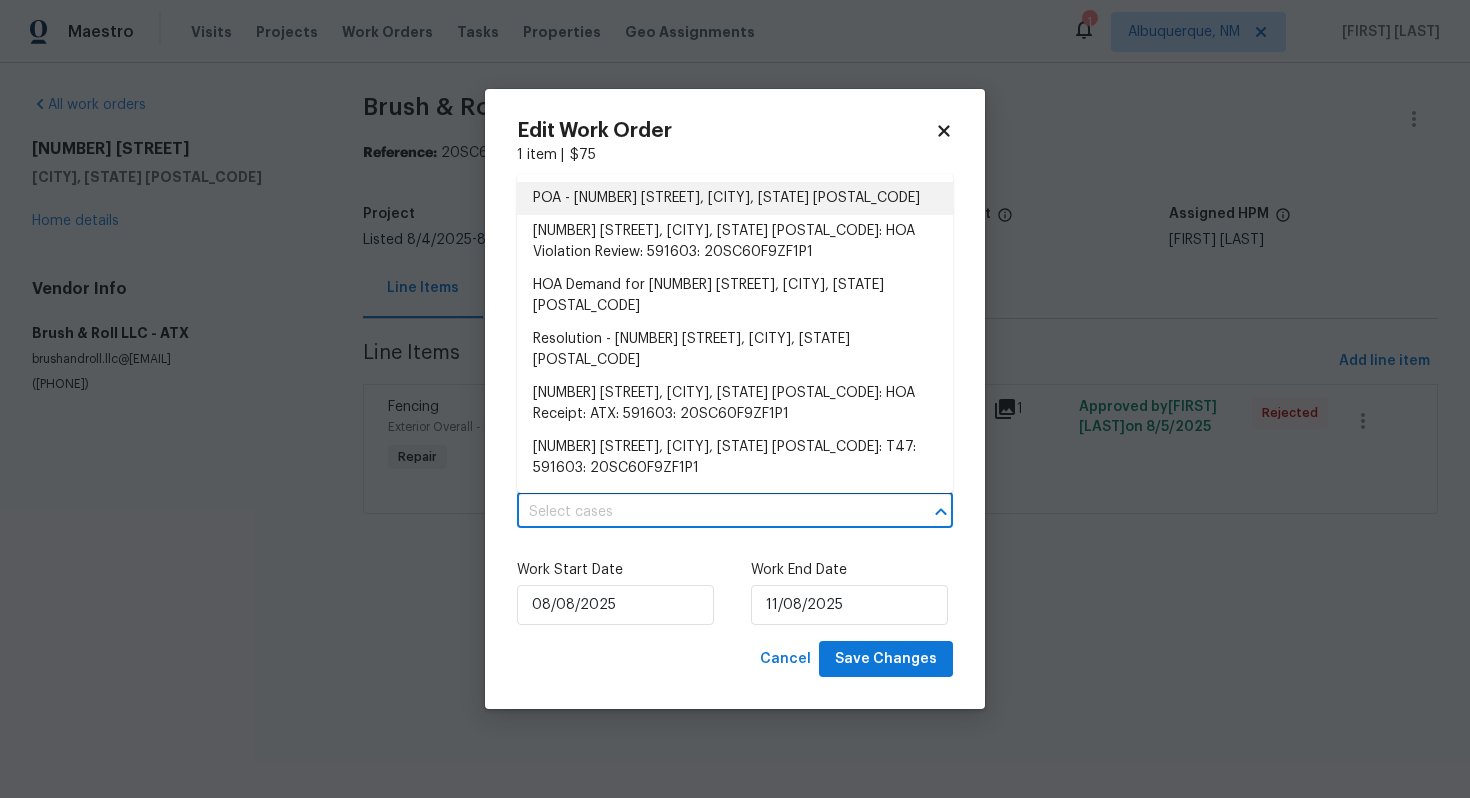 click 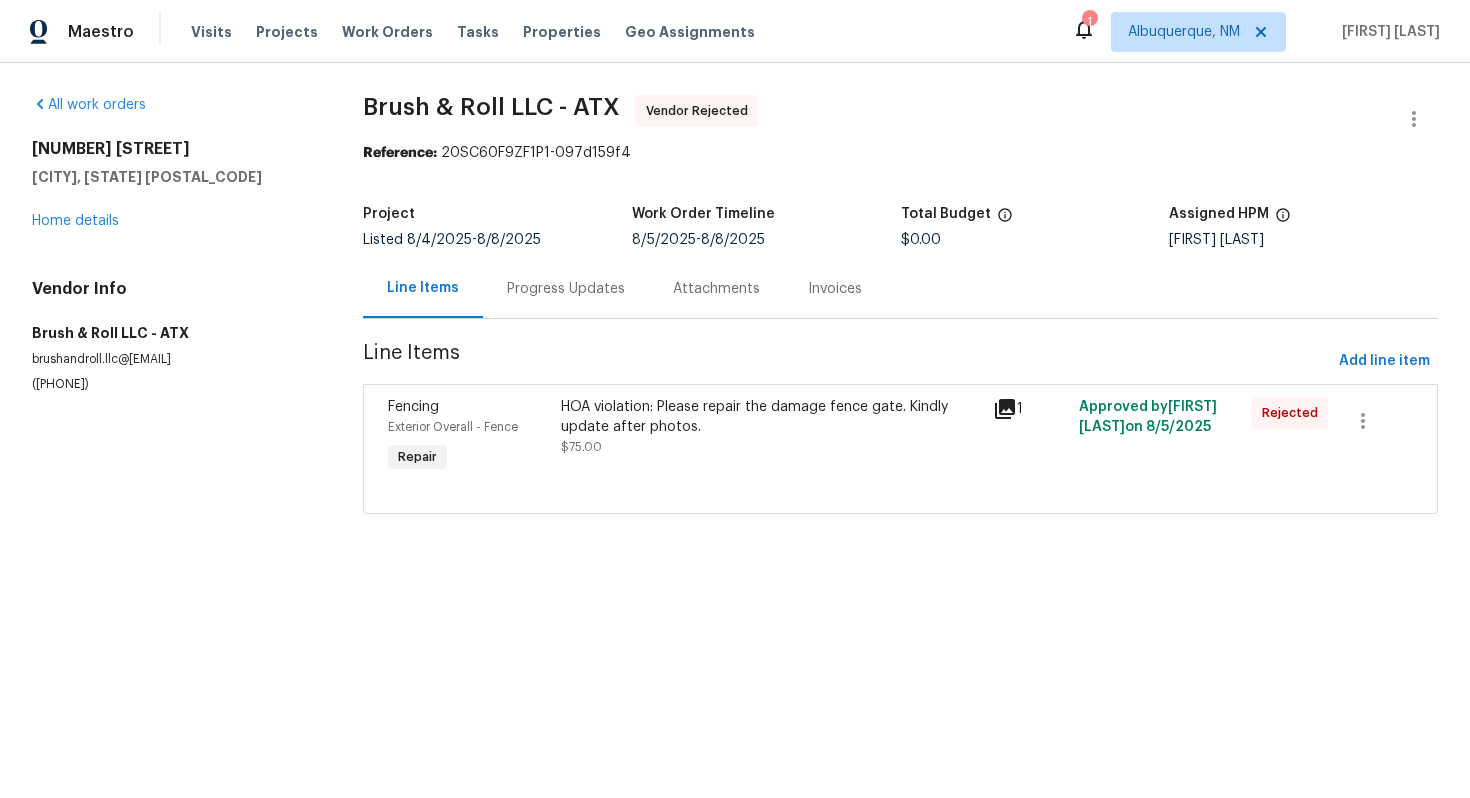 click on "All work orders 305 Rock Mill Loop Georgetown, TX 78626 Home details Vendor Info Brush & Roll LLC - ATX brushandroll.llc@gmail.com (210) 315-6449 Brush & Roll LLC - ATX Vendor Rejected Reference:   20SC60F9ZF1P1-097d159f4 Project Listed   8/4/2025  -  8/8/2025 Work Order Timeline 8/5/2025  -  8/8/2025 Total Budget $0.00 Assigned HPM Martin Chagolla Line Items Progress Updates Attachments Invoices Line Items Add line item Fencing Exterior Overall - Fence Repair HOA violation: Please repair the damage fence gate. Kindly update after photos. $75.00   1 Approved by  Udhaya Kumari  on   8/5/2025 Rejected" at bounding box center [735, 316] 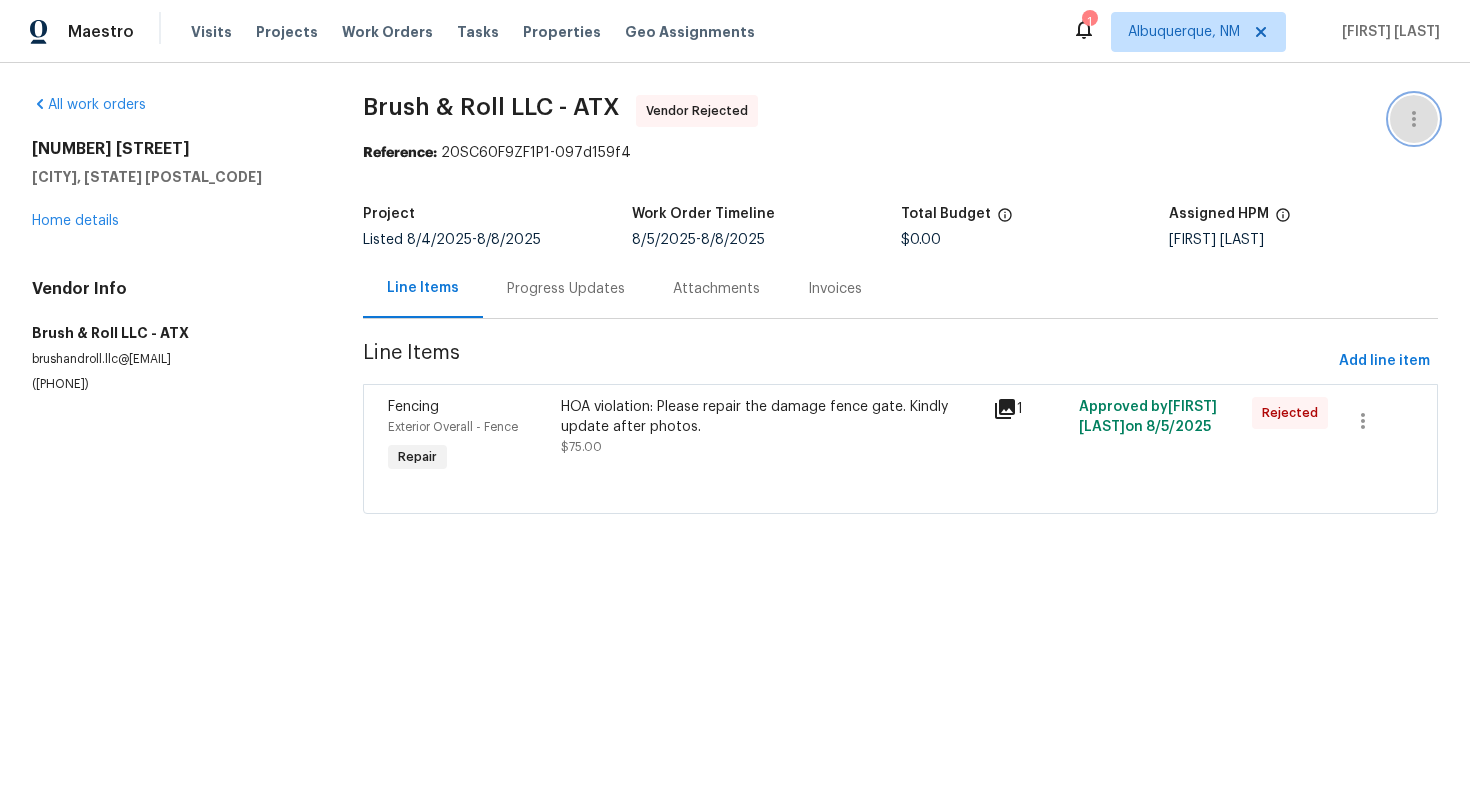 click 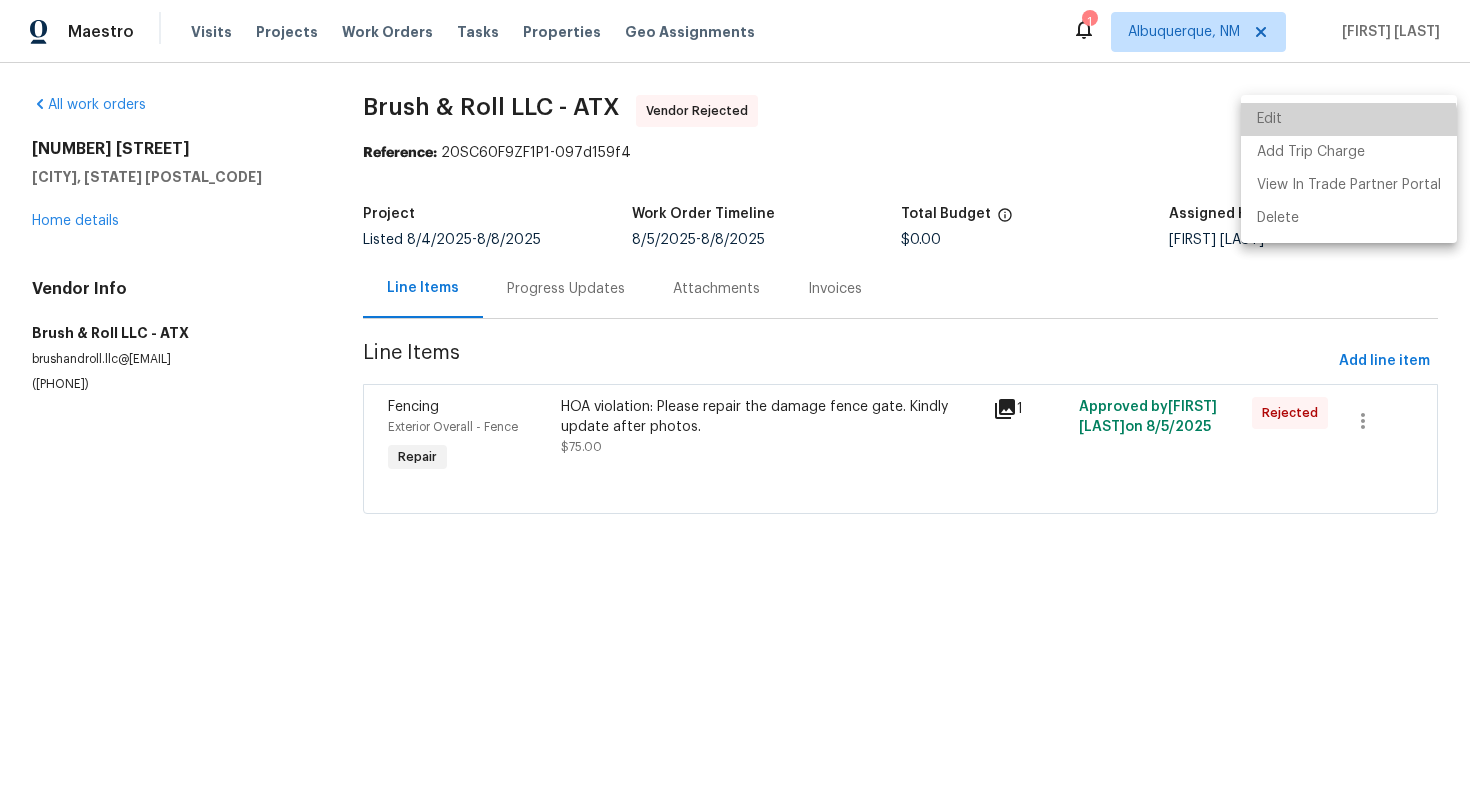 click on "Edit" at bounding box center (1349, 119) 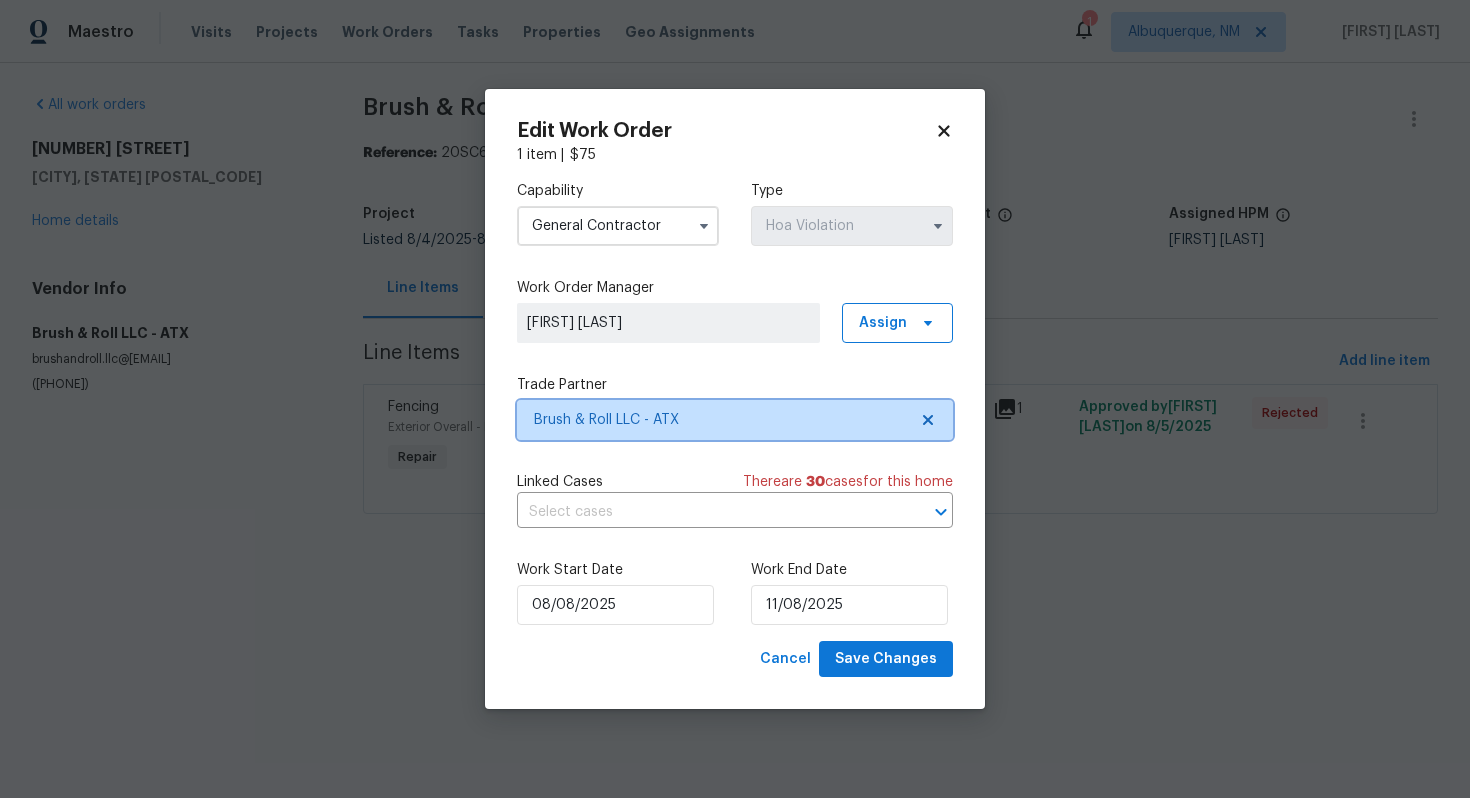 click on "Brush & Roll LLC - ATX" at bounding box center (720, 420) 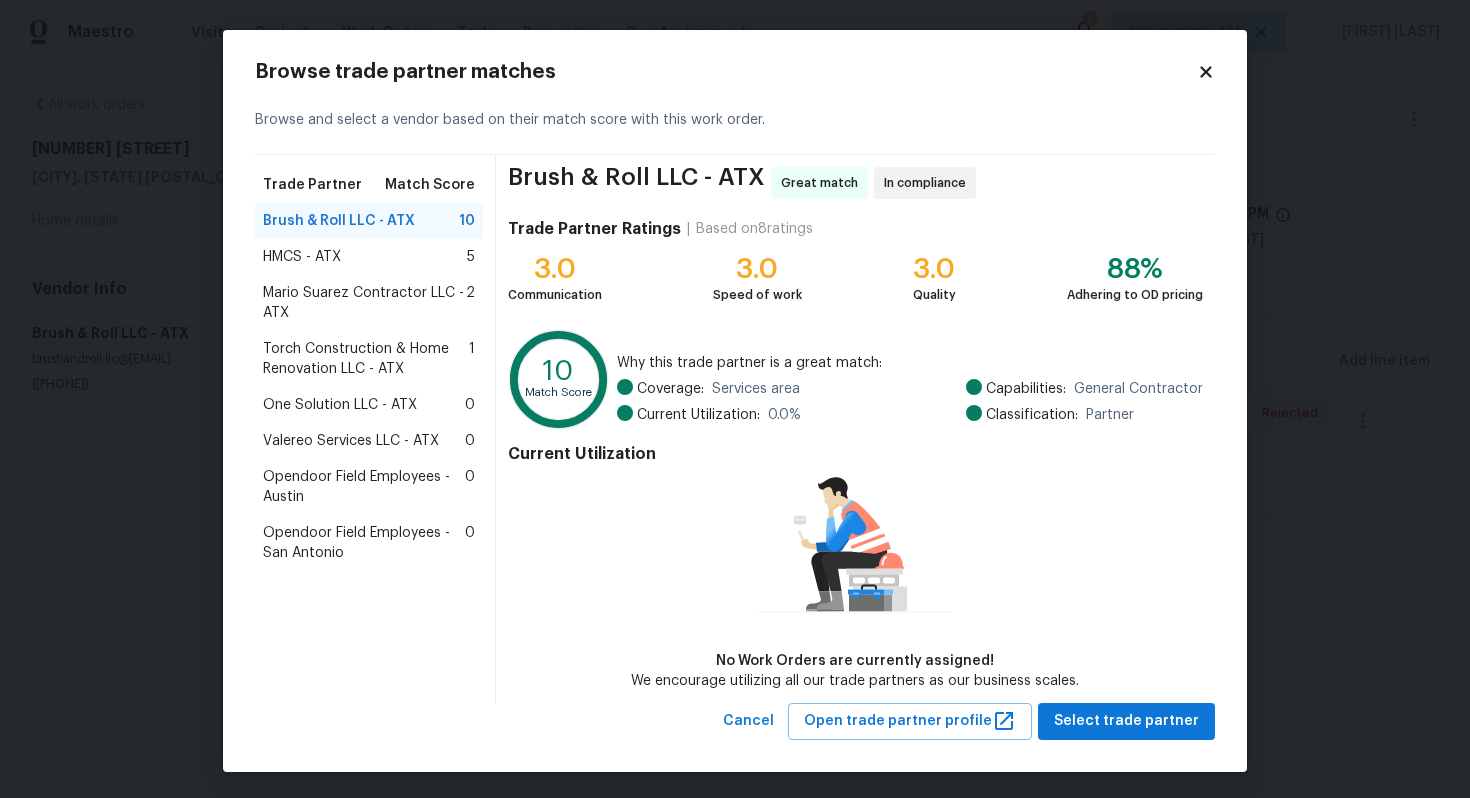 click on "Mario Suarez Contractor LLC - ATX" at bounding box center (364, 303) 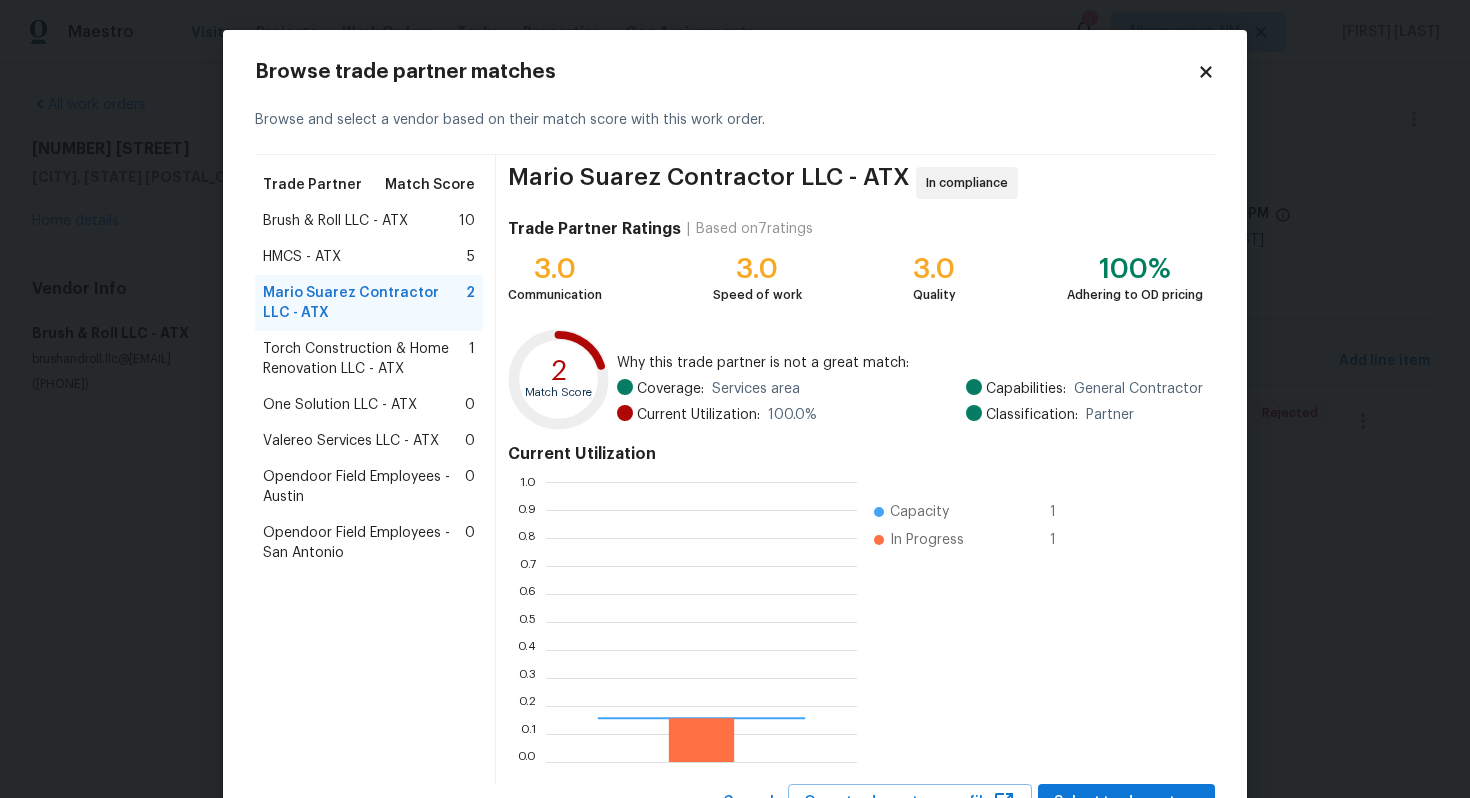 scroll, scrollTop: 2, scrollLeft: 1, axis: both 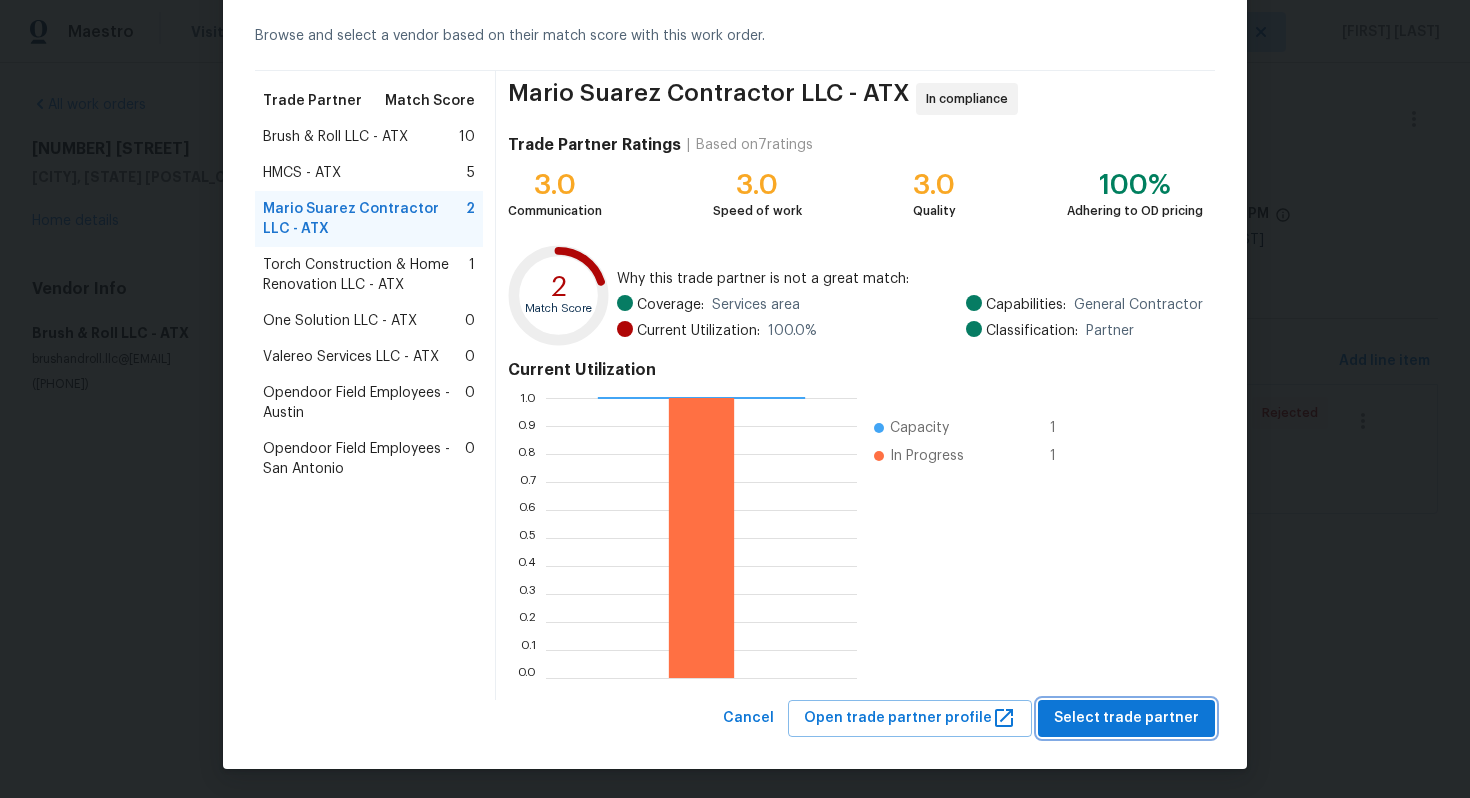 click on "Select trade partner" at bounding box center (1126, 718) 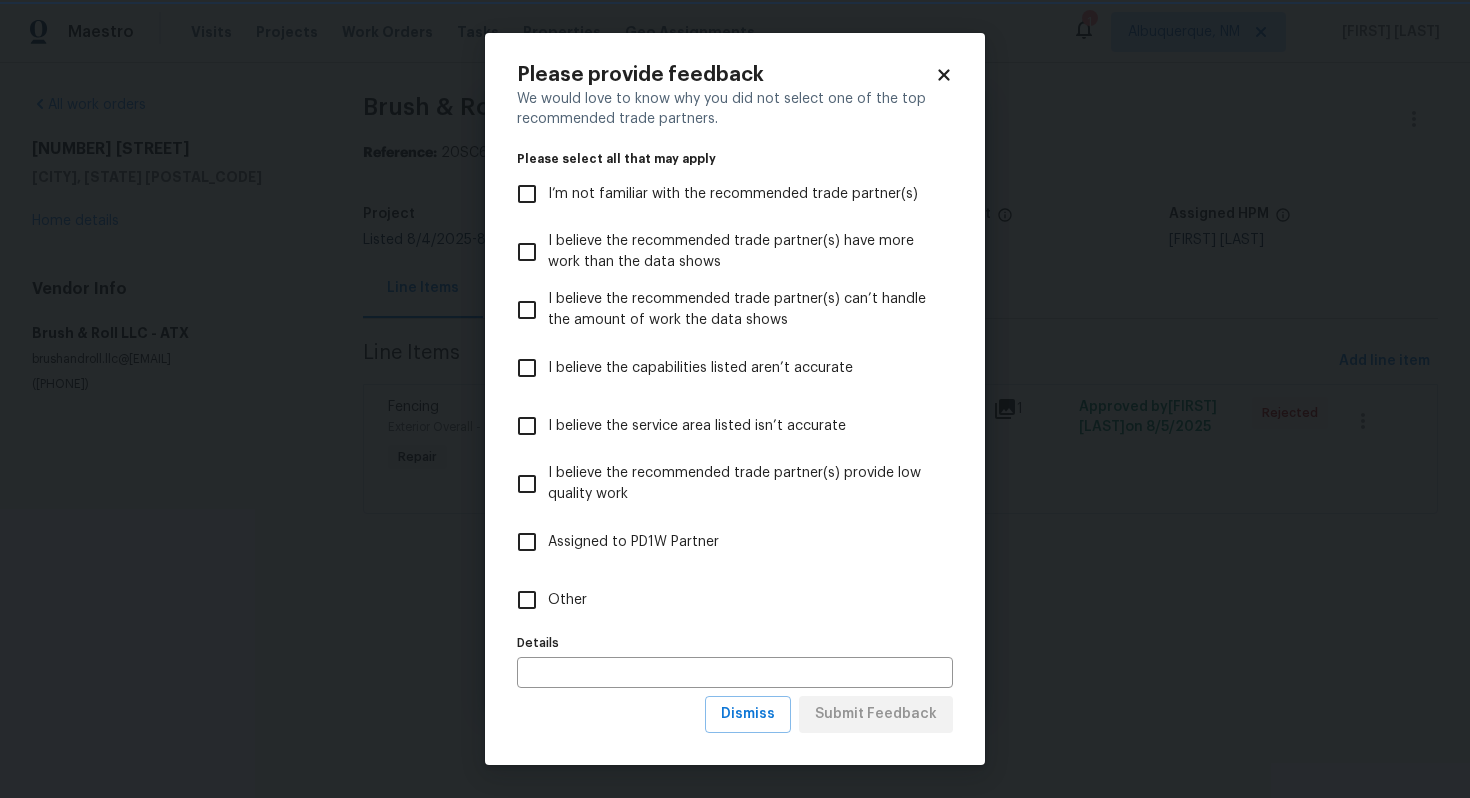 scroll, scrollTop: 0, scrollLeft: 0, axis: both 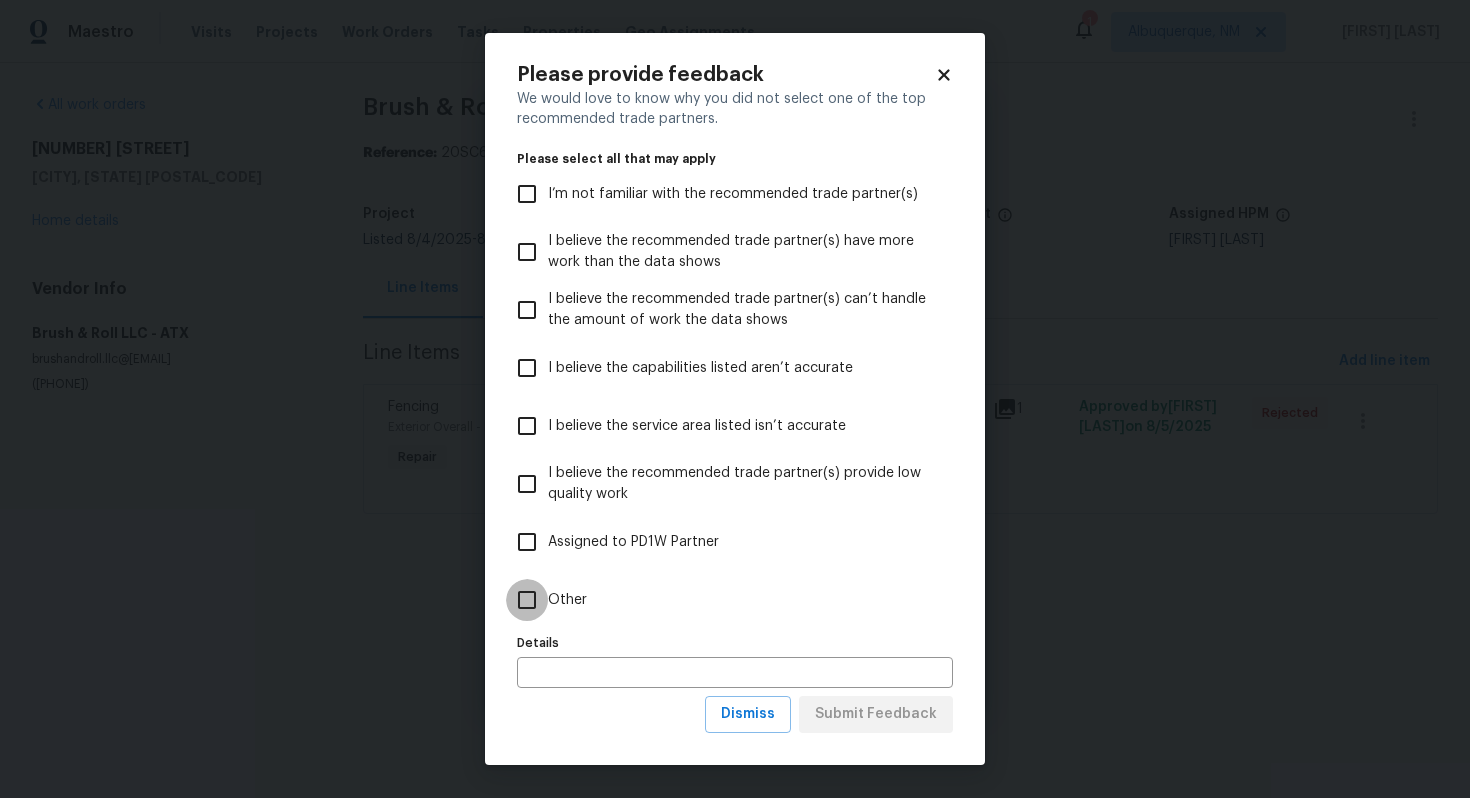 click on "Other" at bounding box center (527, 600) 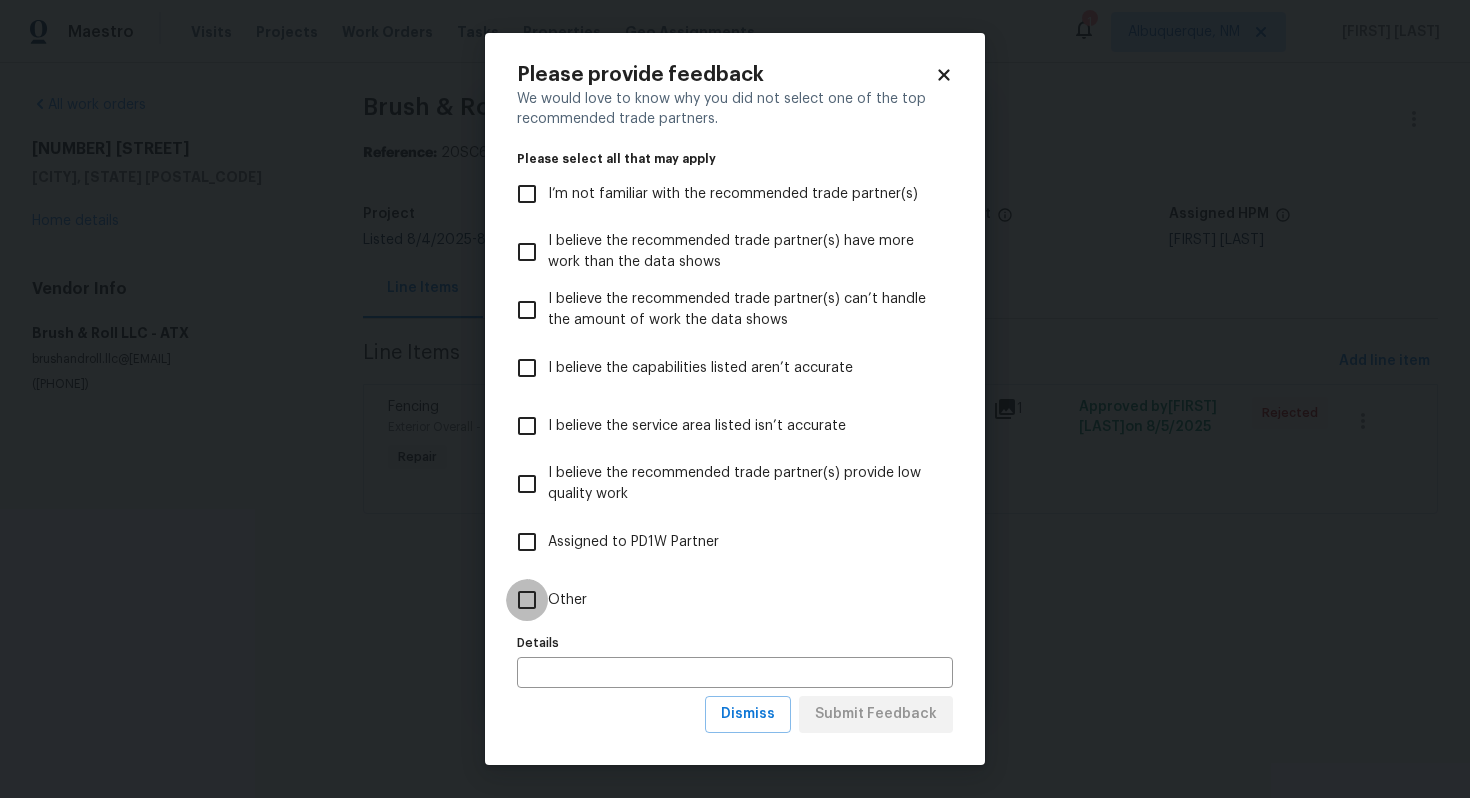 checkbox on "true" 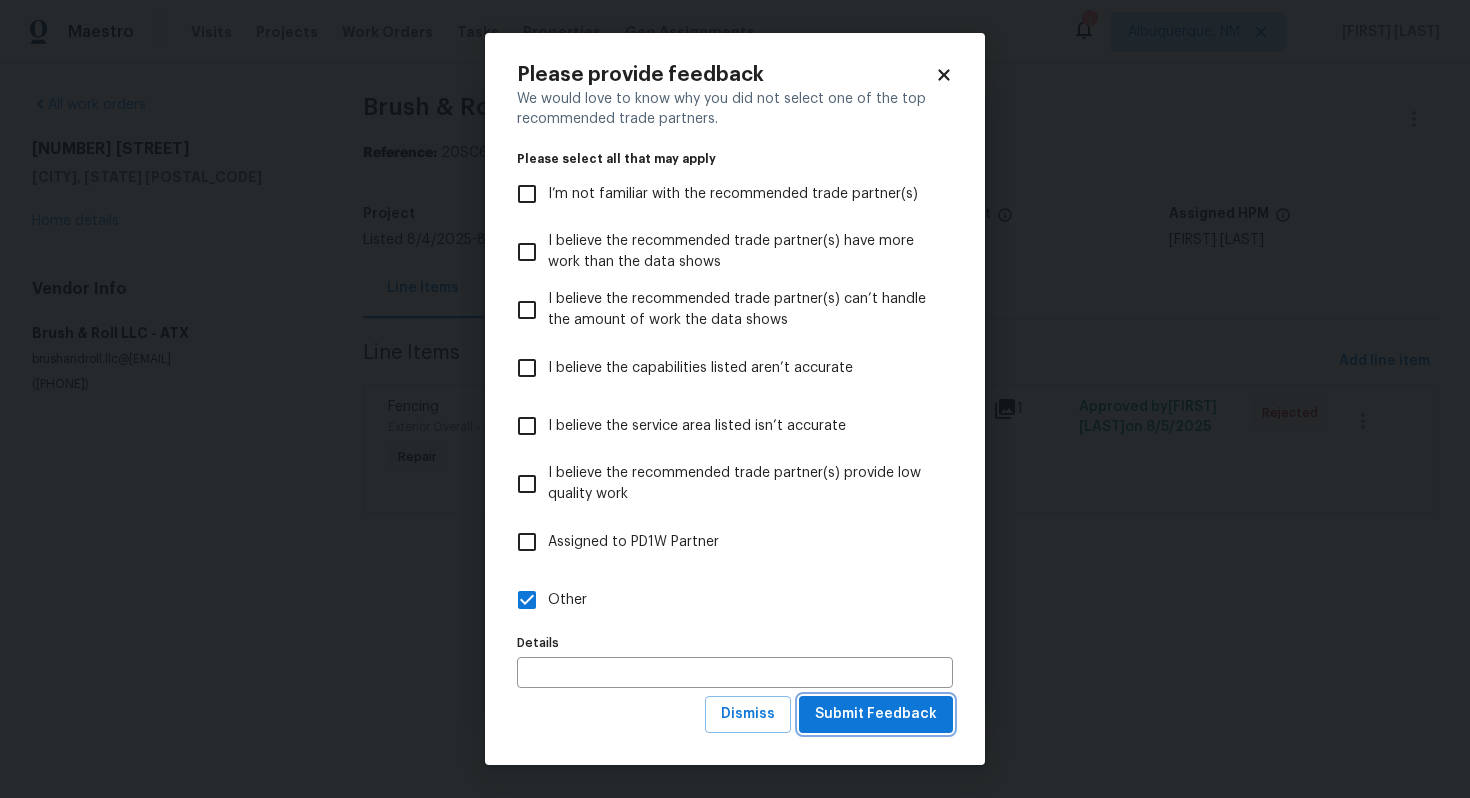 click on "Submit Feedback" at bounding box center [876, 714] 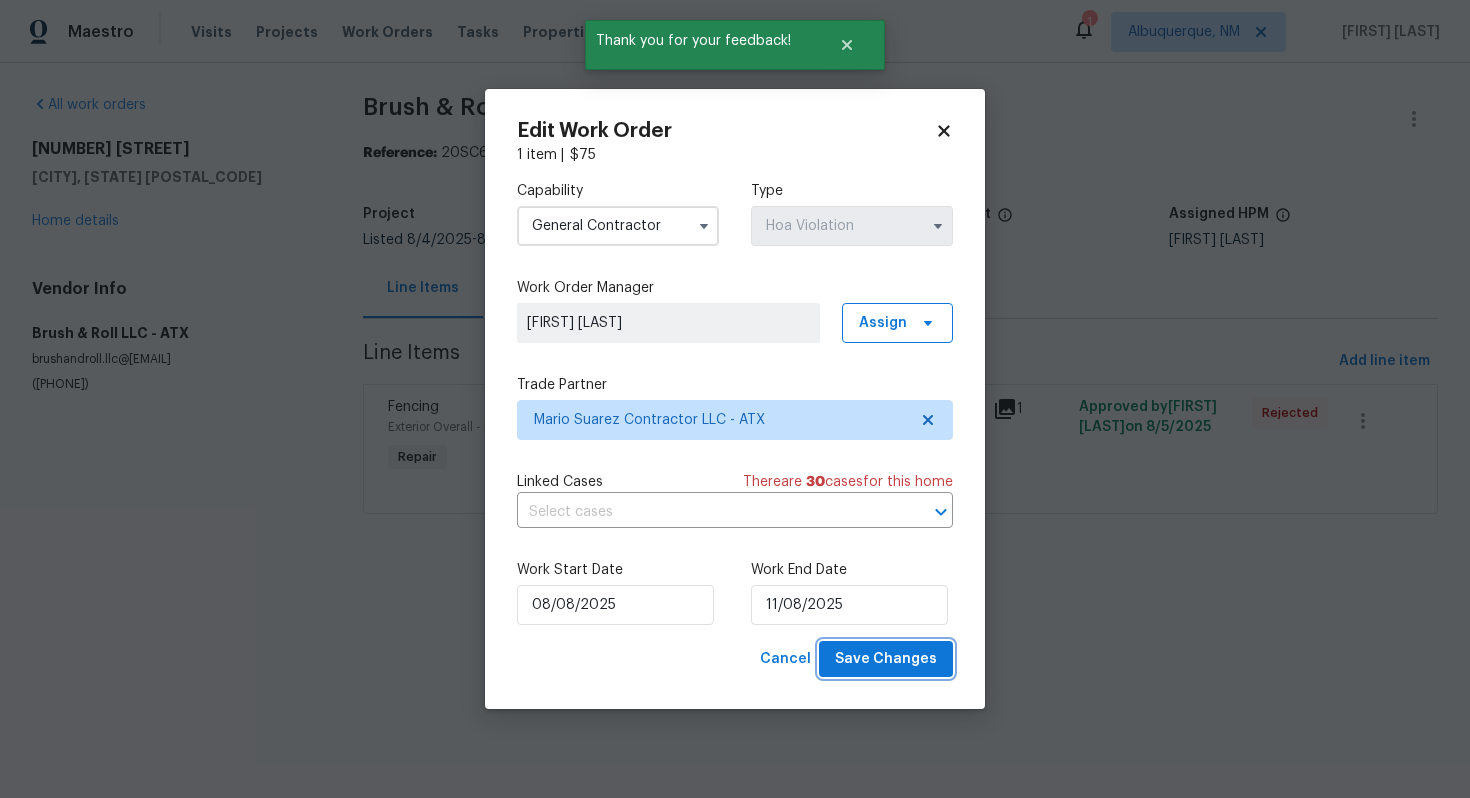 click on "Save Changes" at bounding box center [886, 659] 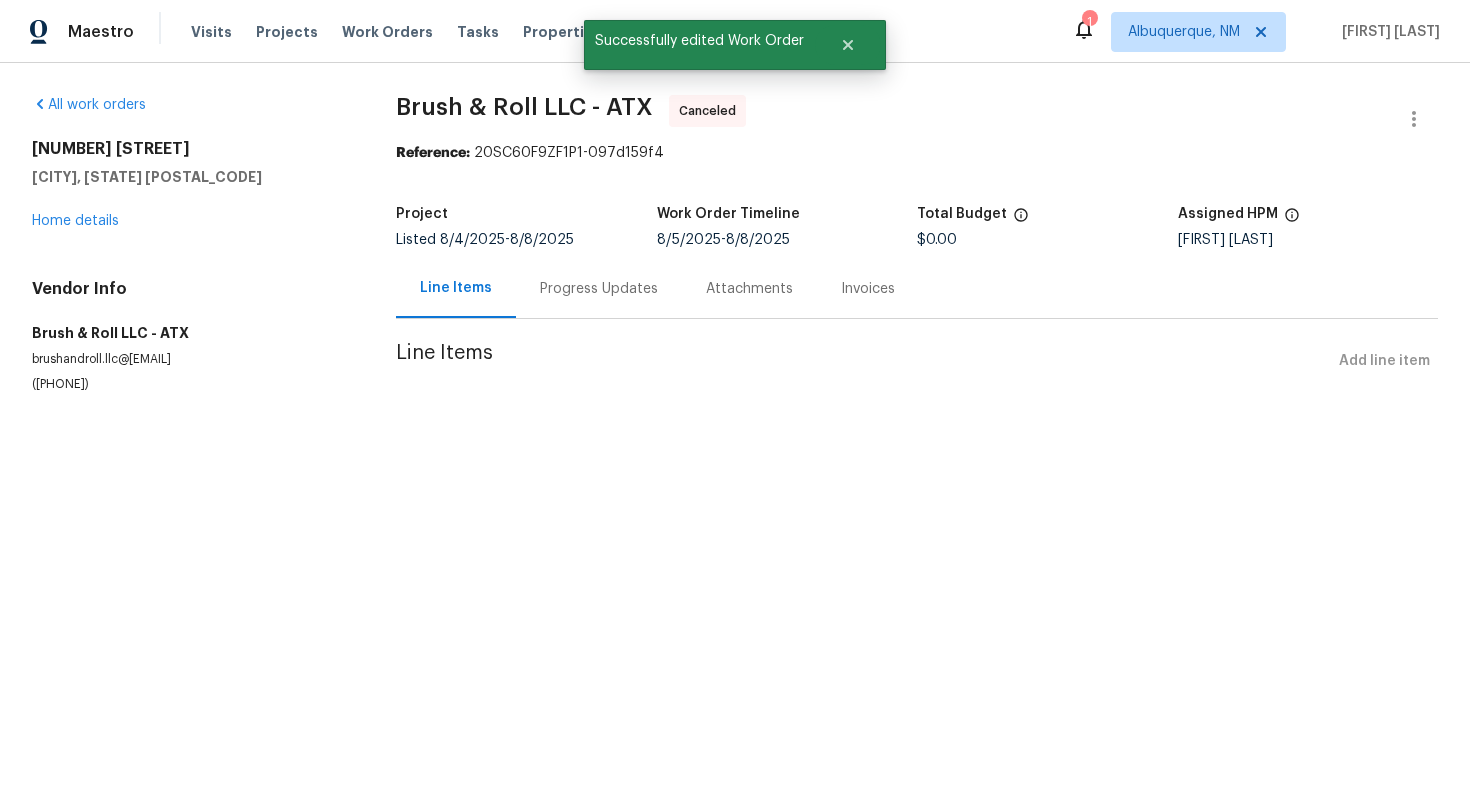 click on "305 Rock Mill Loop Georgetown, TX 78626 Home details" at bounding box center (190, 185) 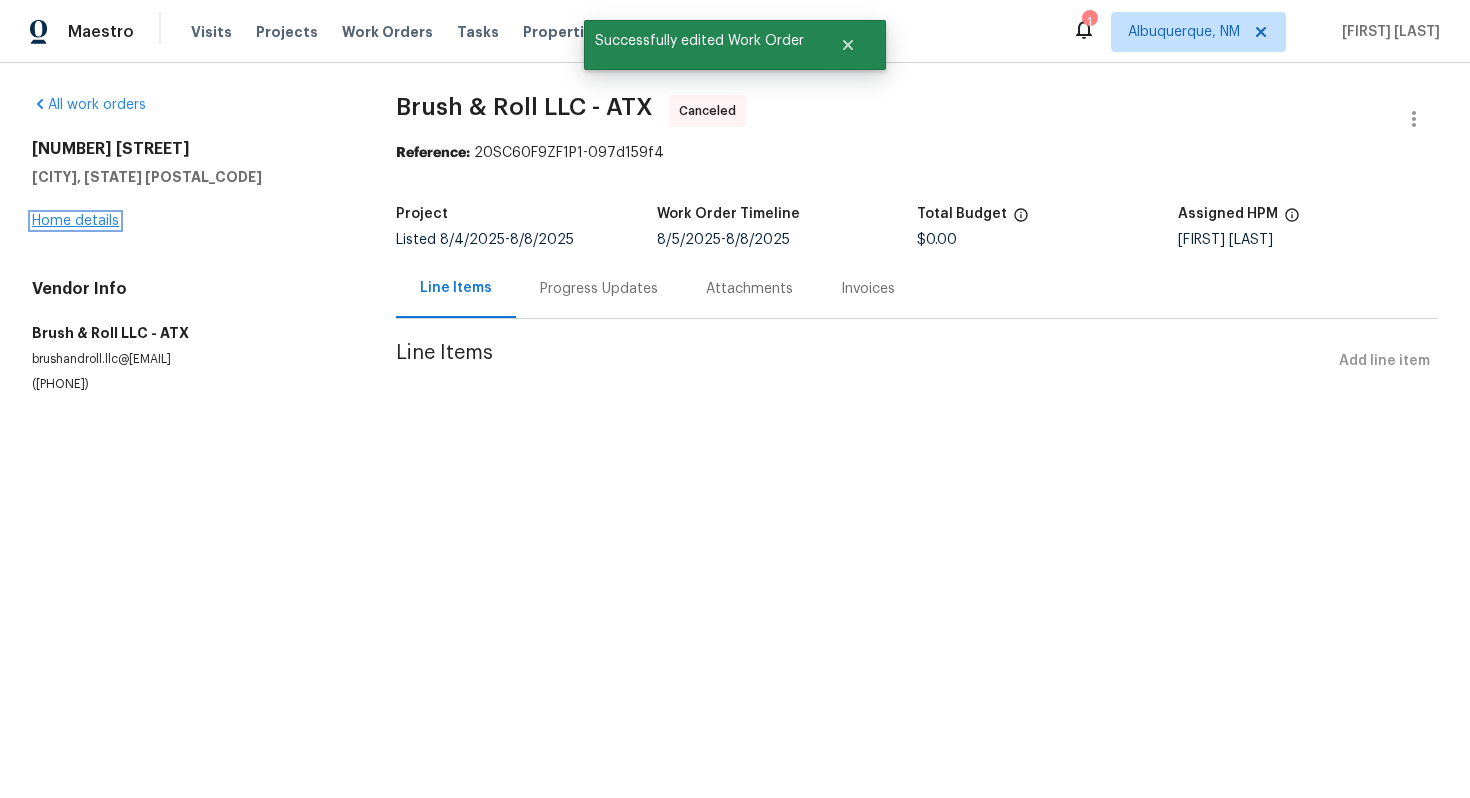 click on "Home details" at bounding box center [75, 221] 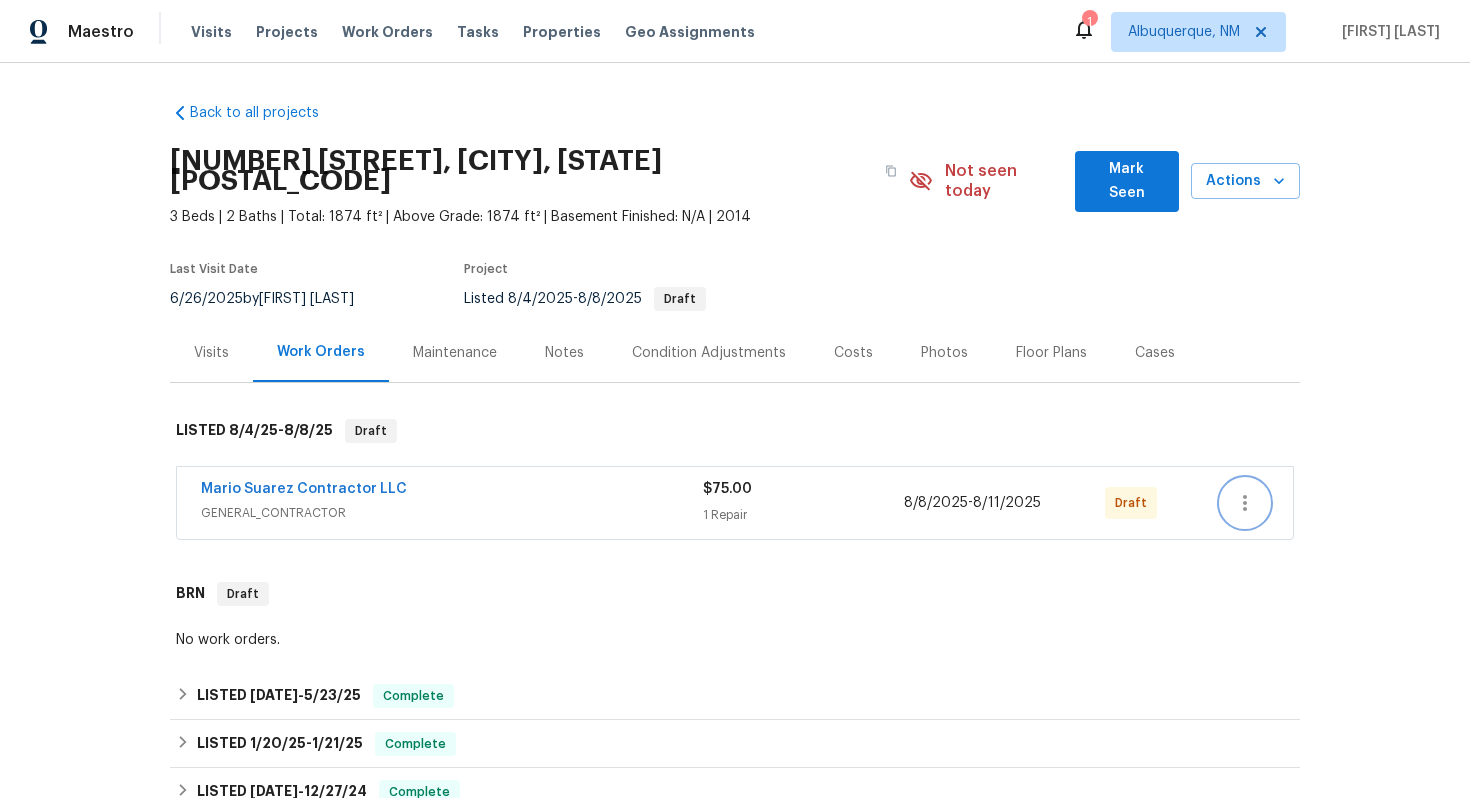 click 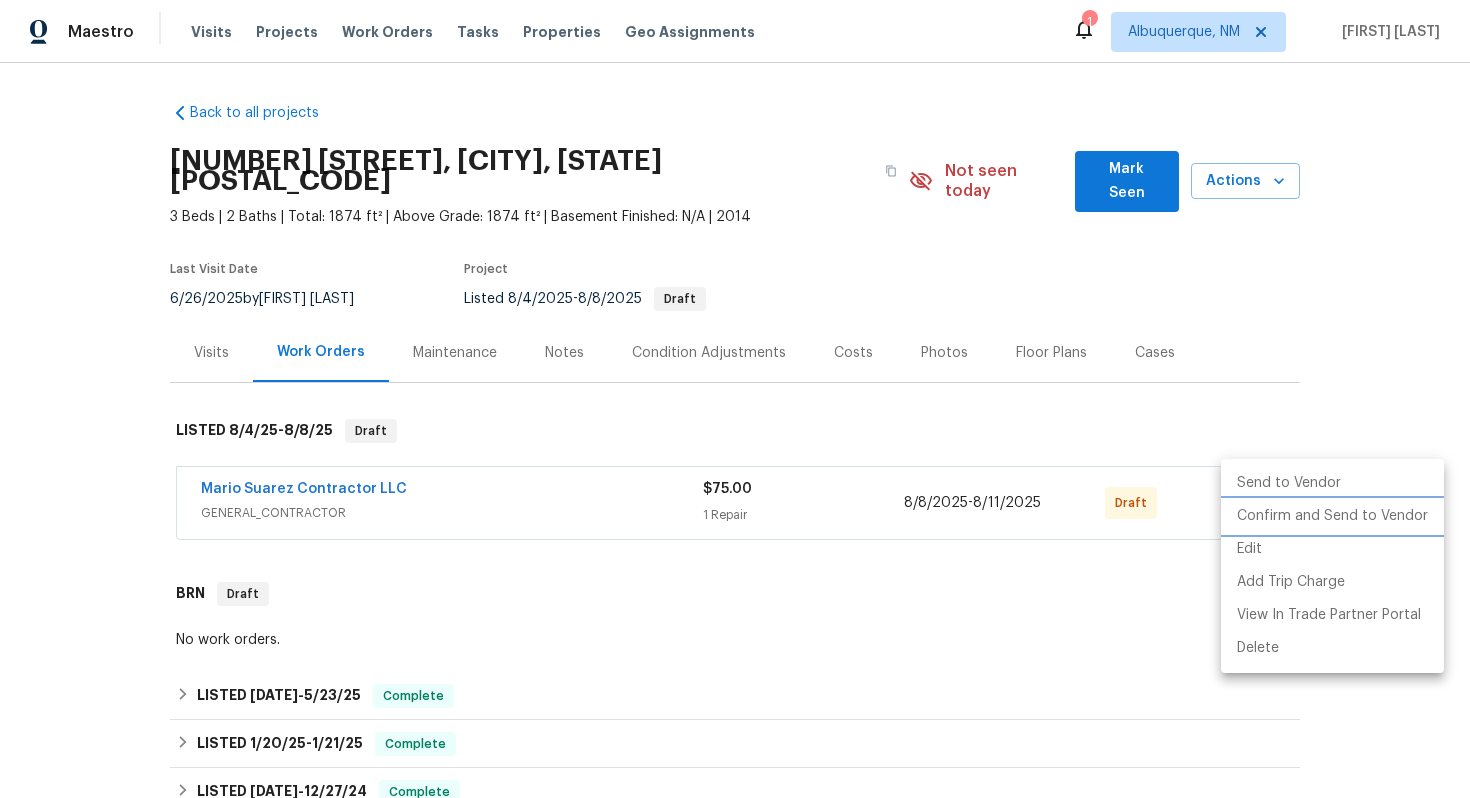 click on "Confirm and Send to Vendor" at bounding box center [1332, 516] 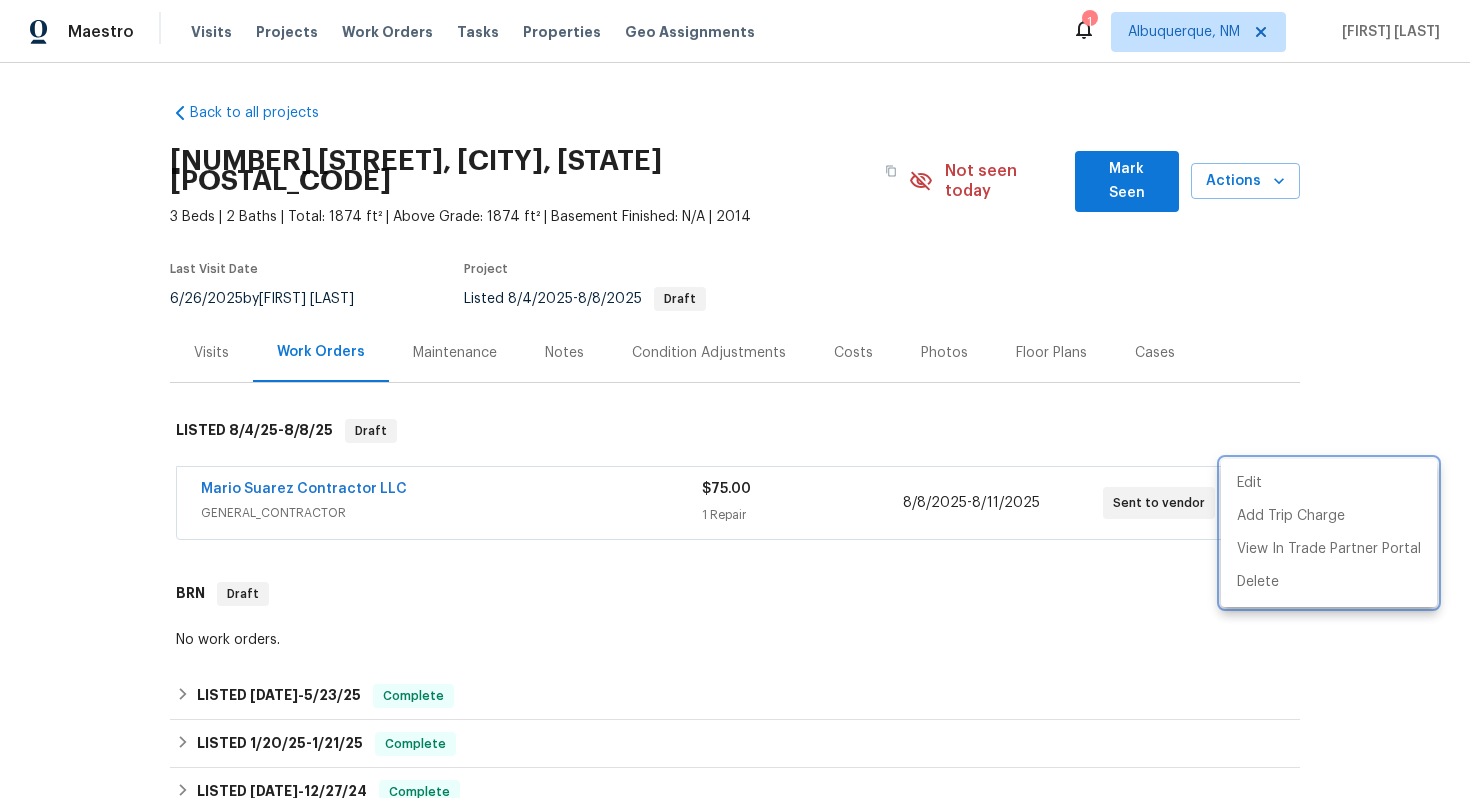 click at bounding box center [735, 399] 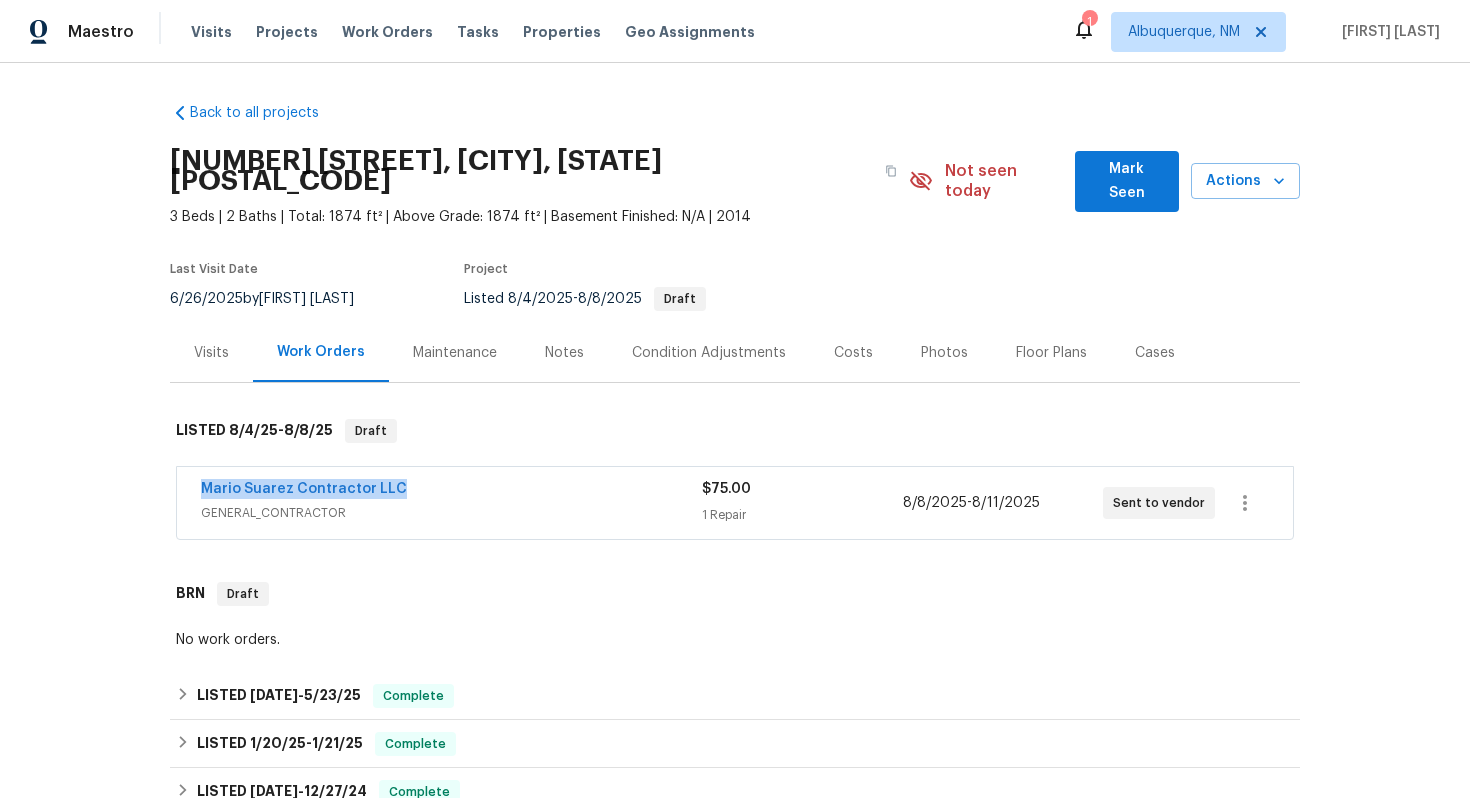 drag, startPoint x: 434, startPoint y: 469, endPoint x: 188, endPoint y: 461, distance: 246.13005 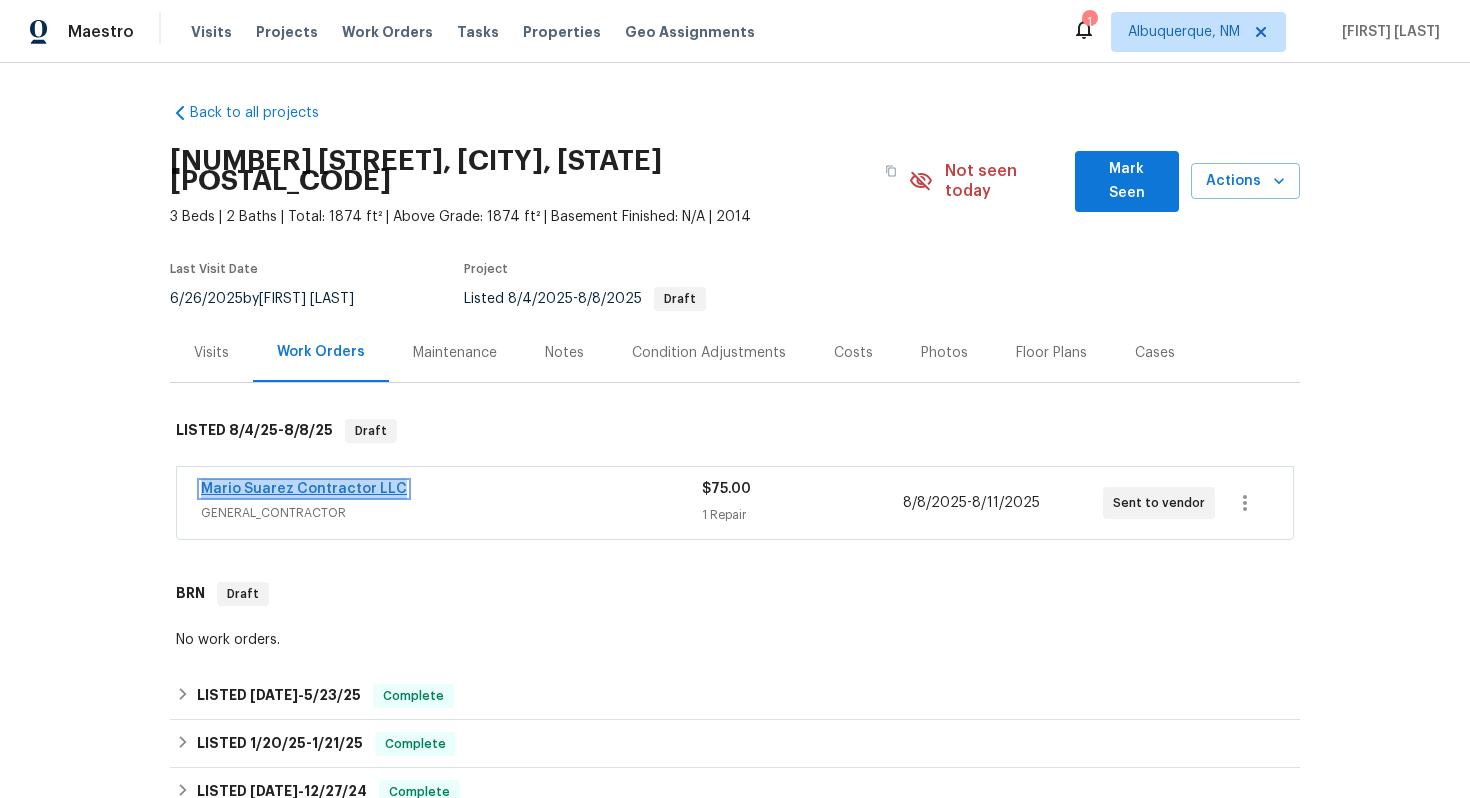 click on "Mario Suarez Contractor LLC" at bounding box center (304, 489) 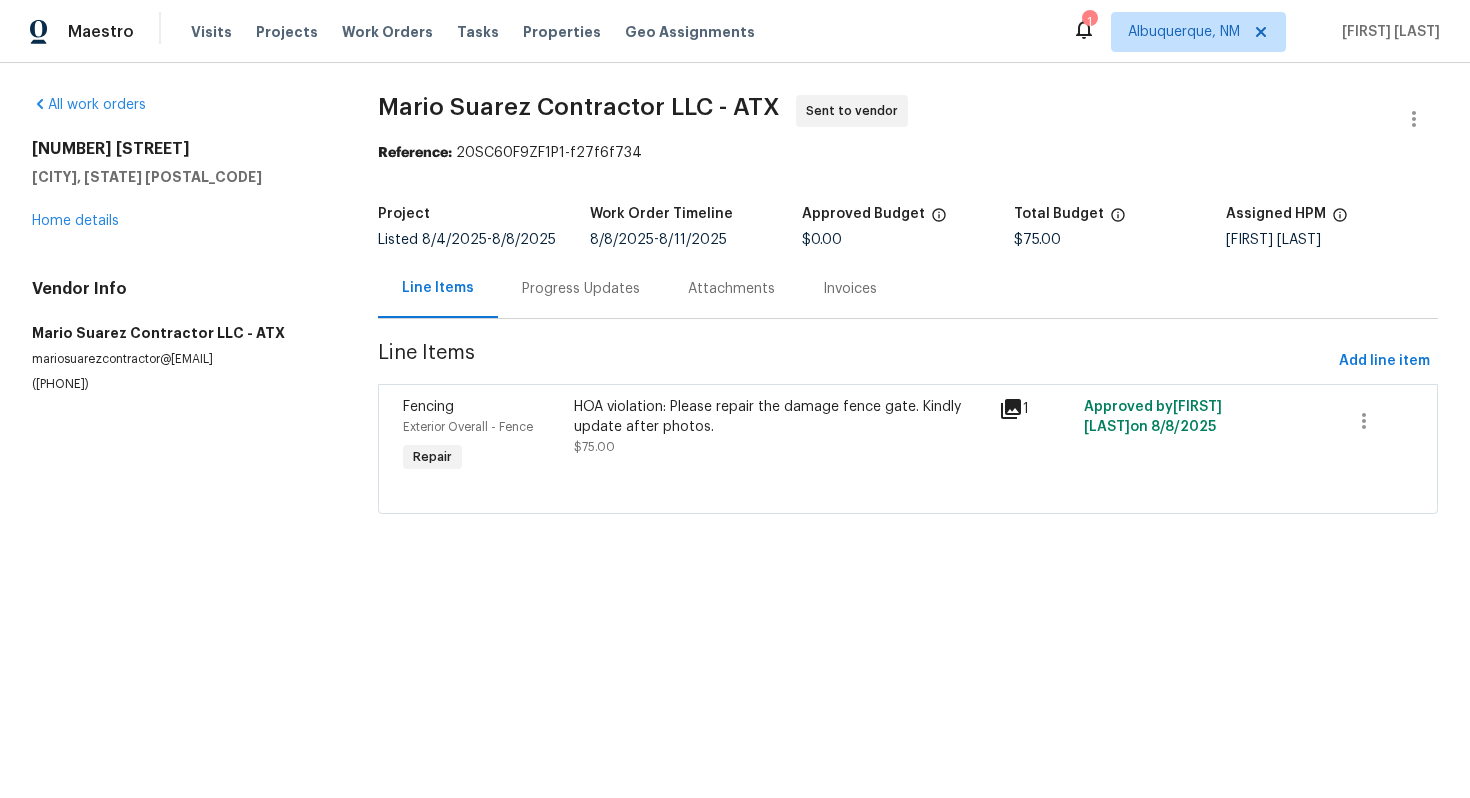 drag, startPoint x: 147, startPoint y: 387, endPoint x: 31, endPoint y: 382, distance: 116.10771 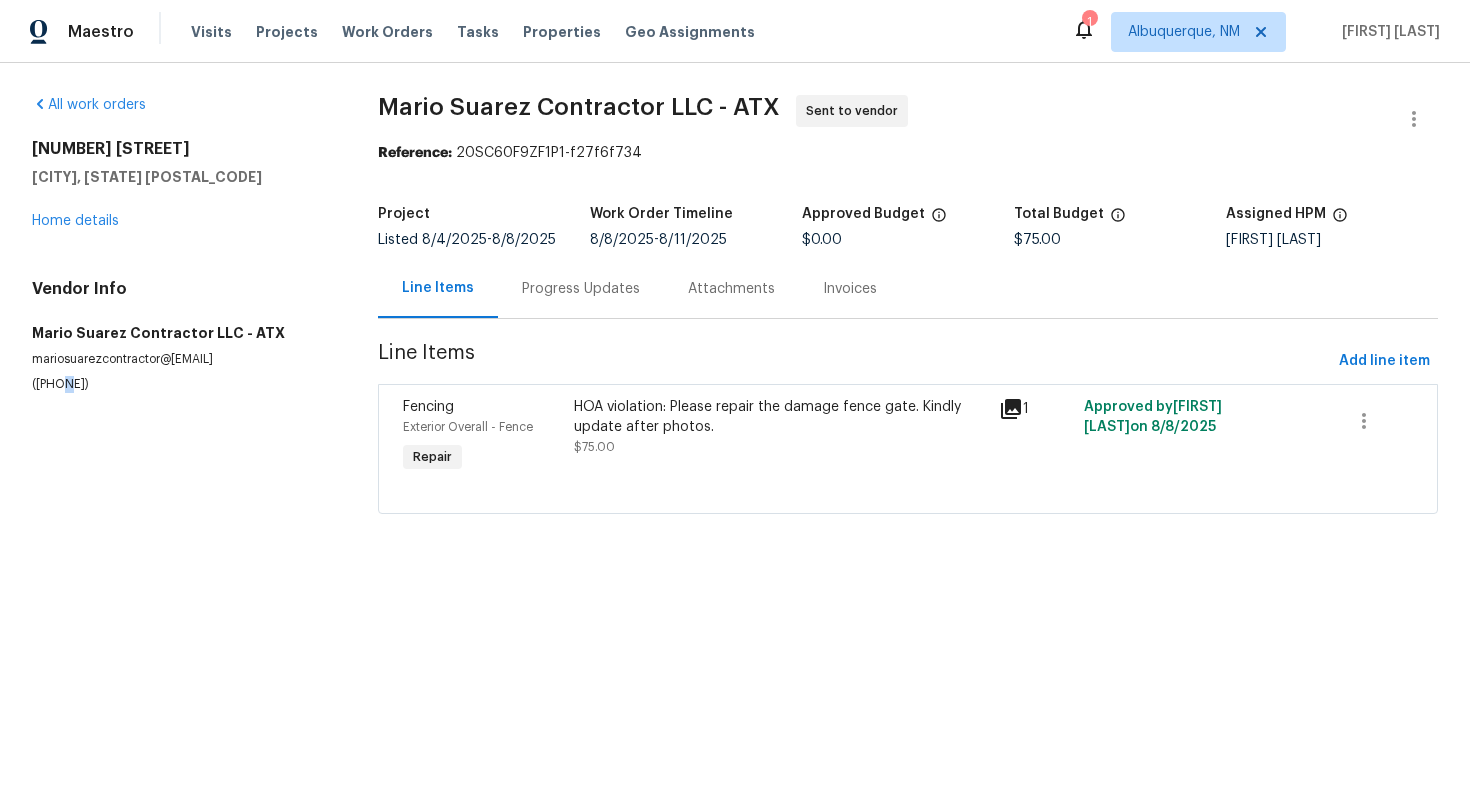 click on "(210) 392-8123" at bounding box center [181, 384] 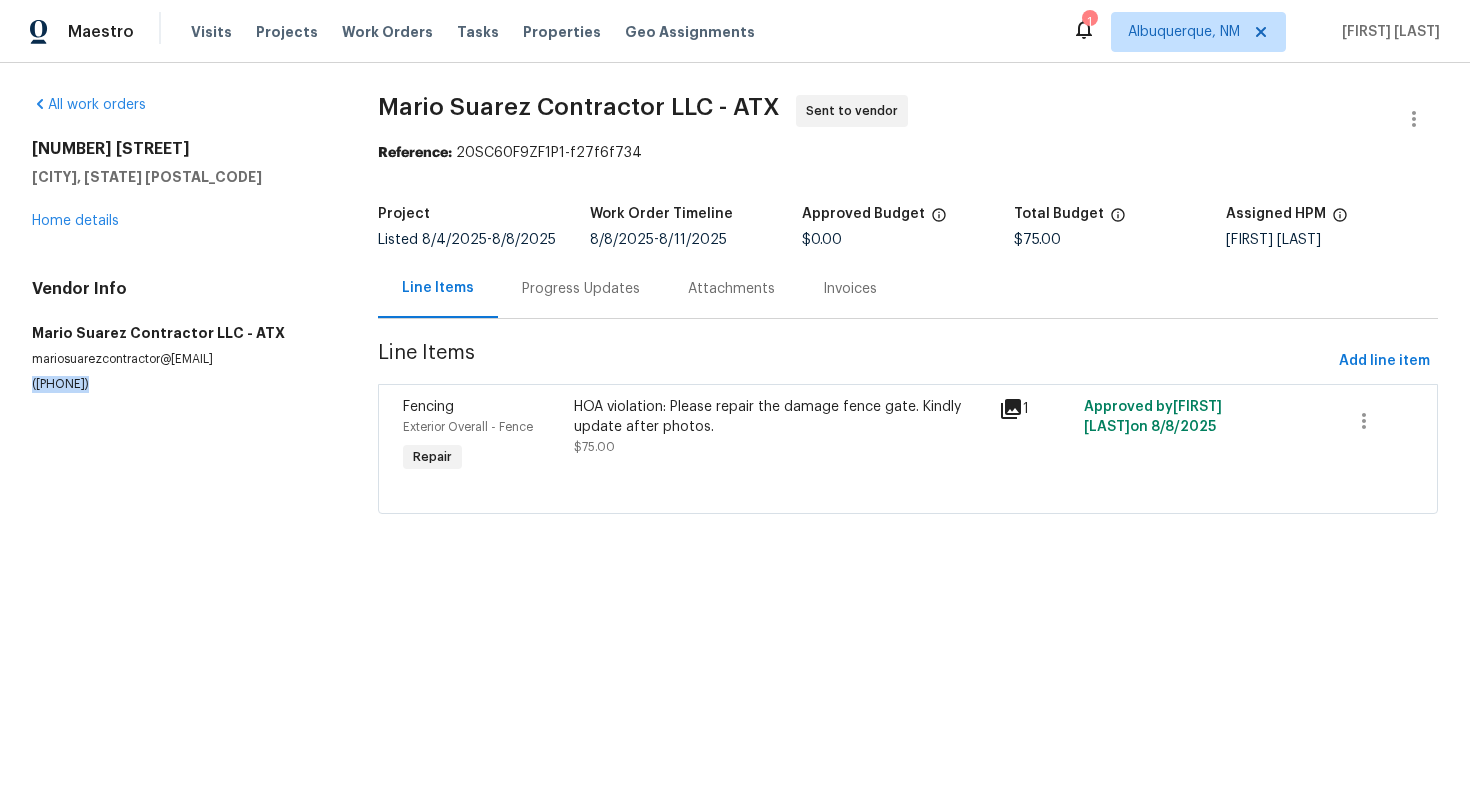 click on "(210) 392-8123" at bounding box center [181, 384] 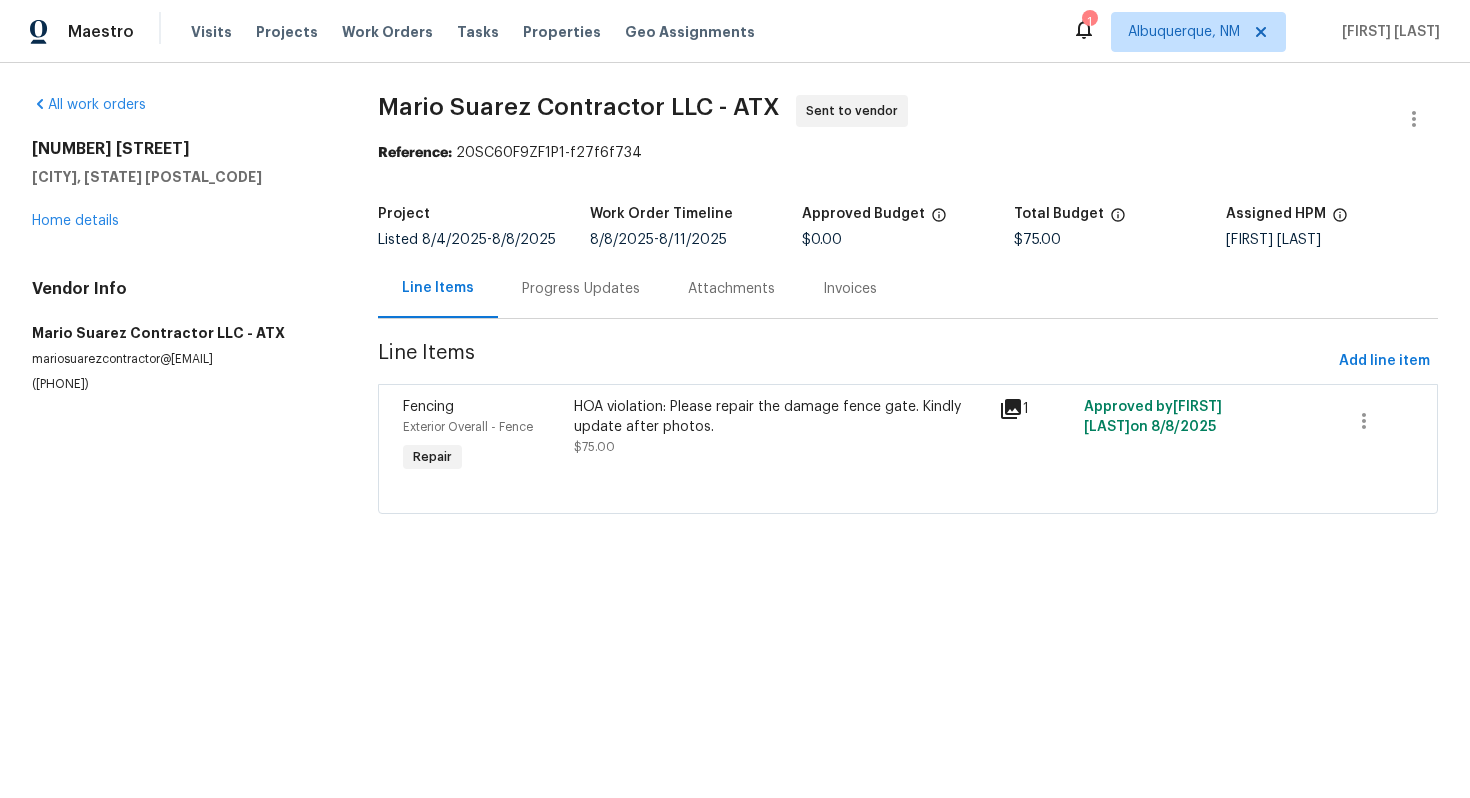 click on "Progress Updates" at bounding box center [581, 288] 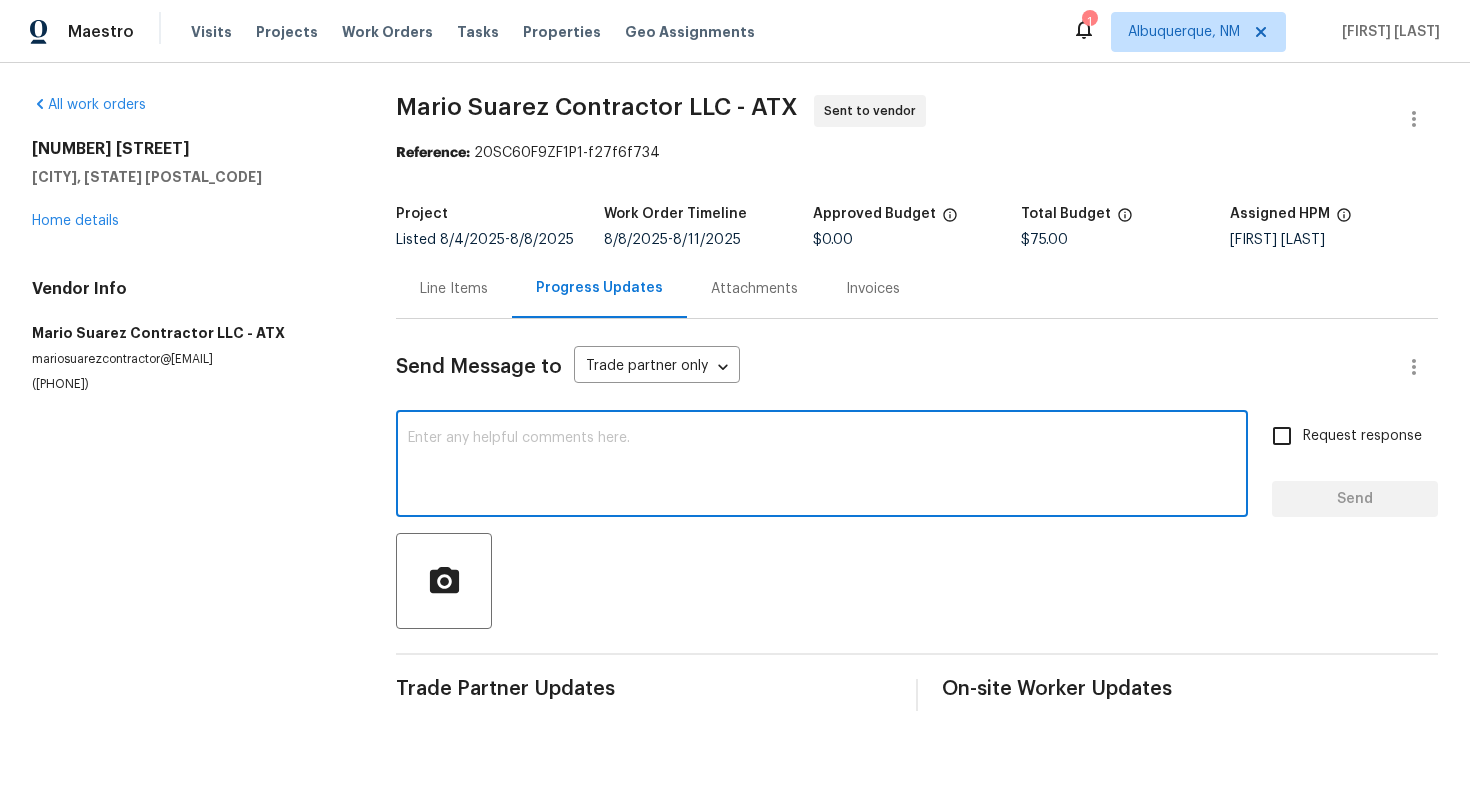 click at bounding box center (822, 466) 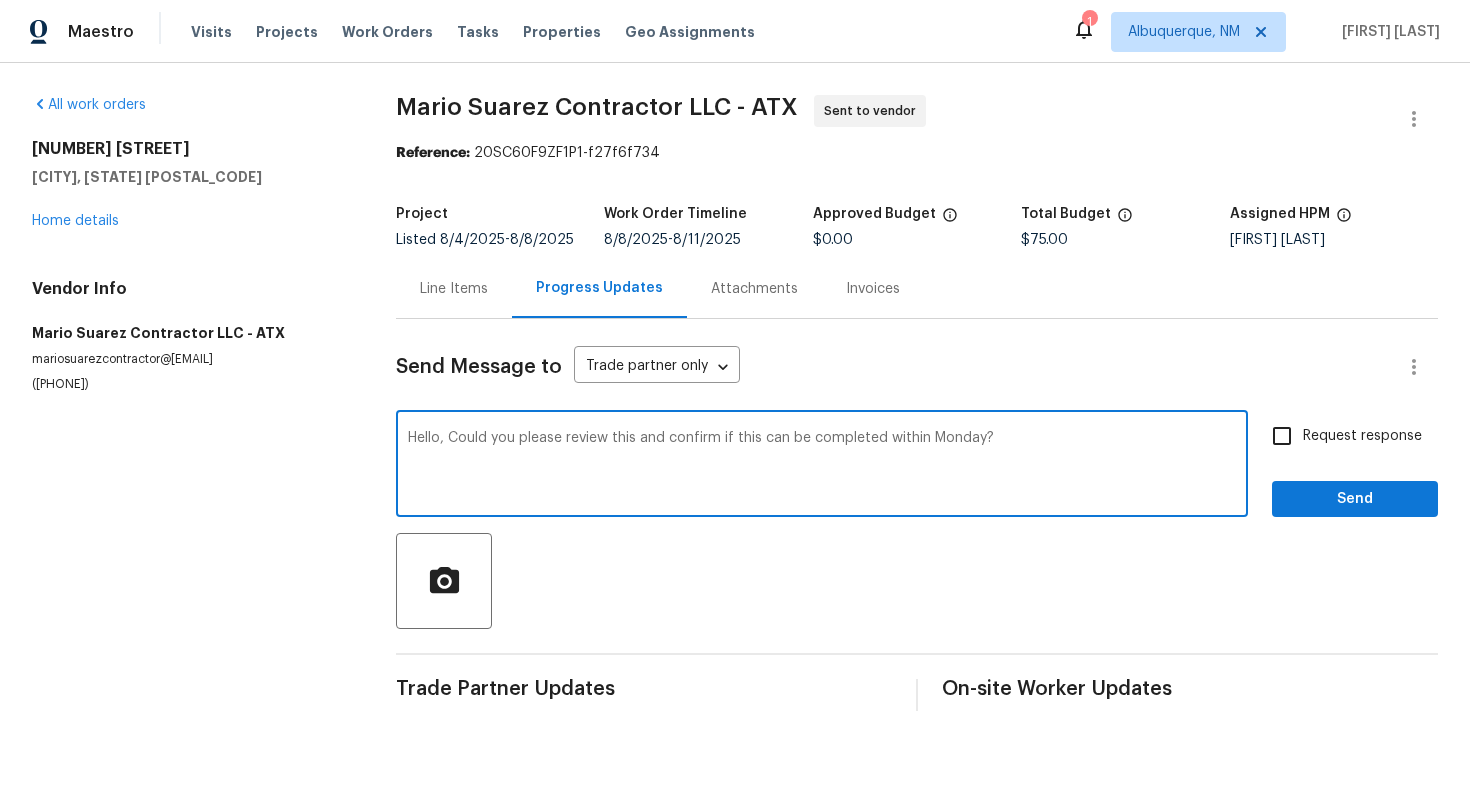 click on "Hello, Could you please review this and confirm if this can be completed within Monday?" at bounding box center [822, 466] 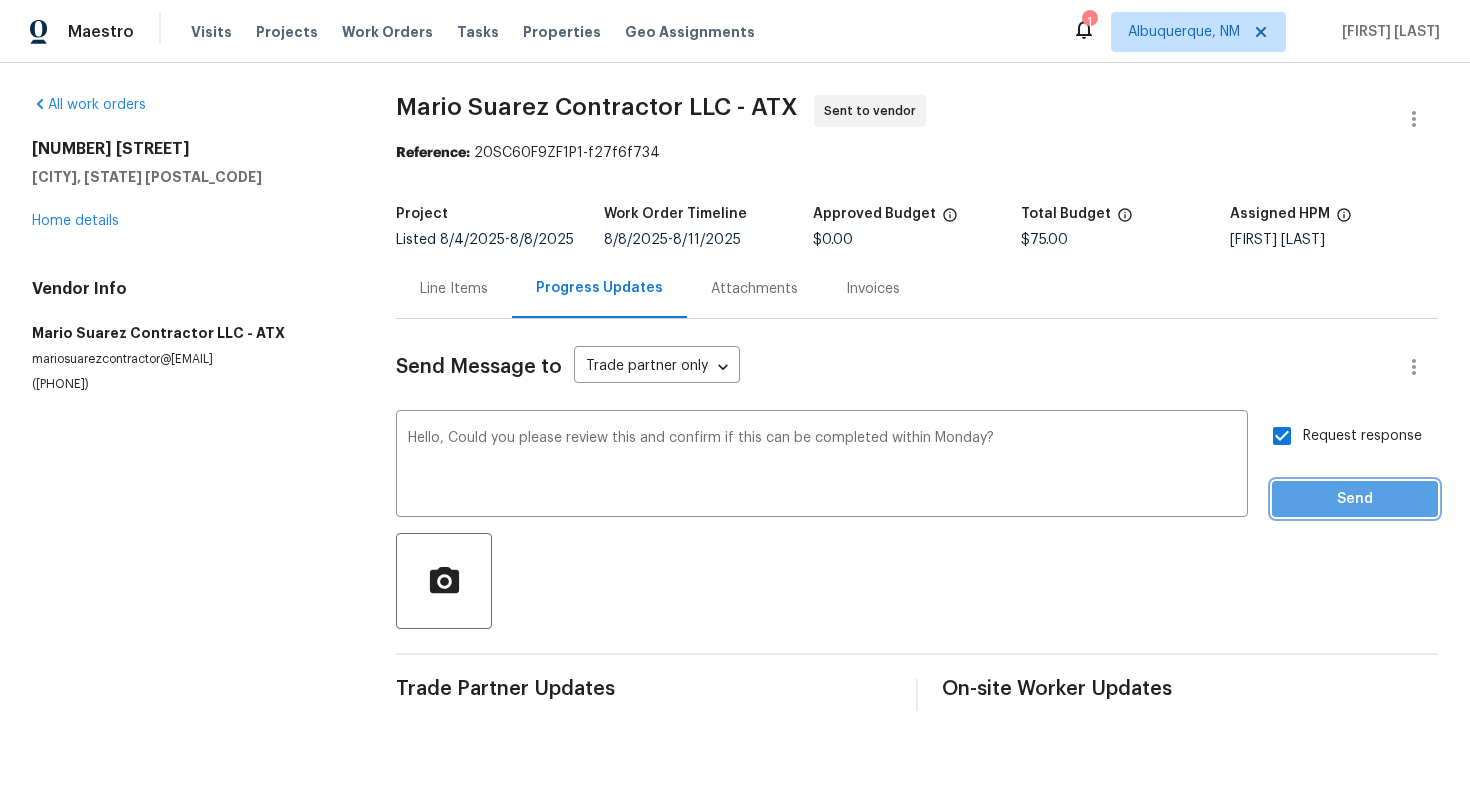 click on "Send" at bounding box center (1355, 499) 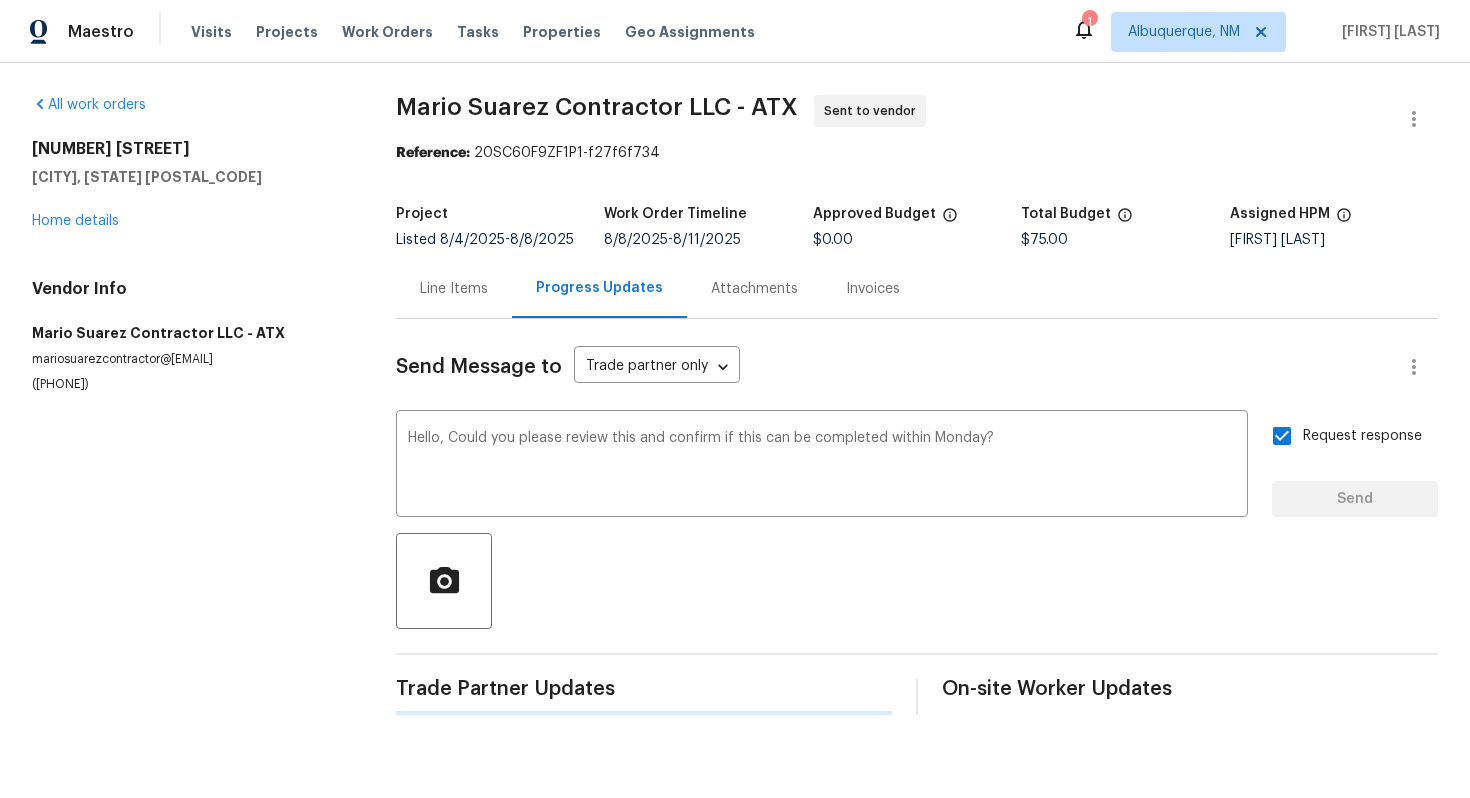 type 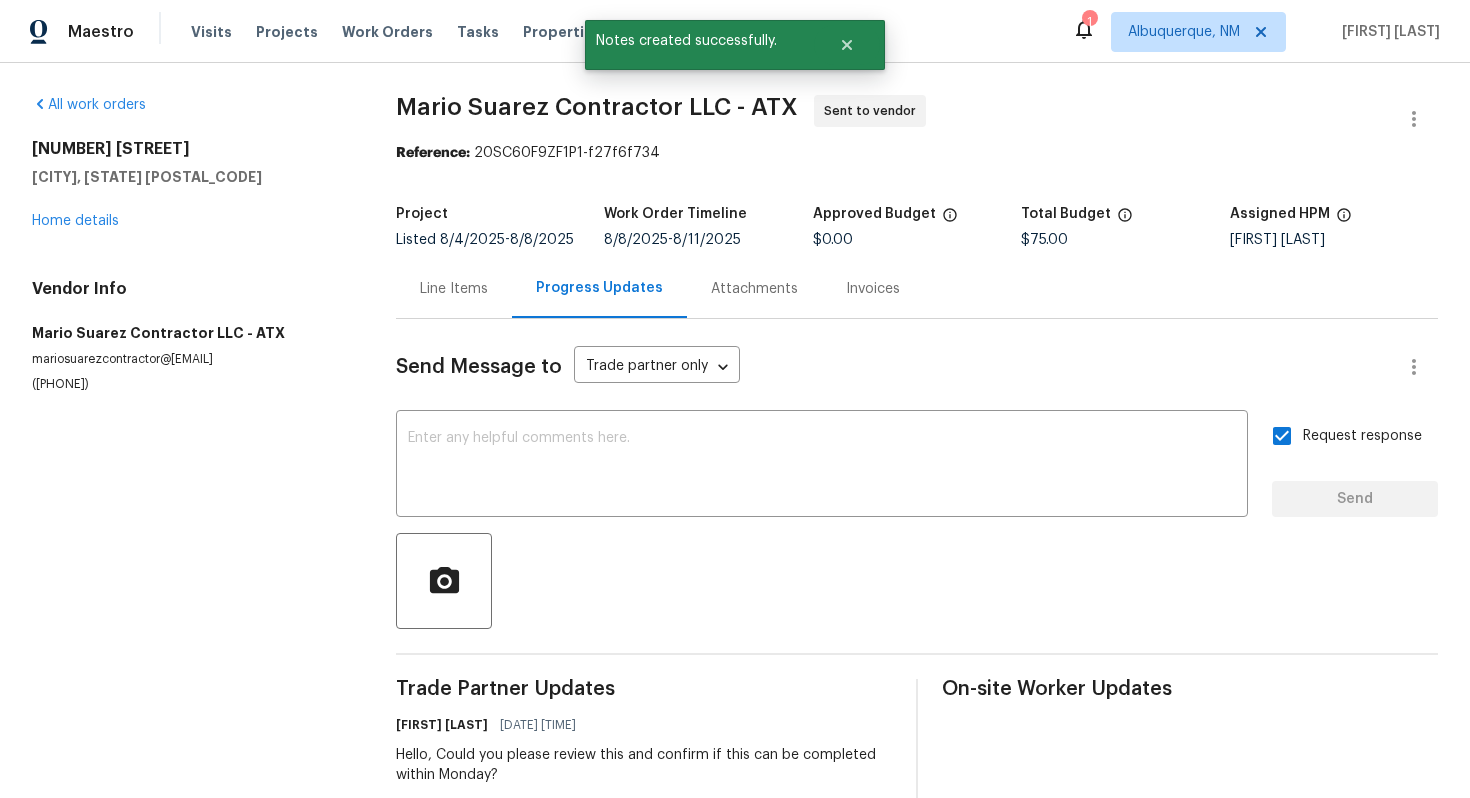 click on "Line Items" at bounding box center (454, 288) 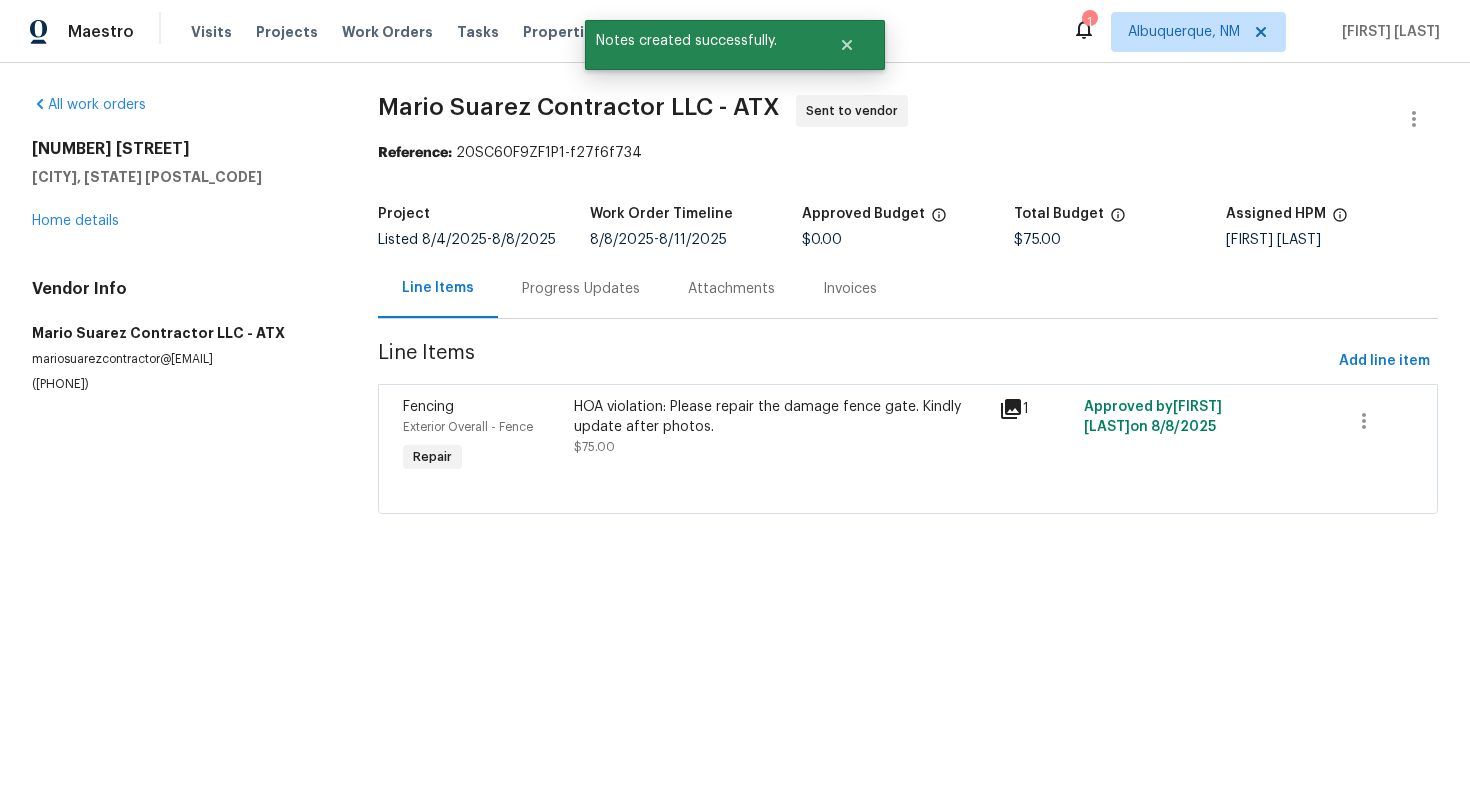 click on "HOA violation: Please repair the damage fence gate. Kindly update after photos. $75.00" at bounding box center (781, 427) 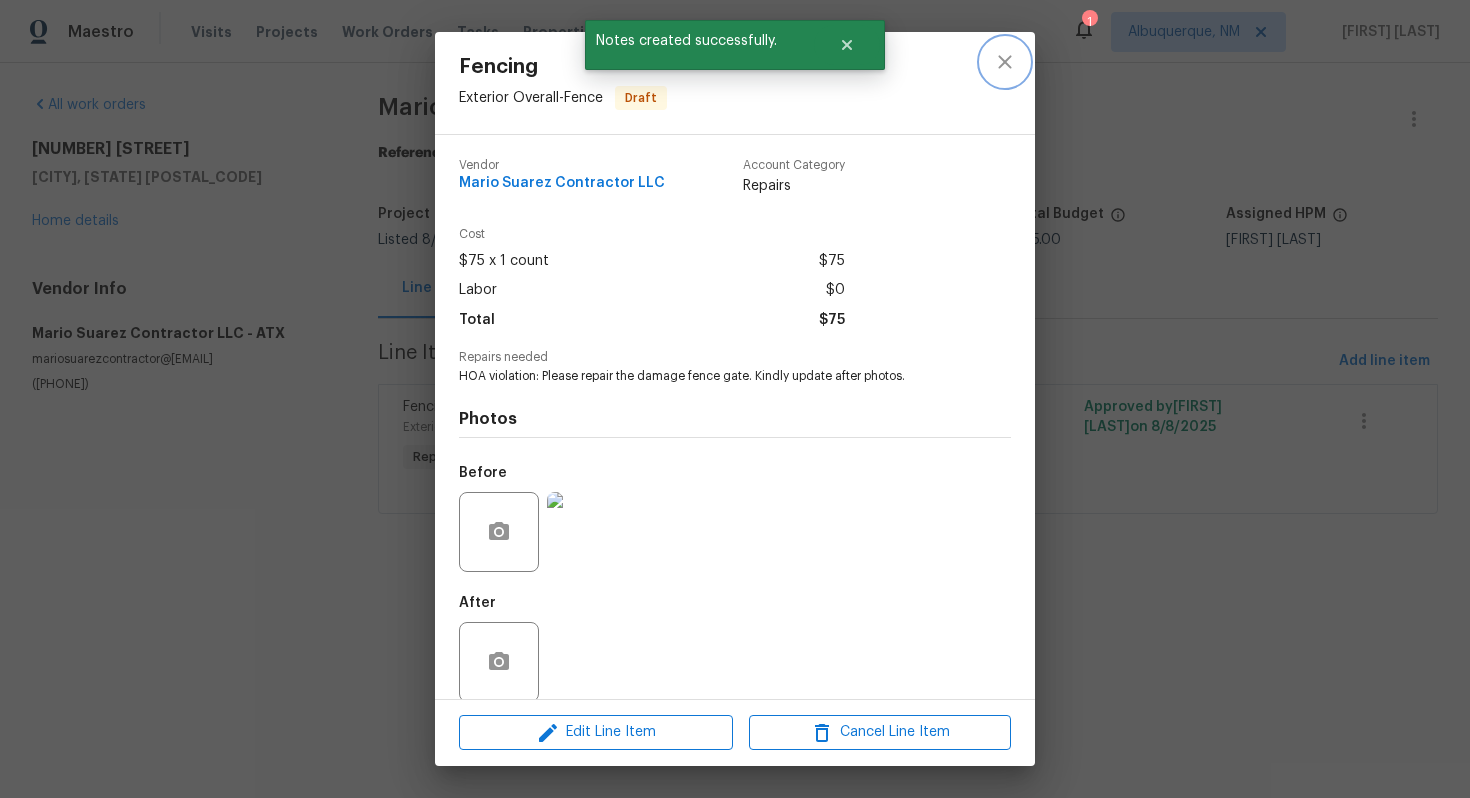click 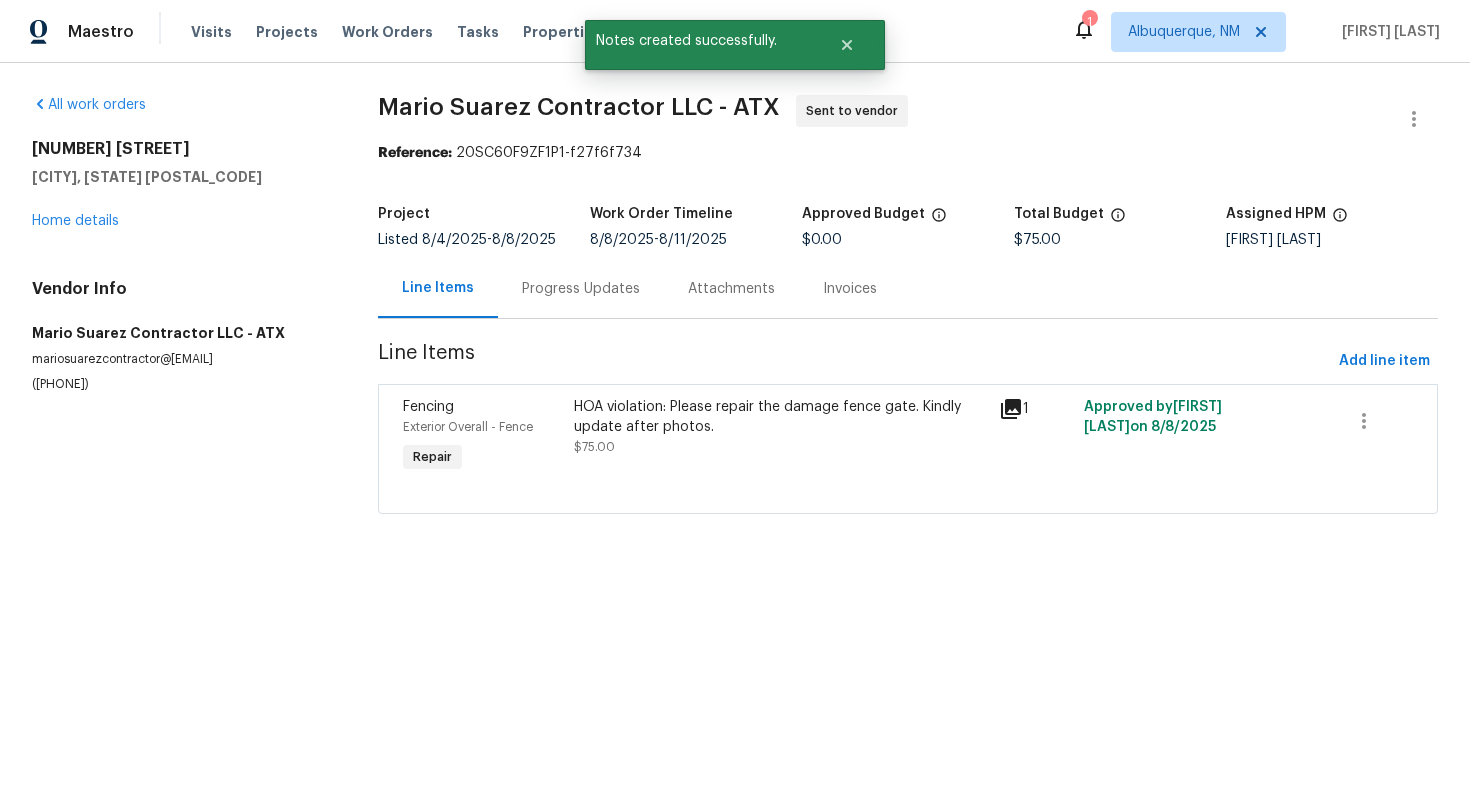 click on "mariosuarezcontractor@gmail.com" at bounding box center (181, 359) 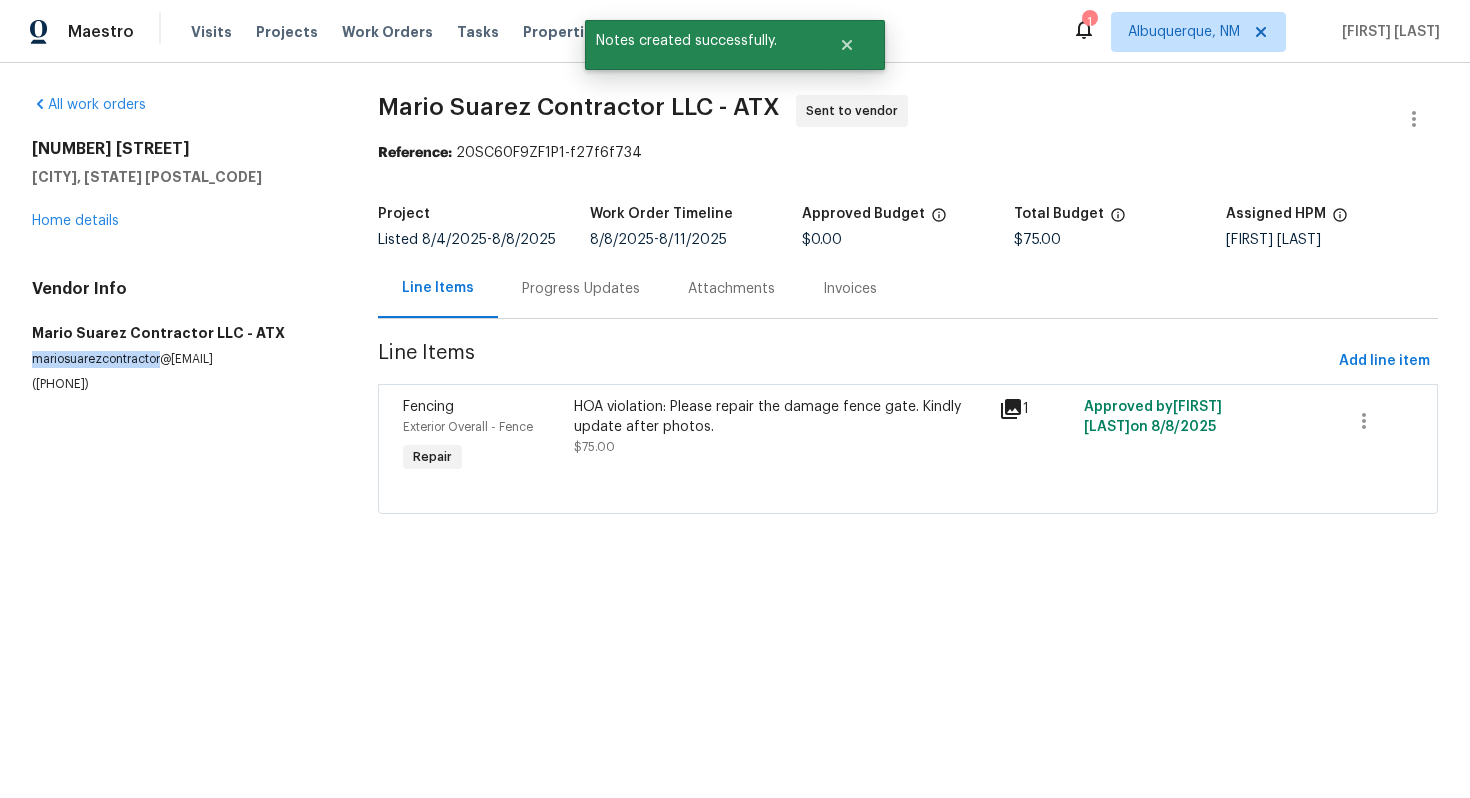 click on "mariosuarezcontractor@gmail.com" at bounding box center (181, 359) 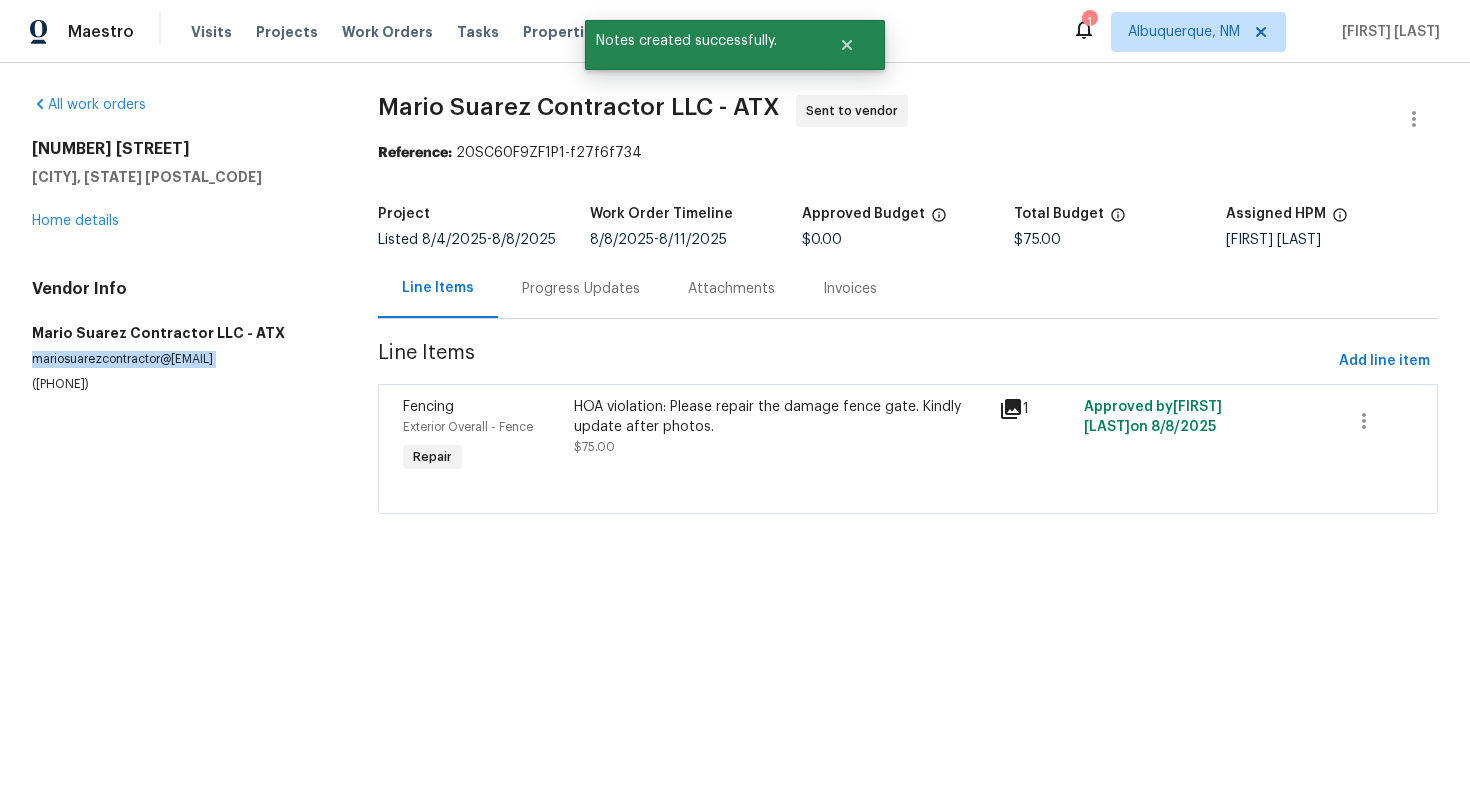 click on "mariosuarezcontractor@gmail.com" at bounding box center (181, 359) 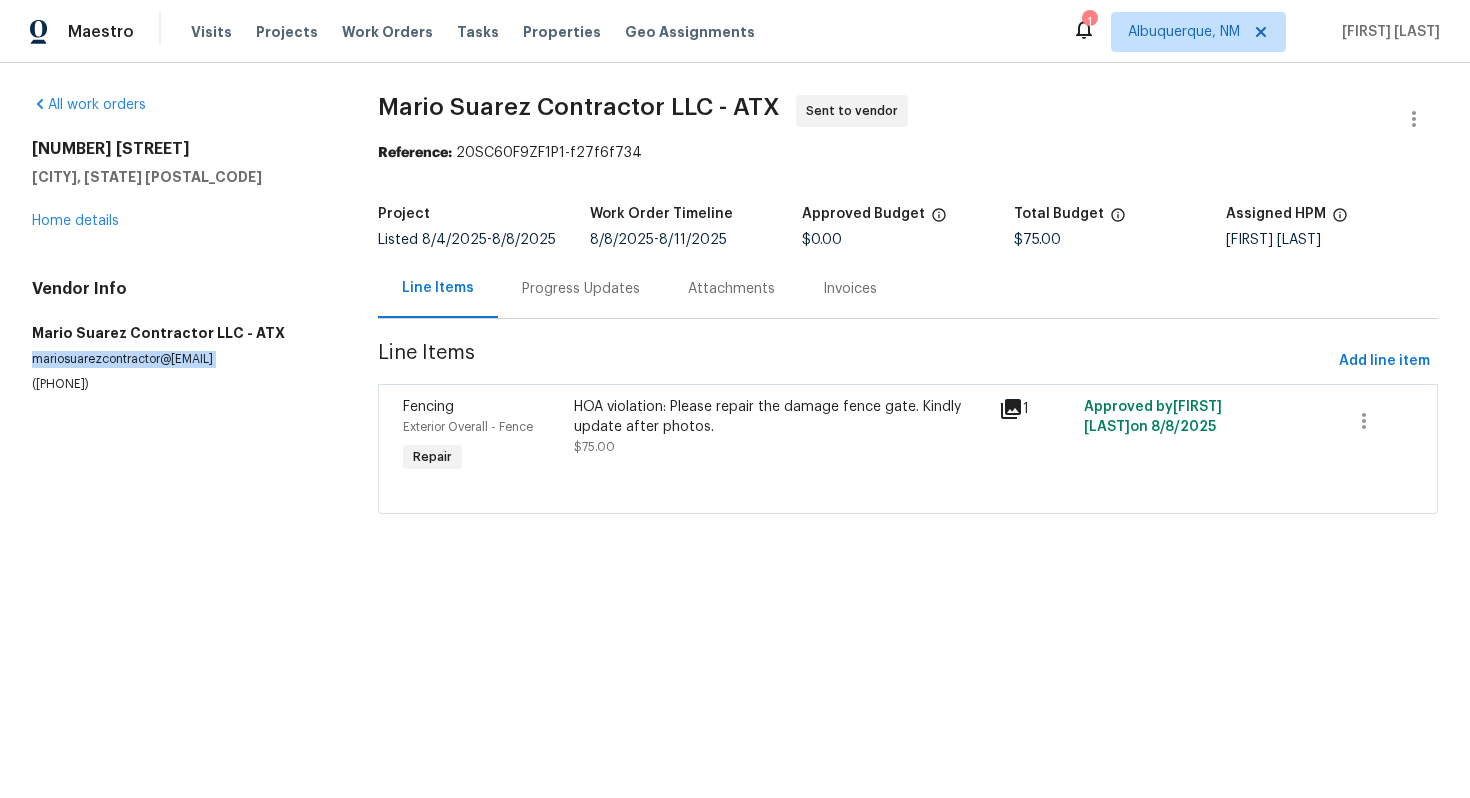 copy on "mariosuarezcontractor@gmail.com" 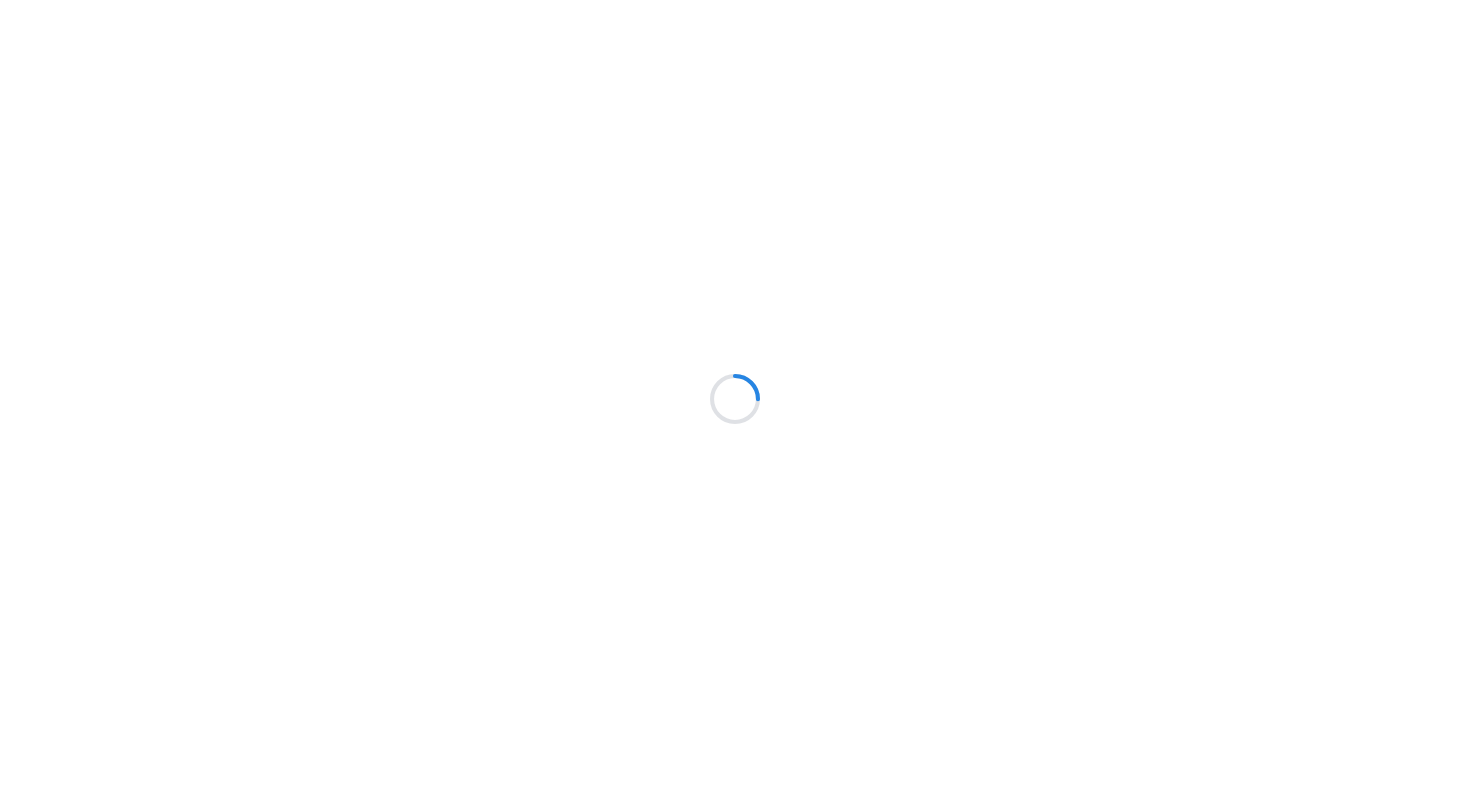 scroll, scrollTop: 0, scrollLeft: 0, axis: both 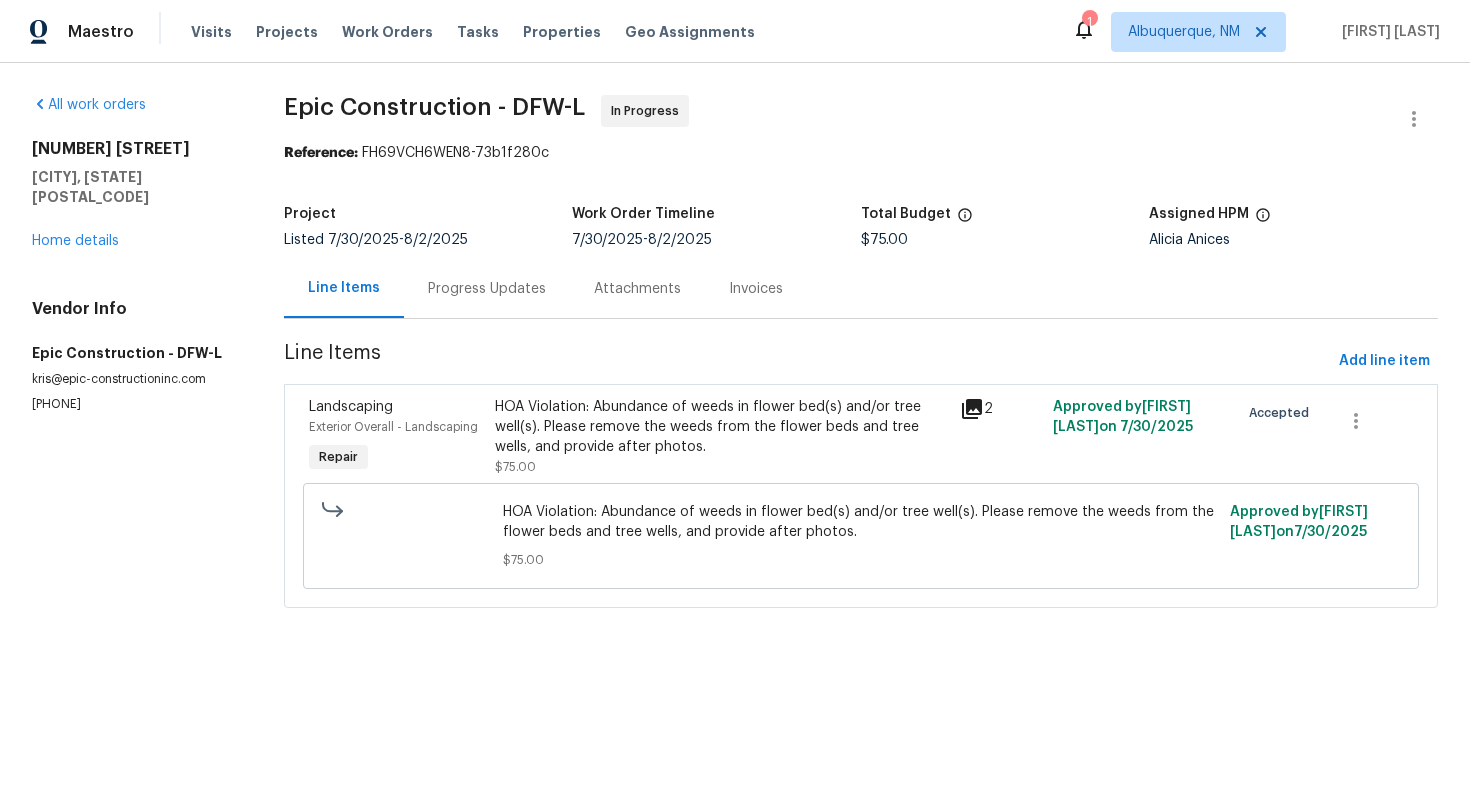 click on "Progress Updates" at bounding box center (487, 289) 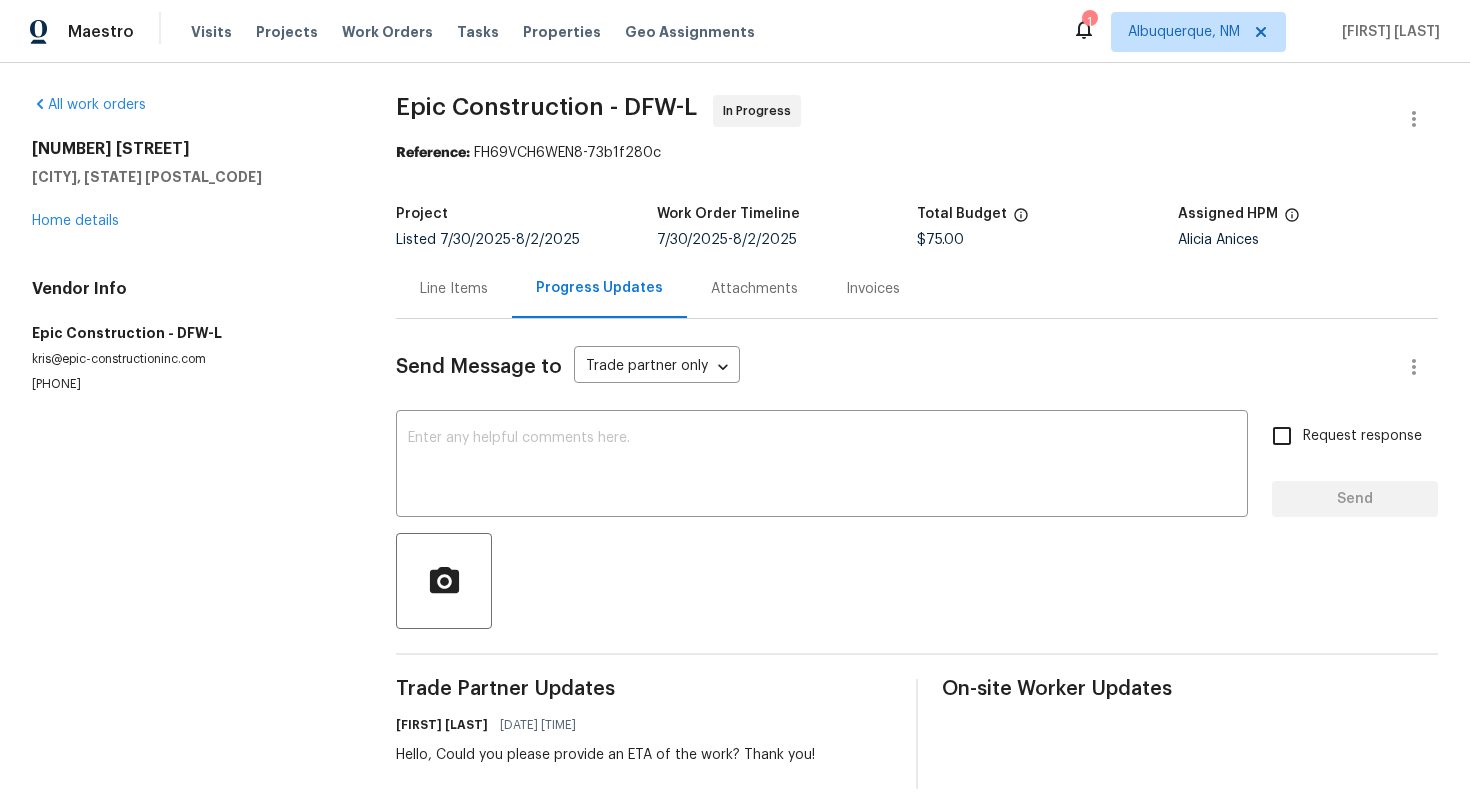 click on "[PHONE]" at bounding box center (190, 384) 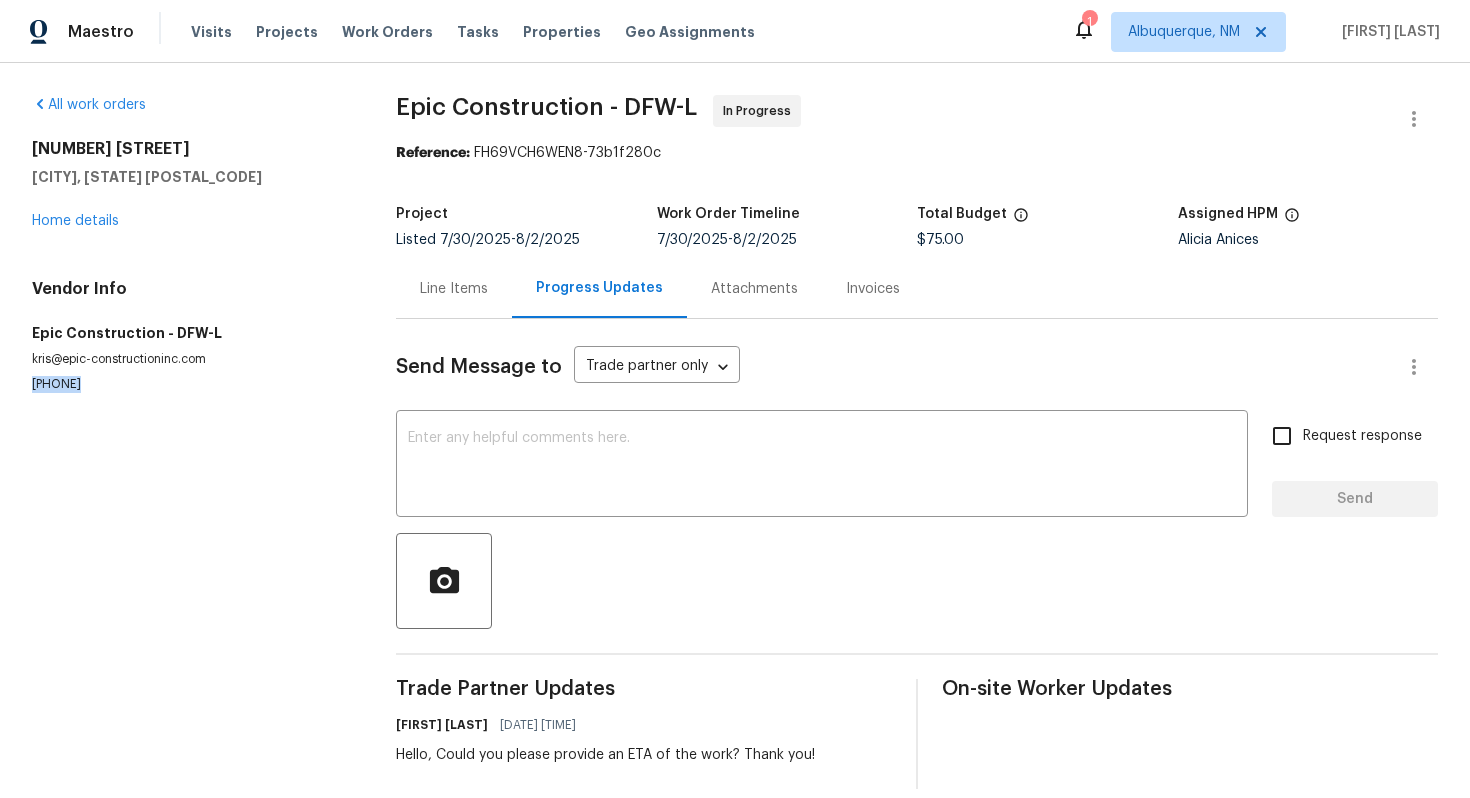 click on "[PHONE]" at bounding box center [190, 384] 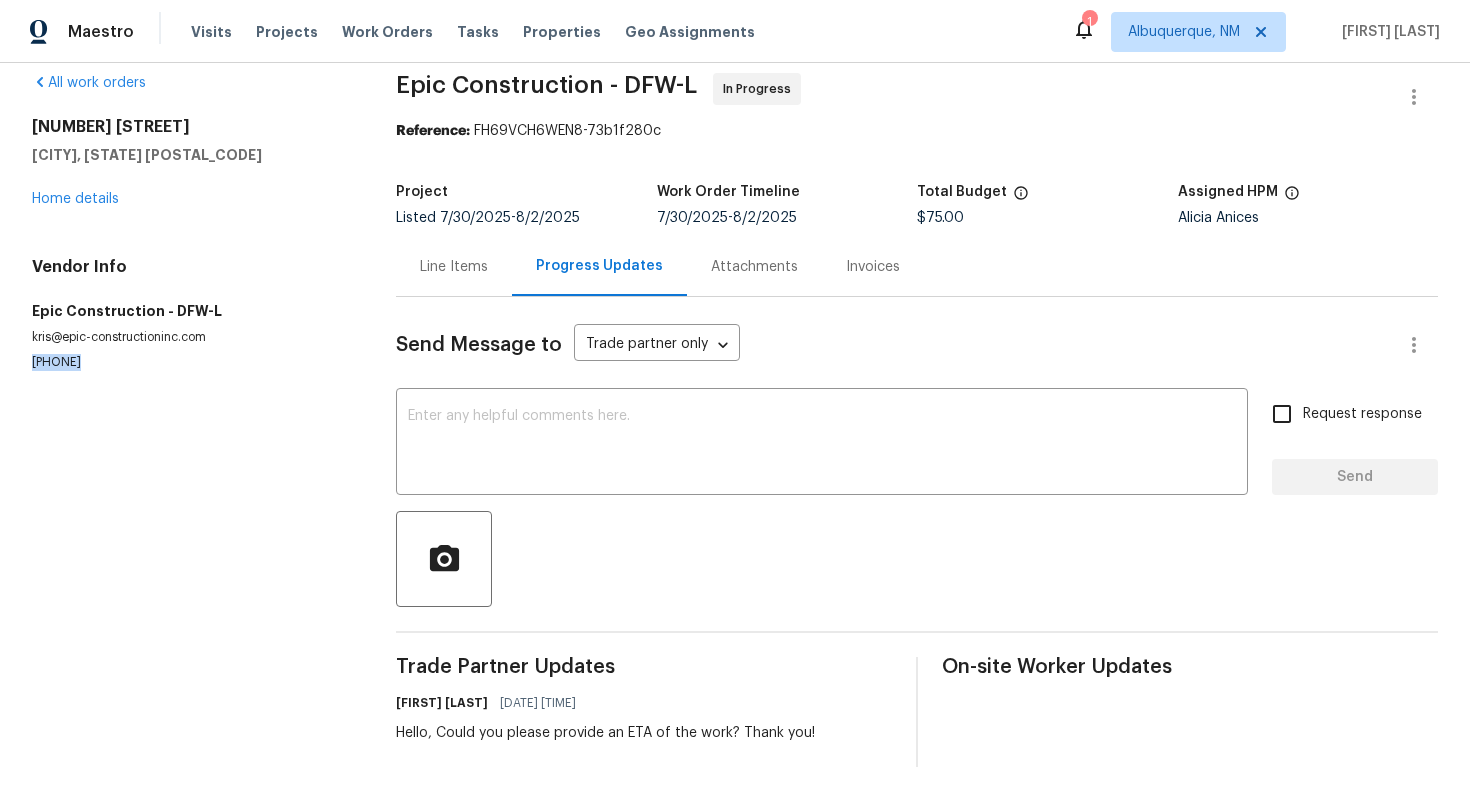 scroll, scrollTop: 24, scrollLeft: 0, axis: vertical 